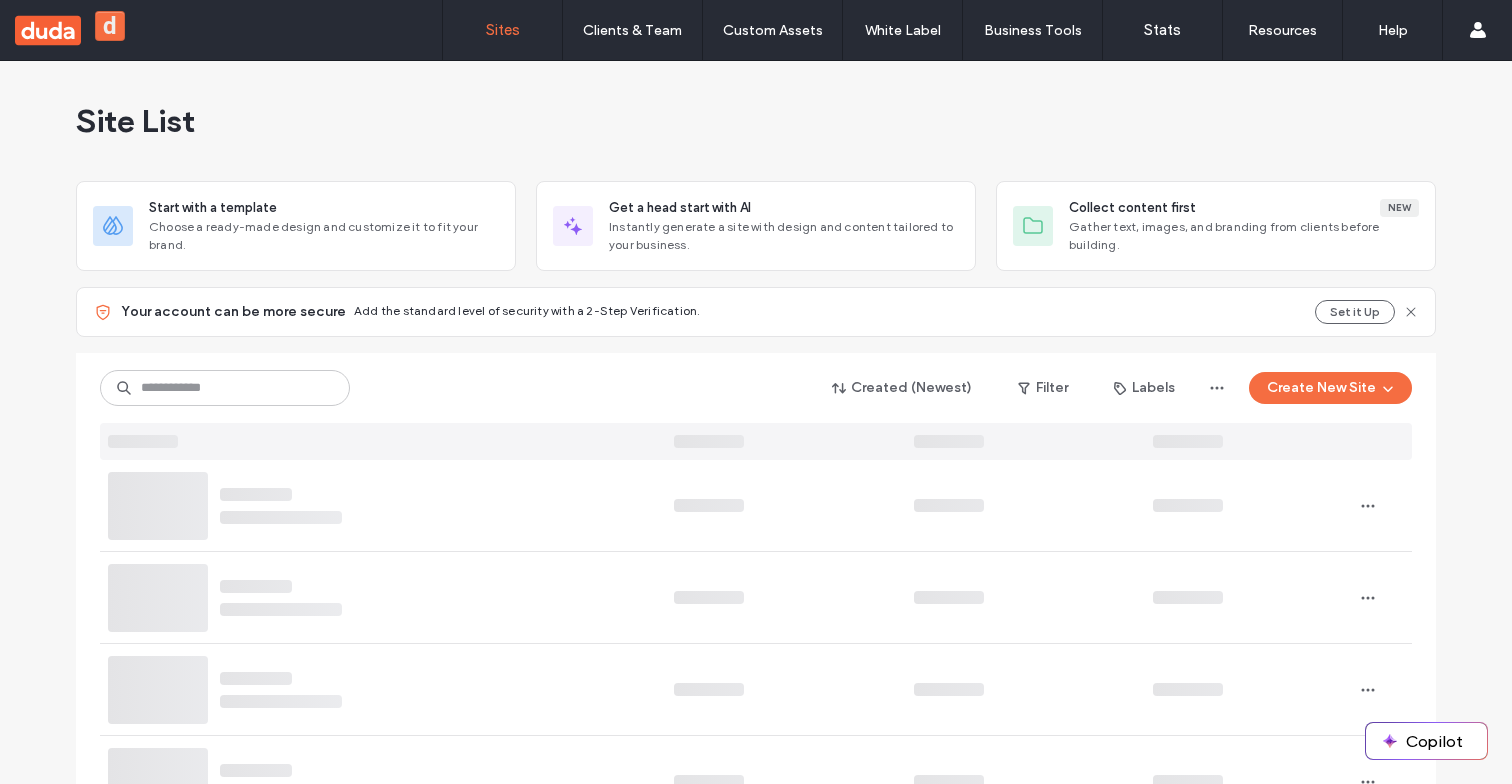 scroll, scrollTop: 0, scrollLeft: 0, axis: both 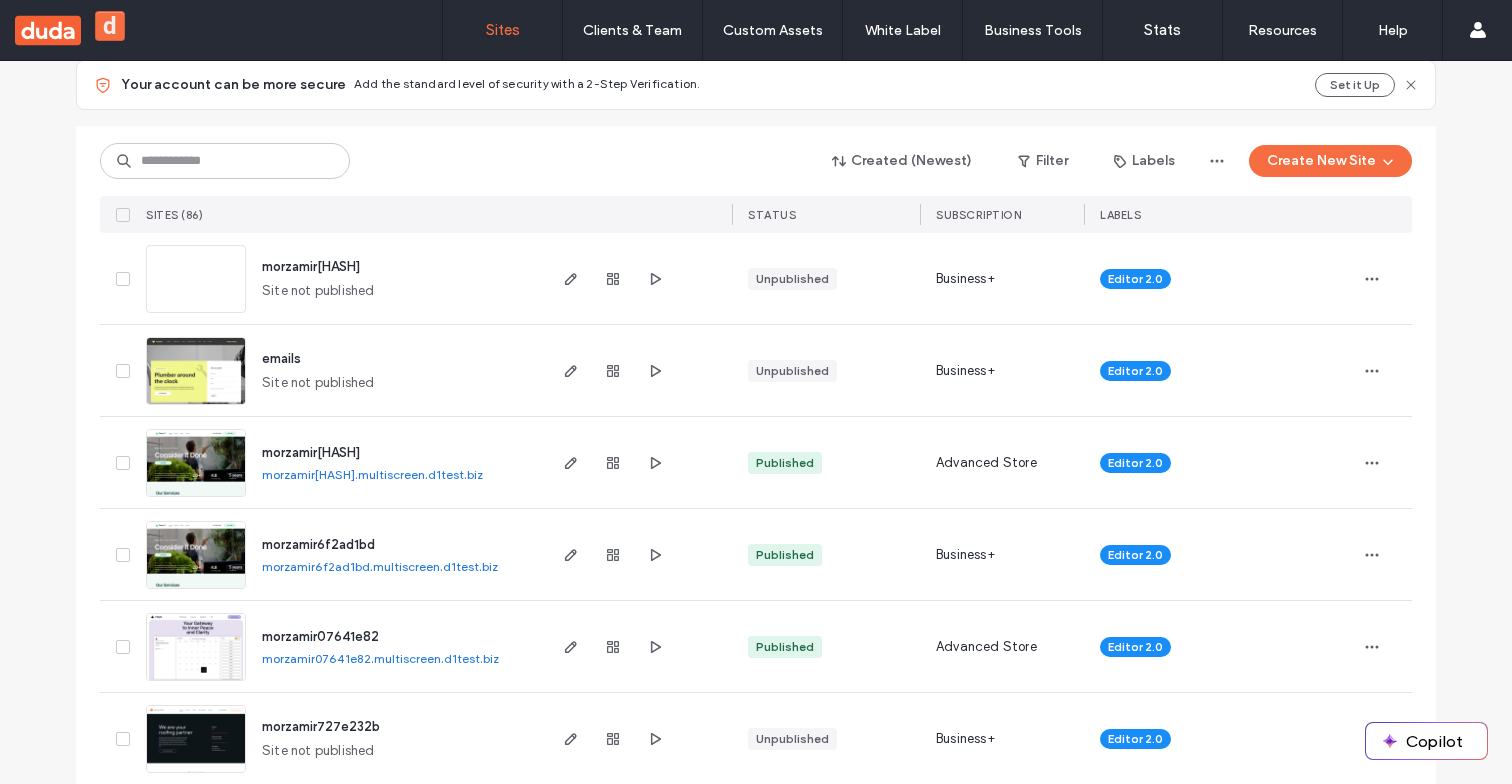 click on "[USERNAME]" at bounding box center (311, 266) 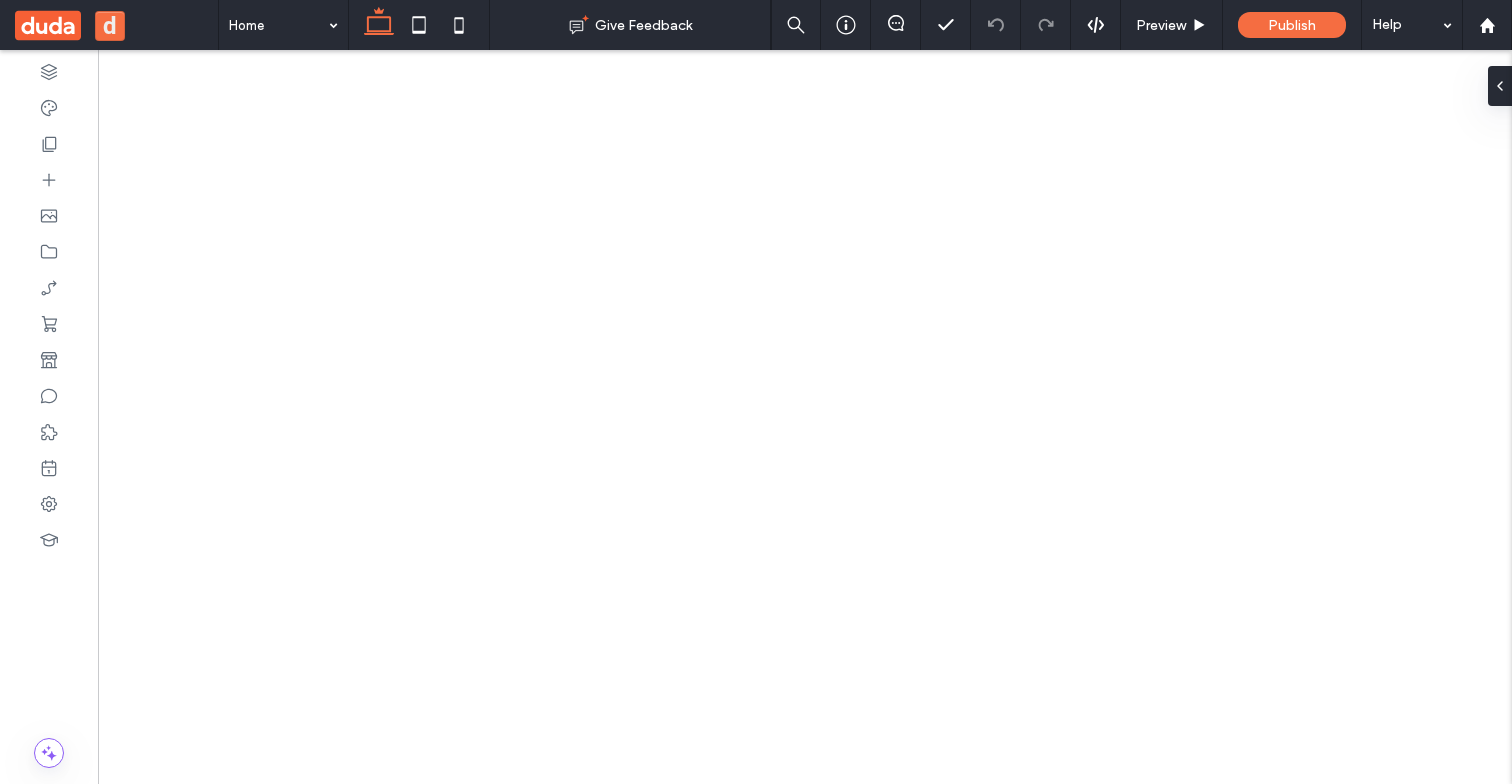 scroll, scrollTop: 0, scrollLeft: 0, axis: both 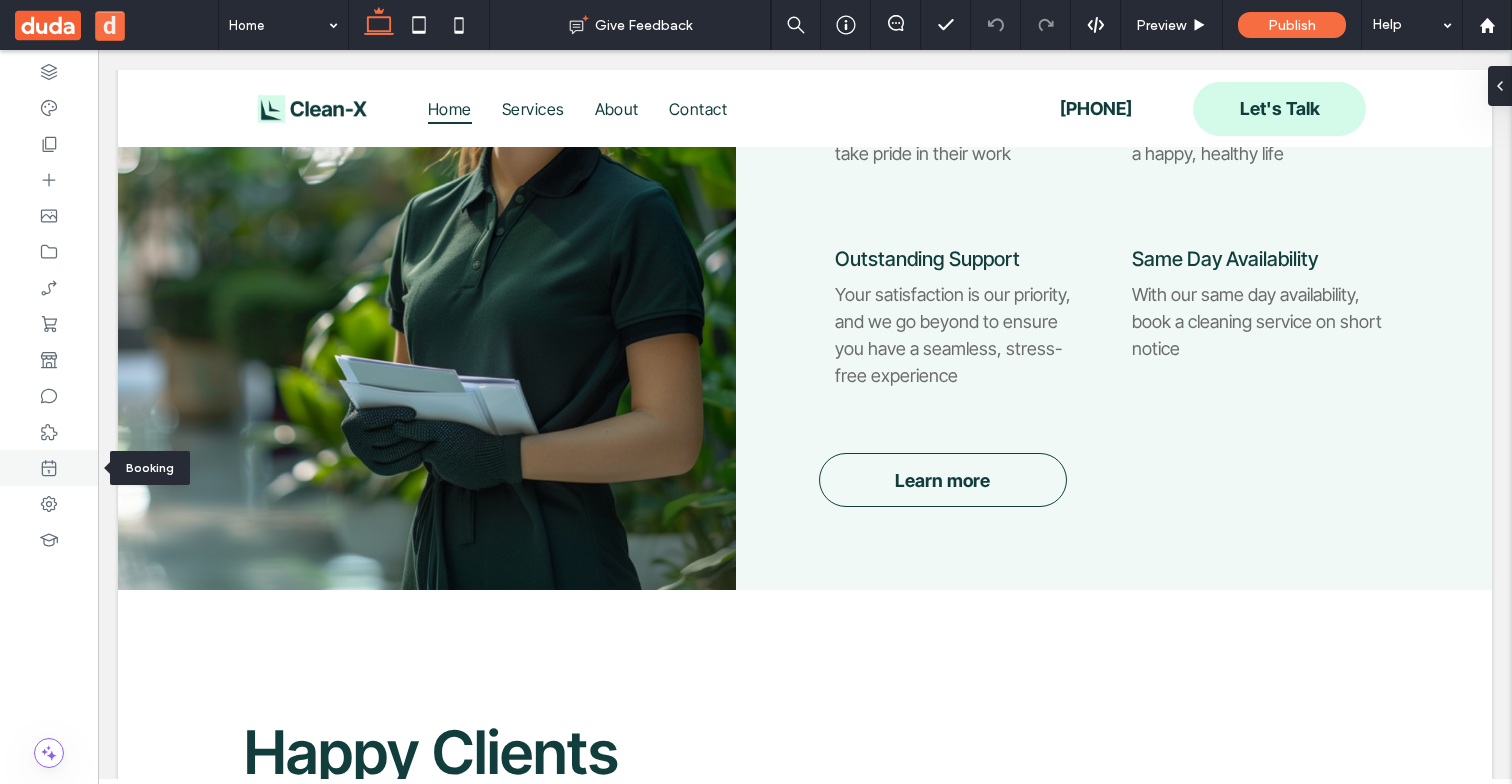 click 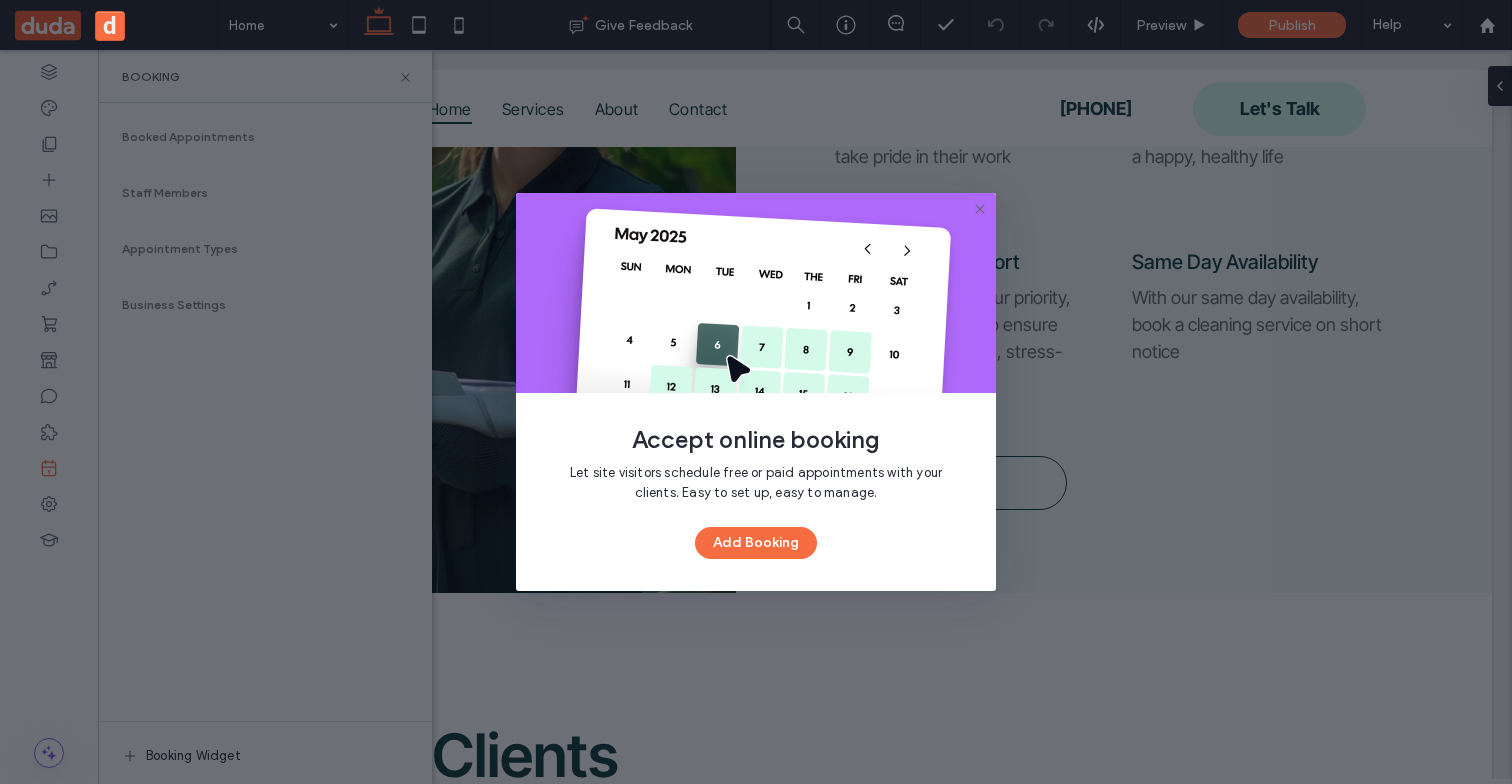 scroll, scrollTop: 2431, scrollLeft: 0, axis: vertical 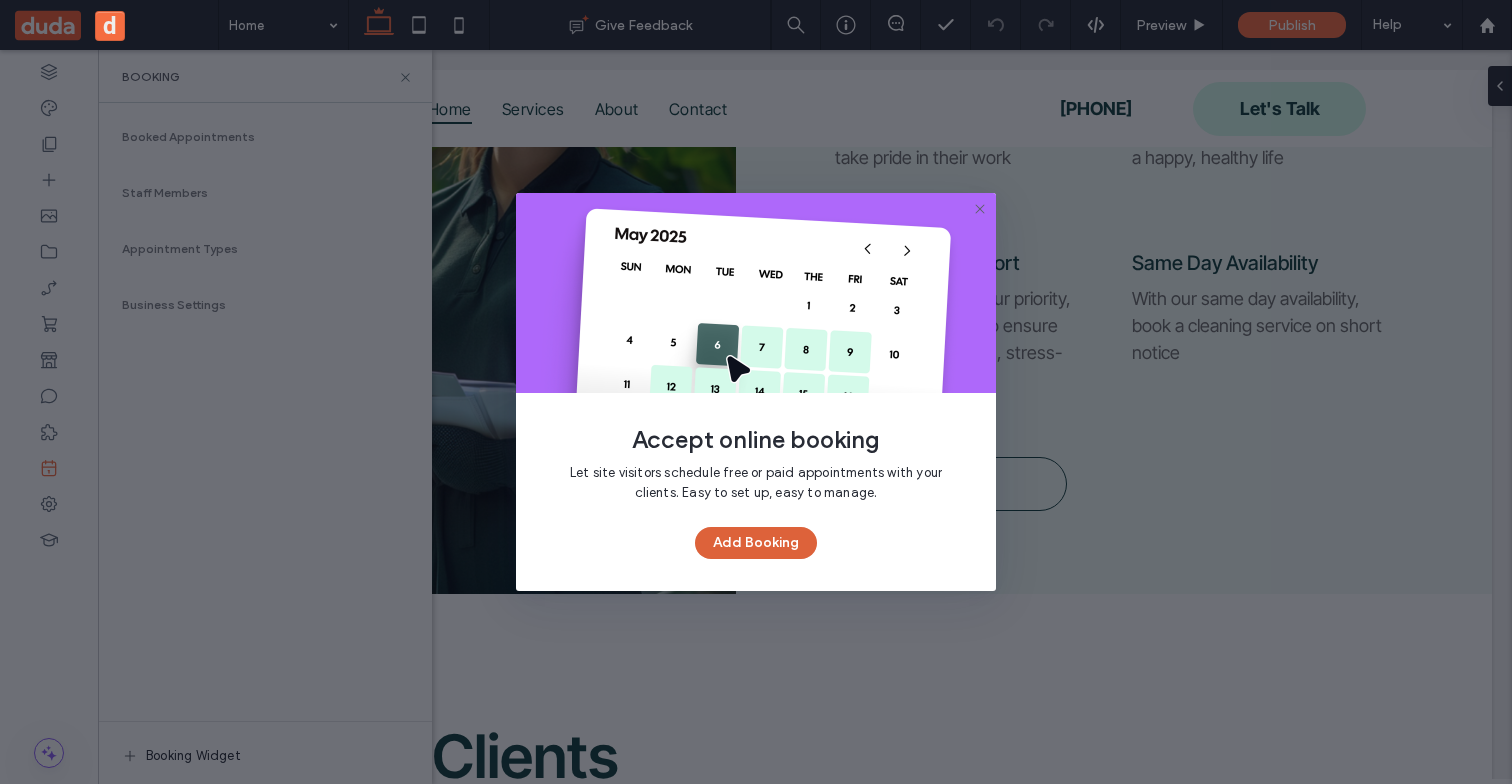 click on "Add Booking" at bounding box center (756, 543) 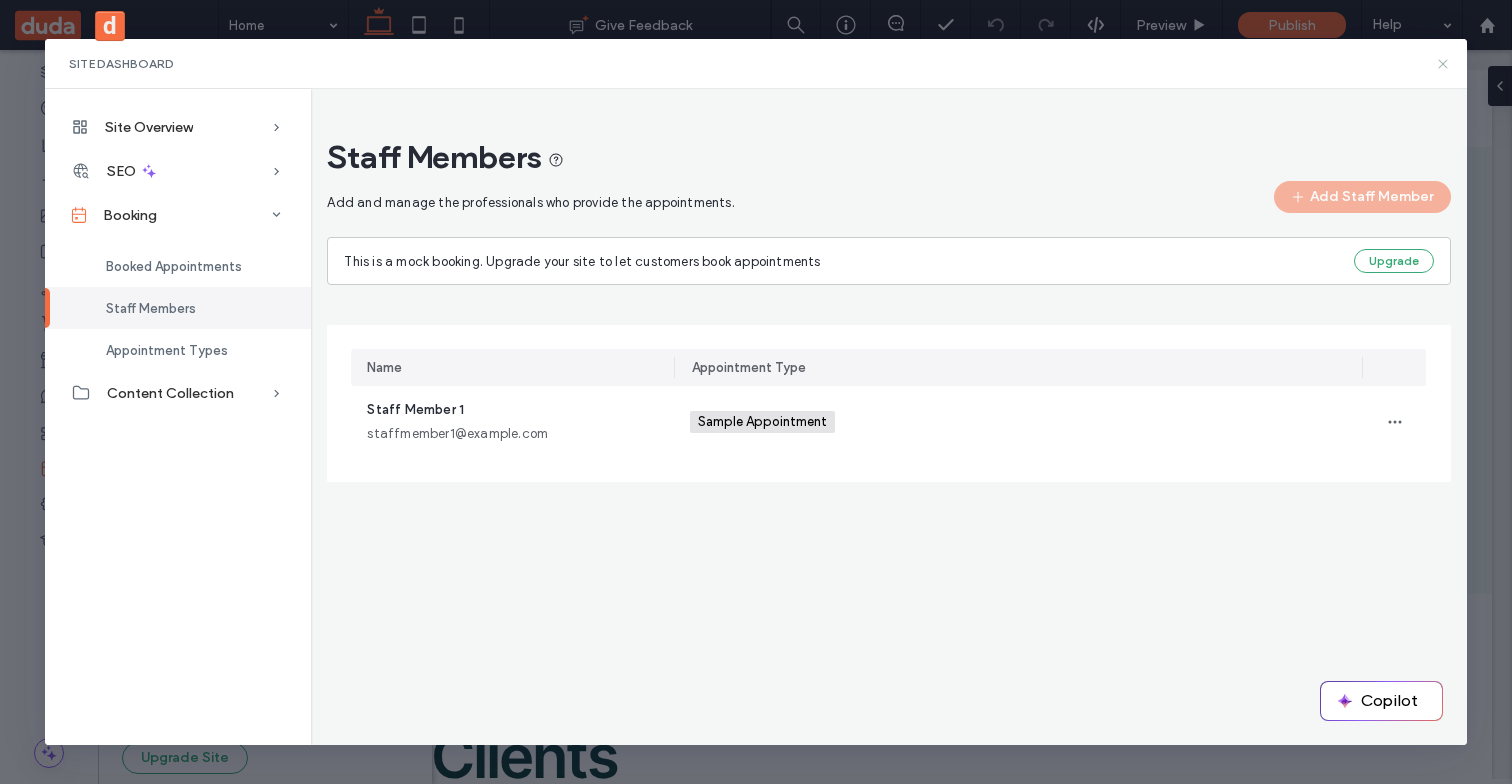 click 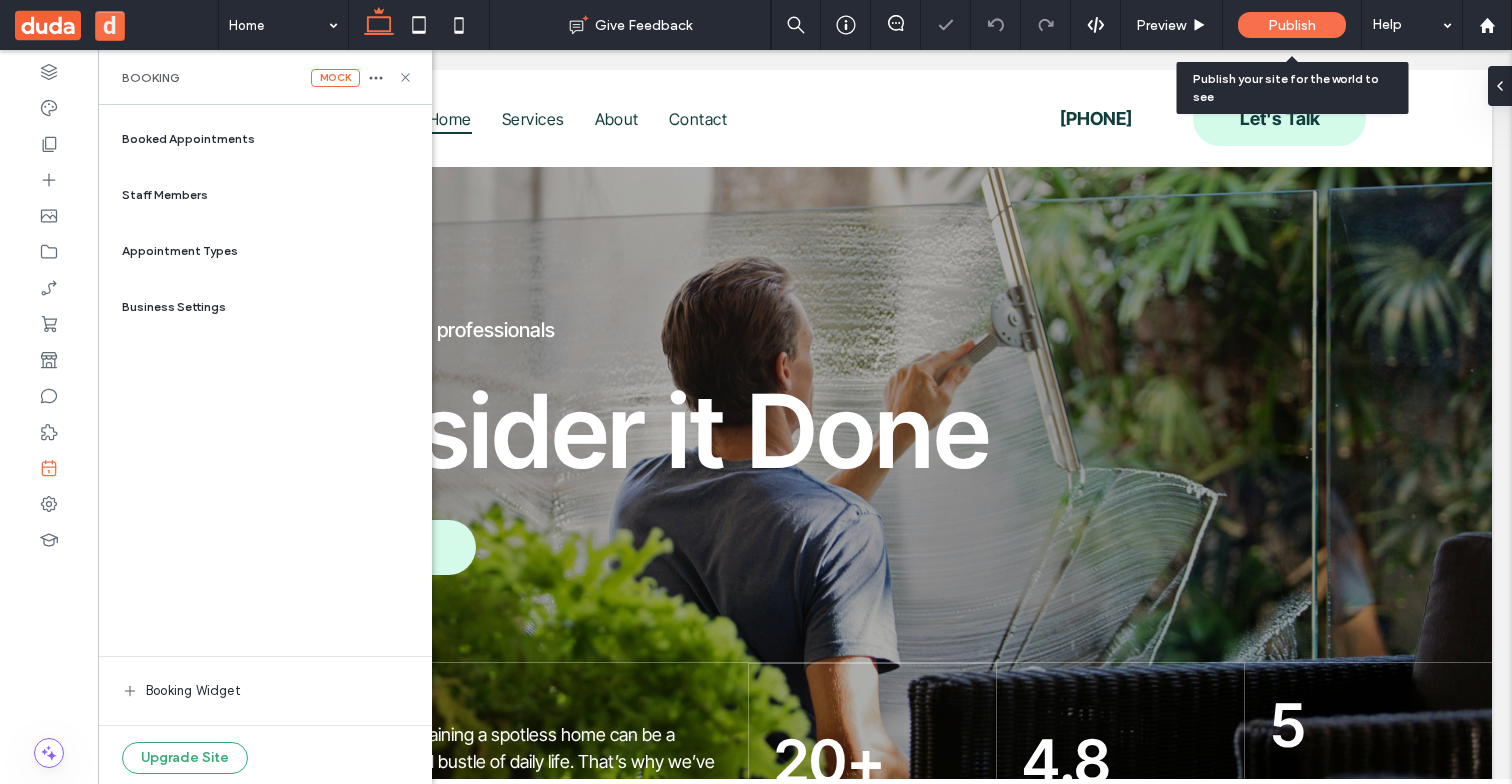 scroll, scrollTop: 0, scrollLeft: 0, axis: both 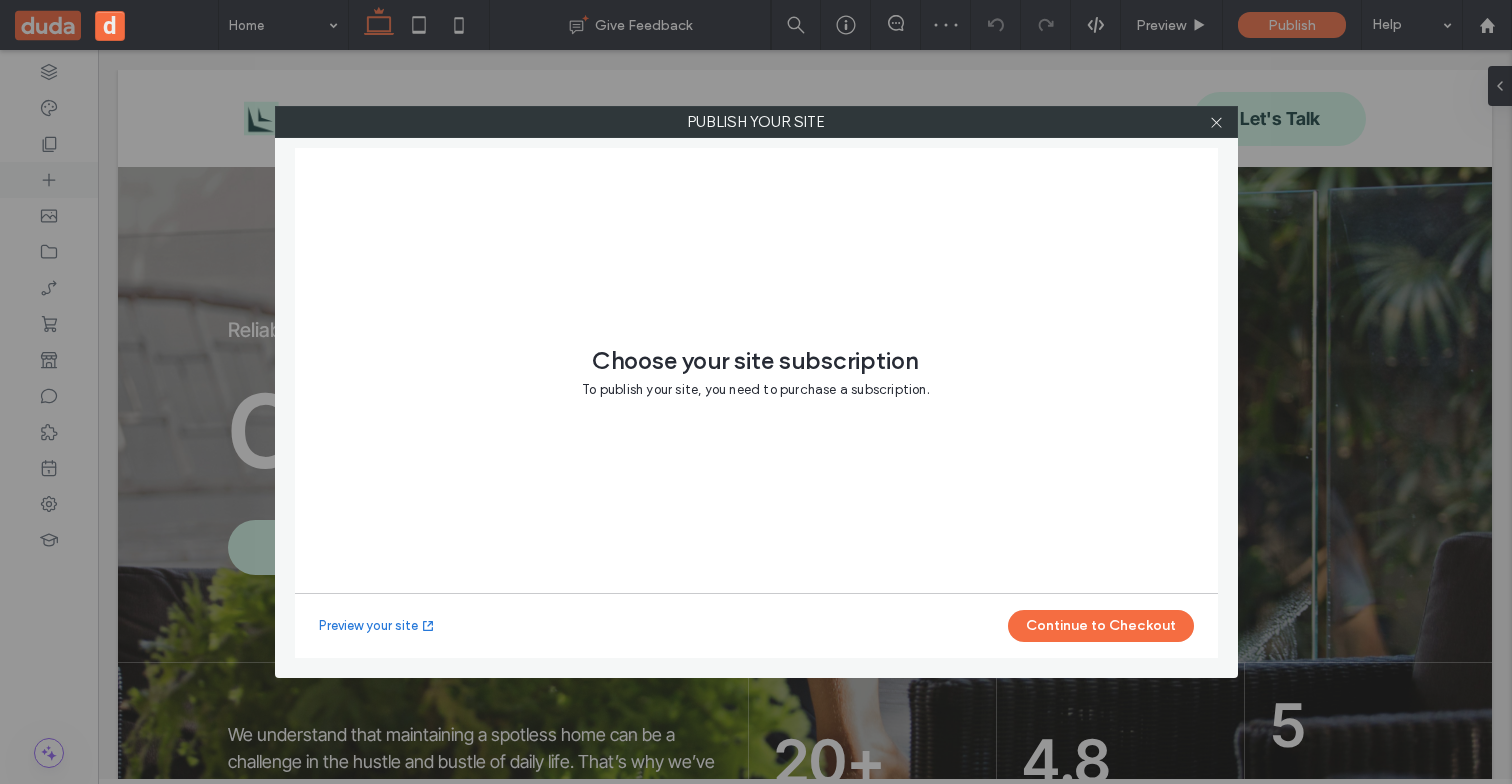 click on "Publish your site Choose your site subscription To publish your site, you need to purchase a subscription. Preview your site Continue to Checkout" at bounding box center [756, 392] 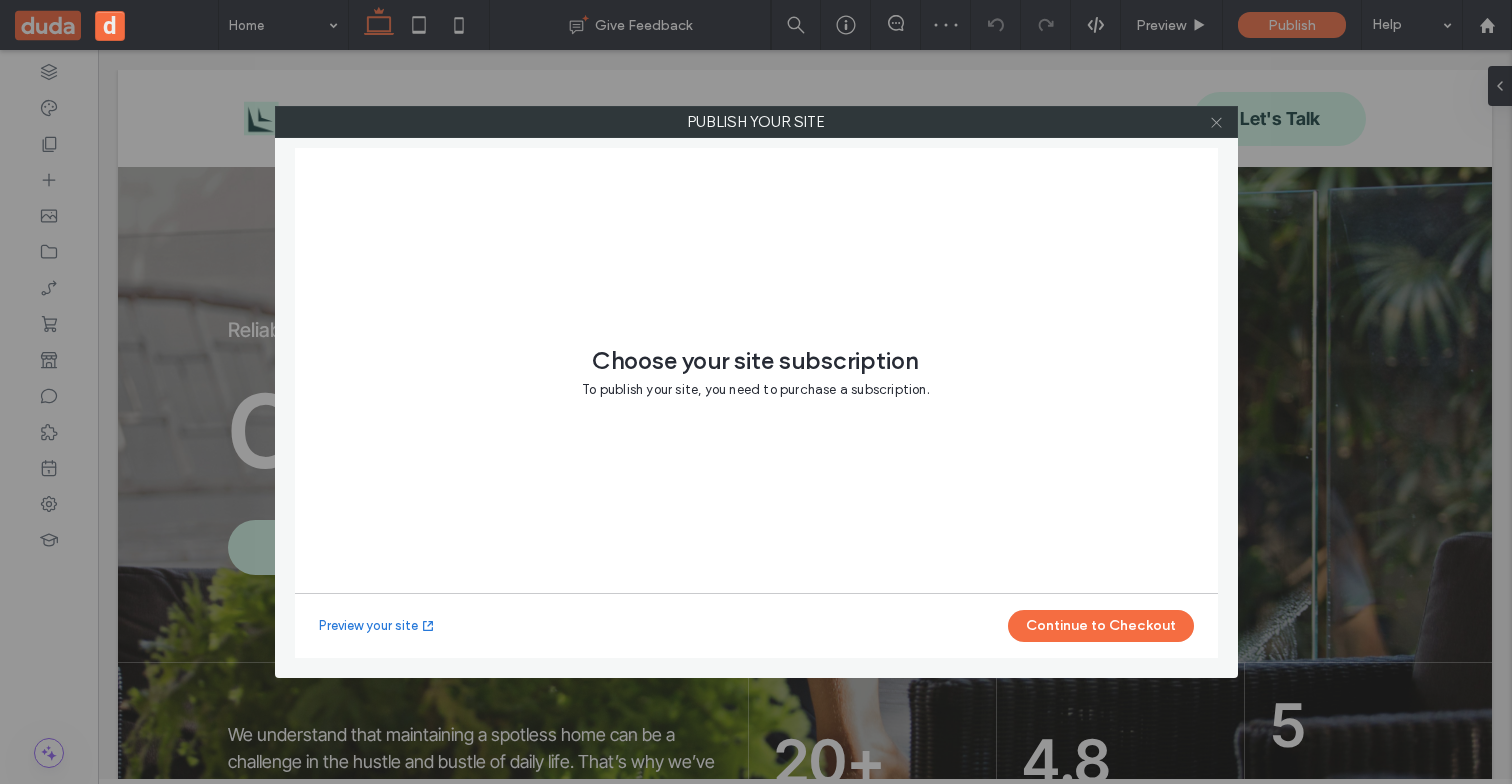 click at bounding box center [1216, 122] 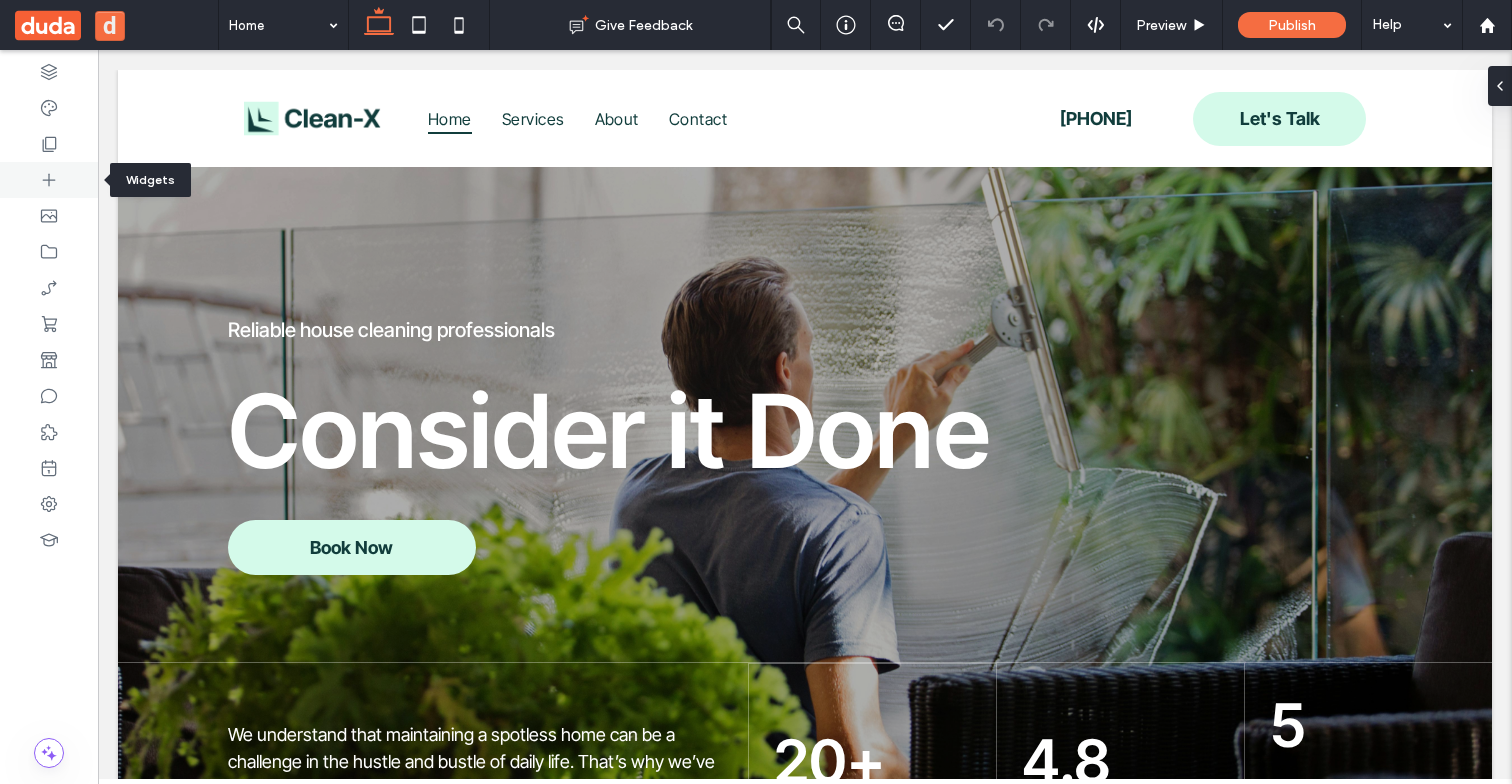 click 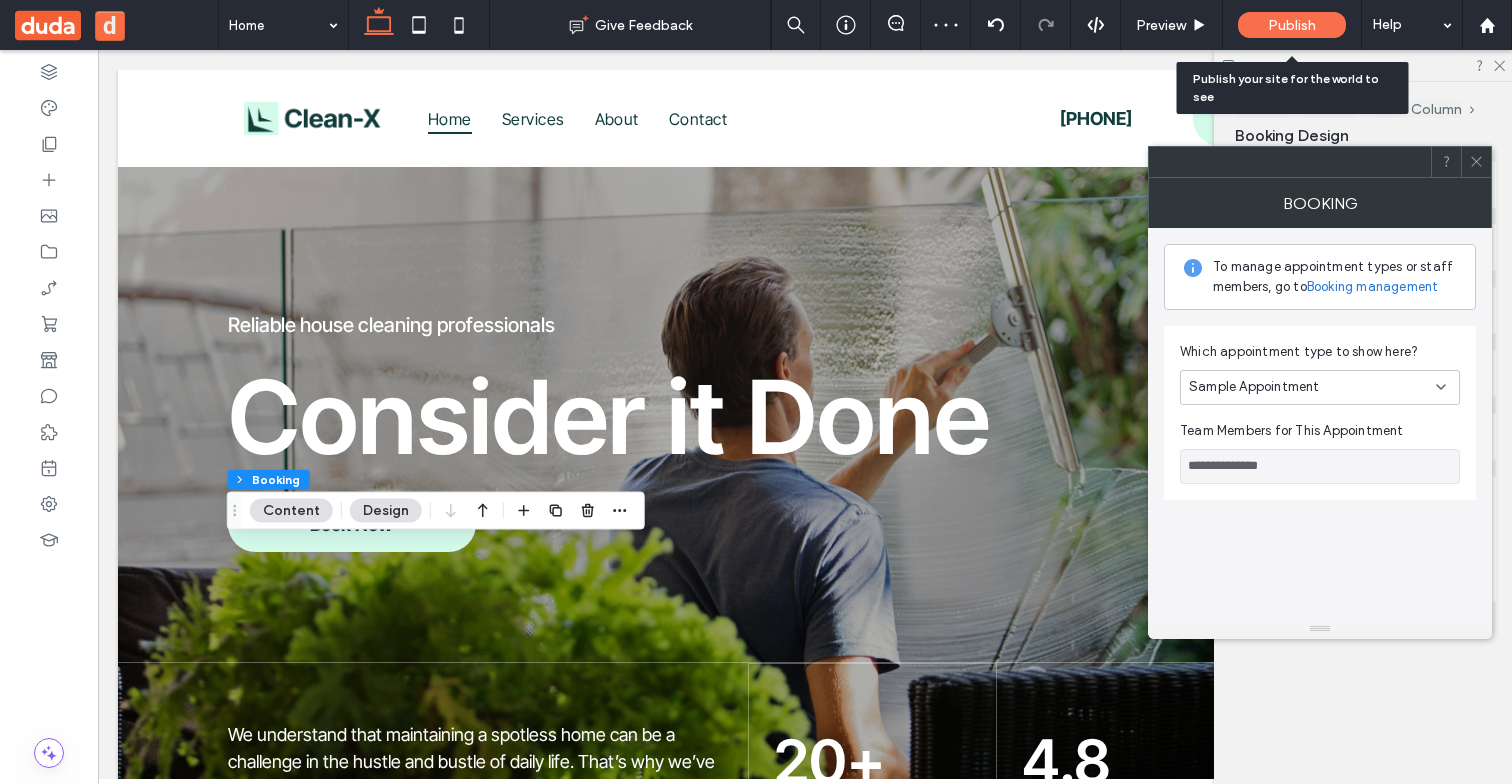 scroll, scrollTop: 0, scrollLeft: 0, axis: both 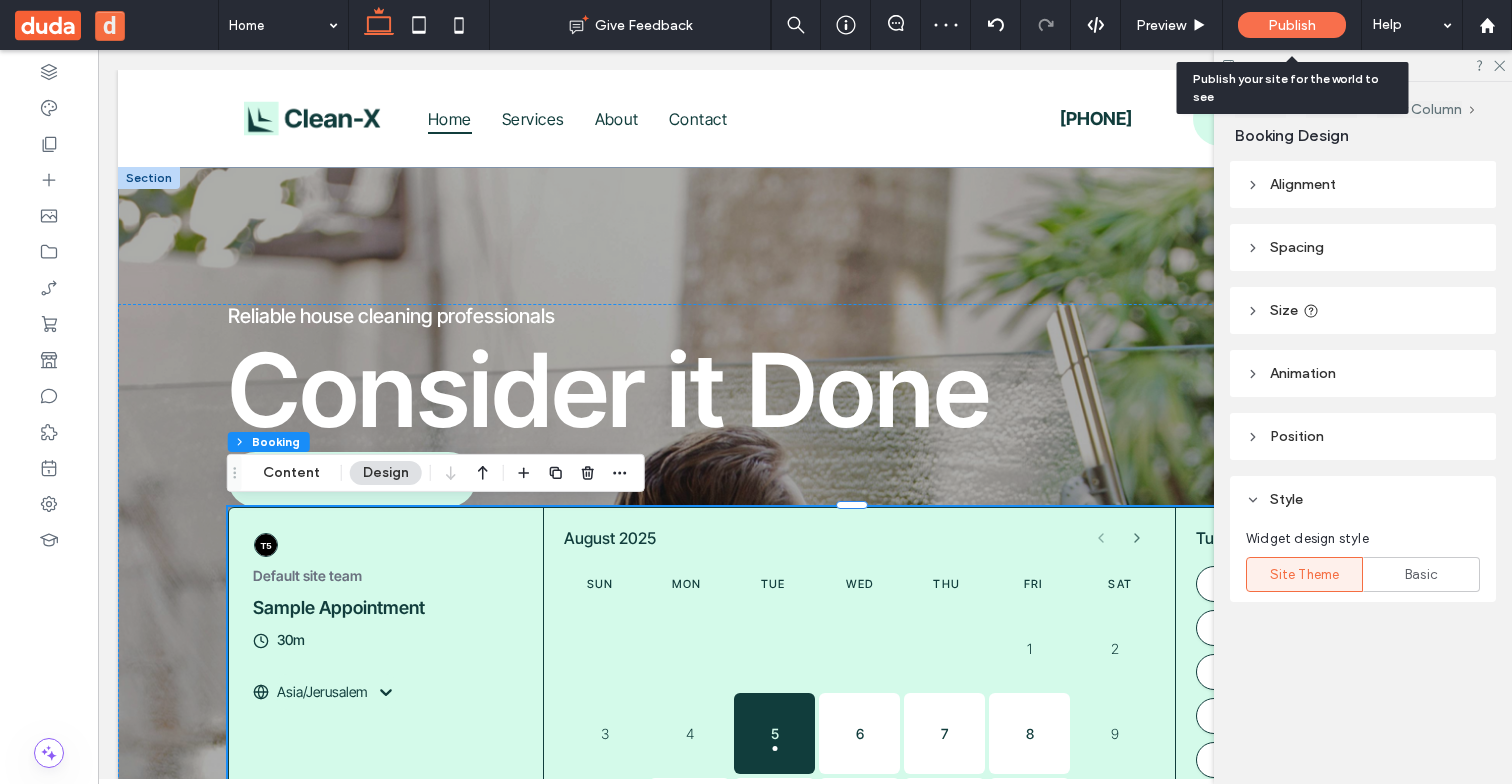 click on "Publish" at bounding box center [1292, 25] 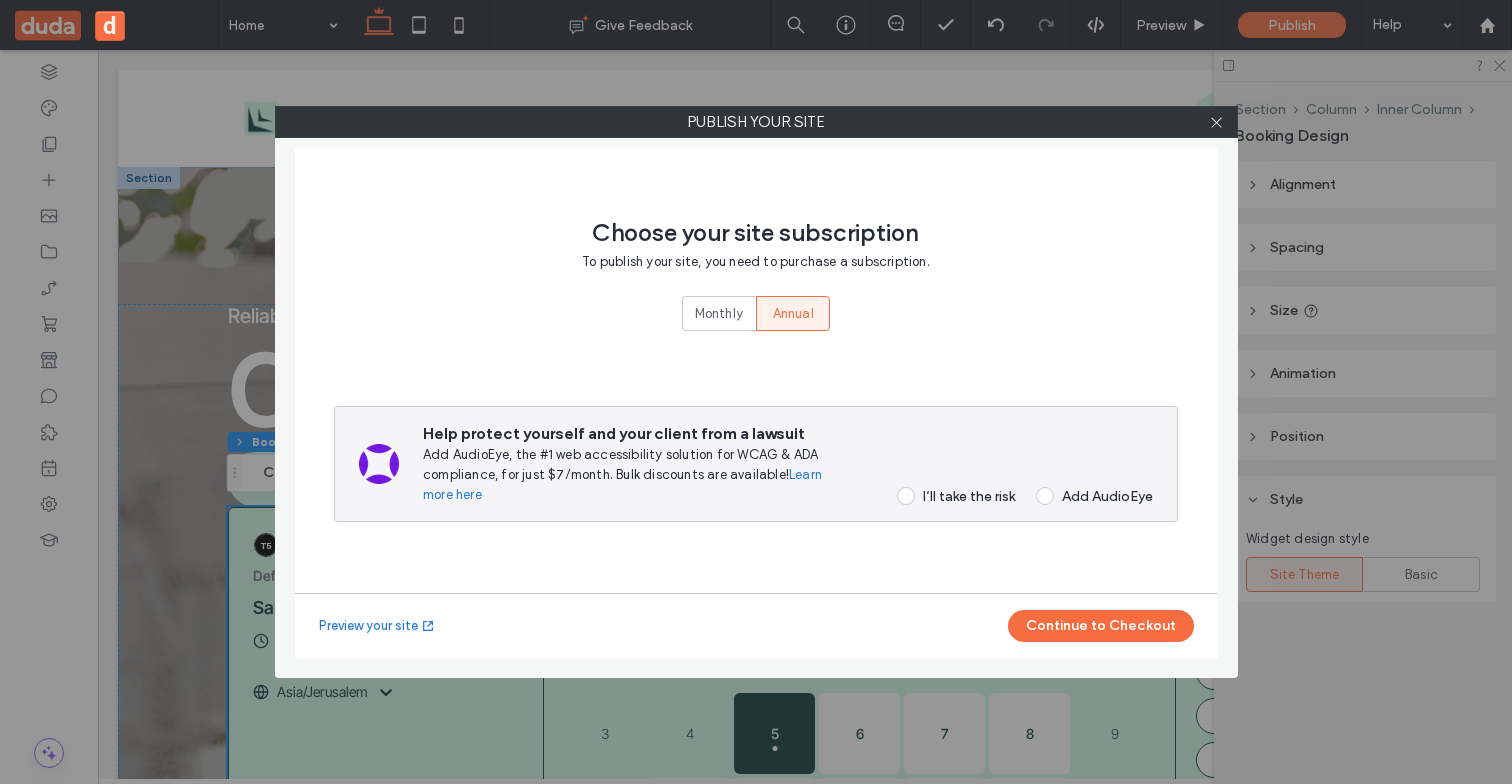 click on "I’ll take the risk" at bounding box center [949, 496] 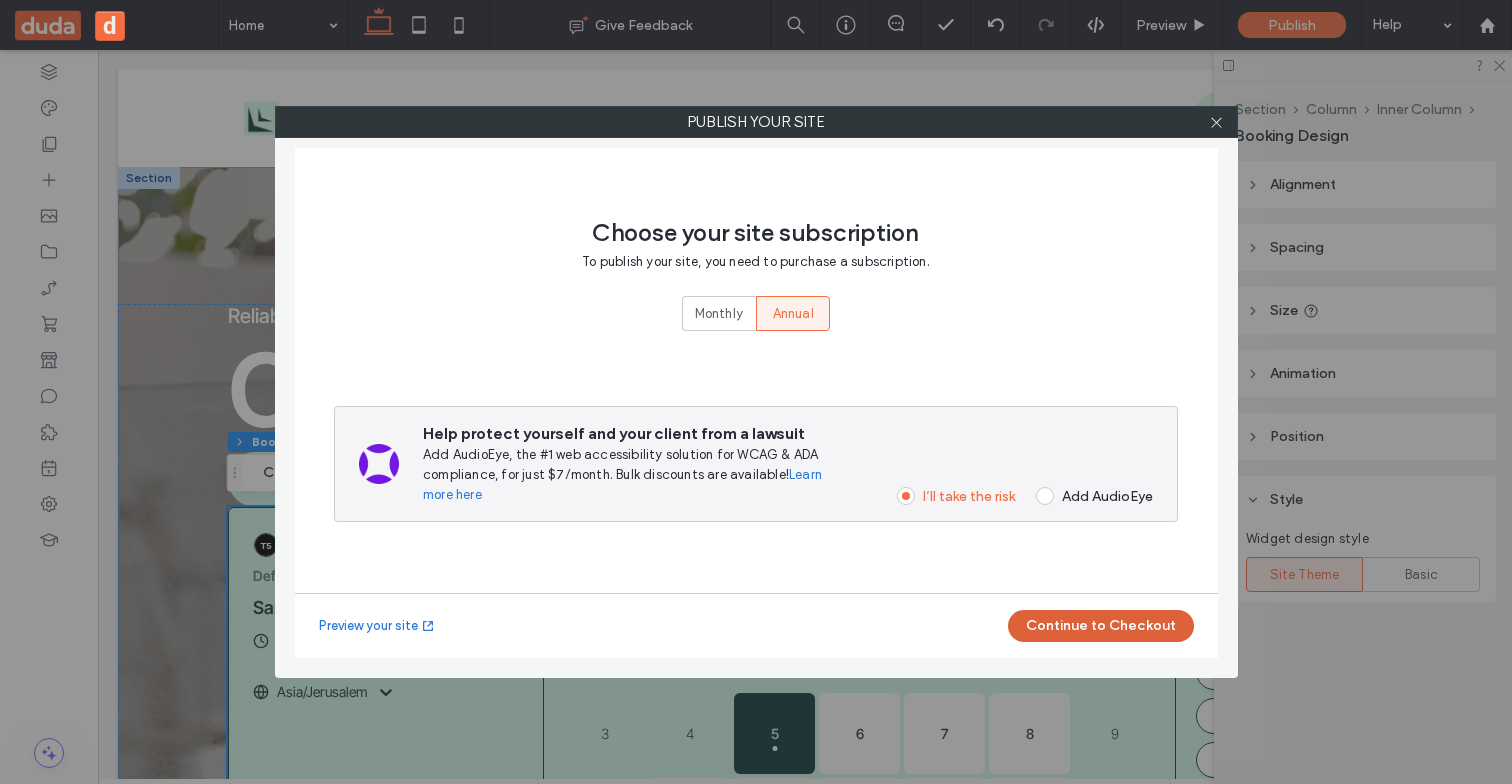 click on "Continue to Checkout" at bounding box center [1101, 626] 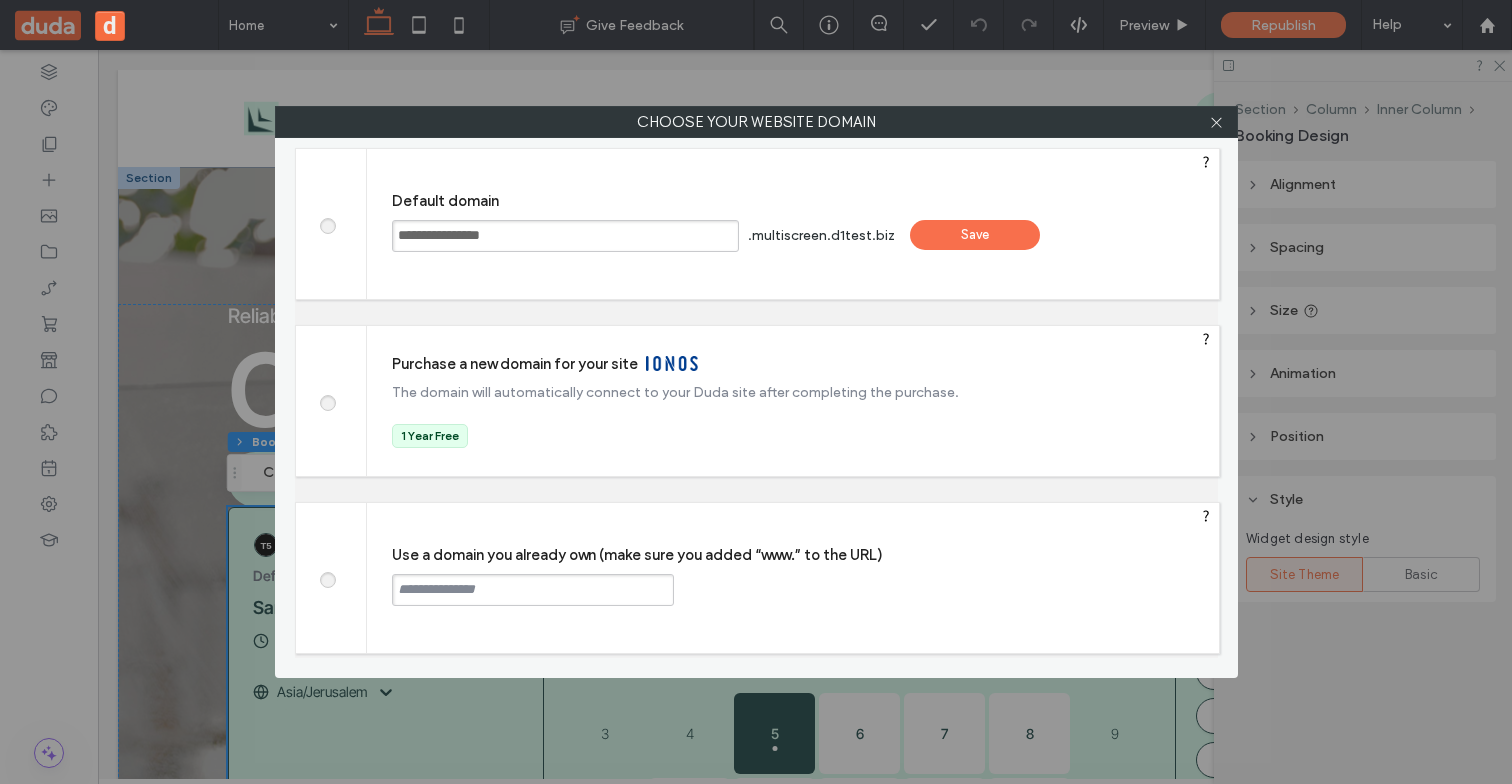 click on "Save" at bounding box center (975, 235) 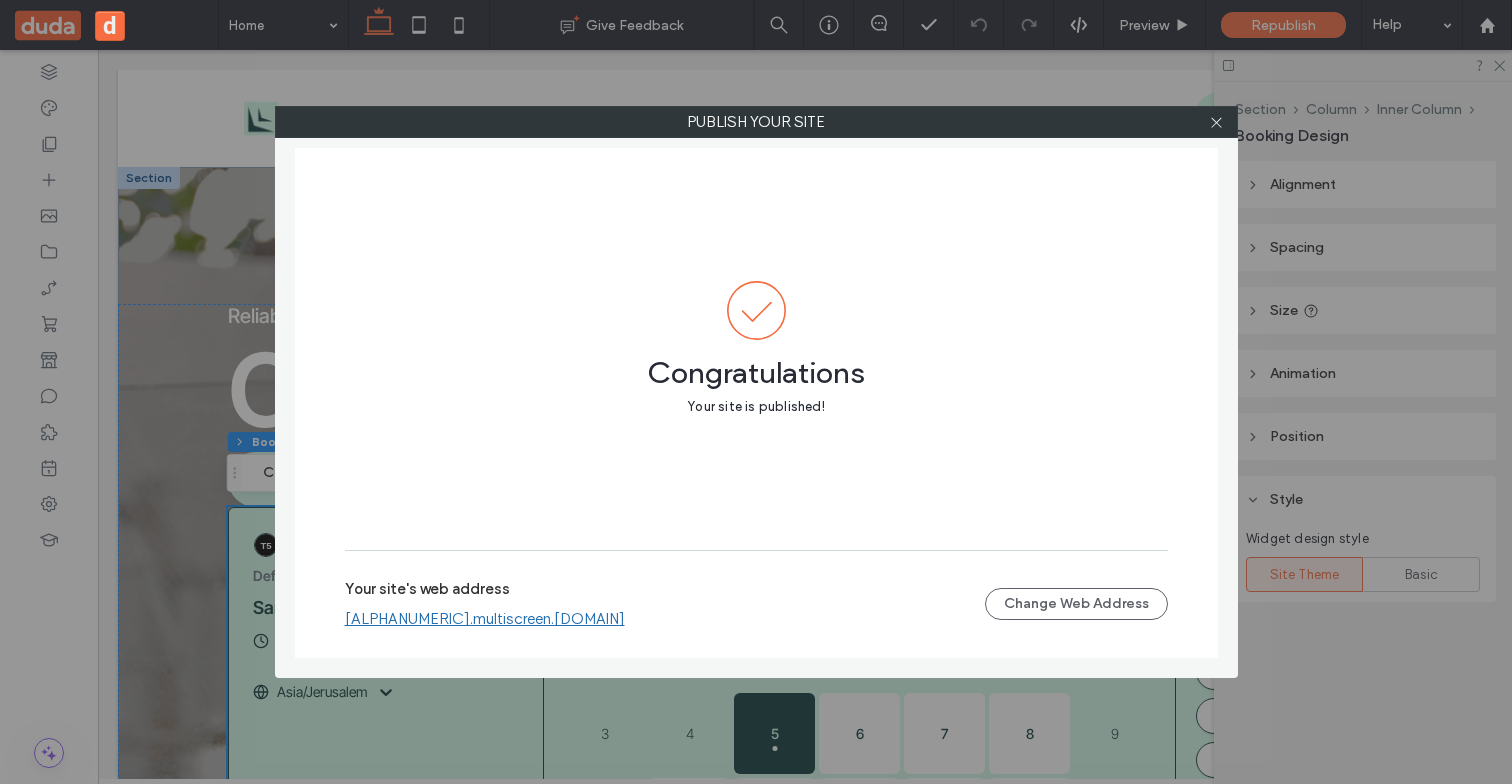 click on "morzamirf1fdc625.multiscreen.d1test.biz" at bounding box center [485, 619] 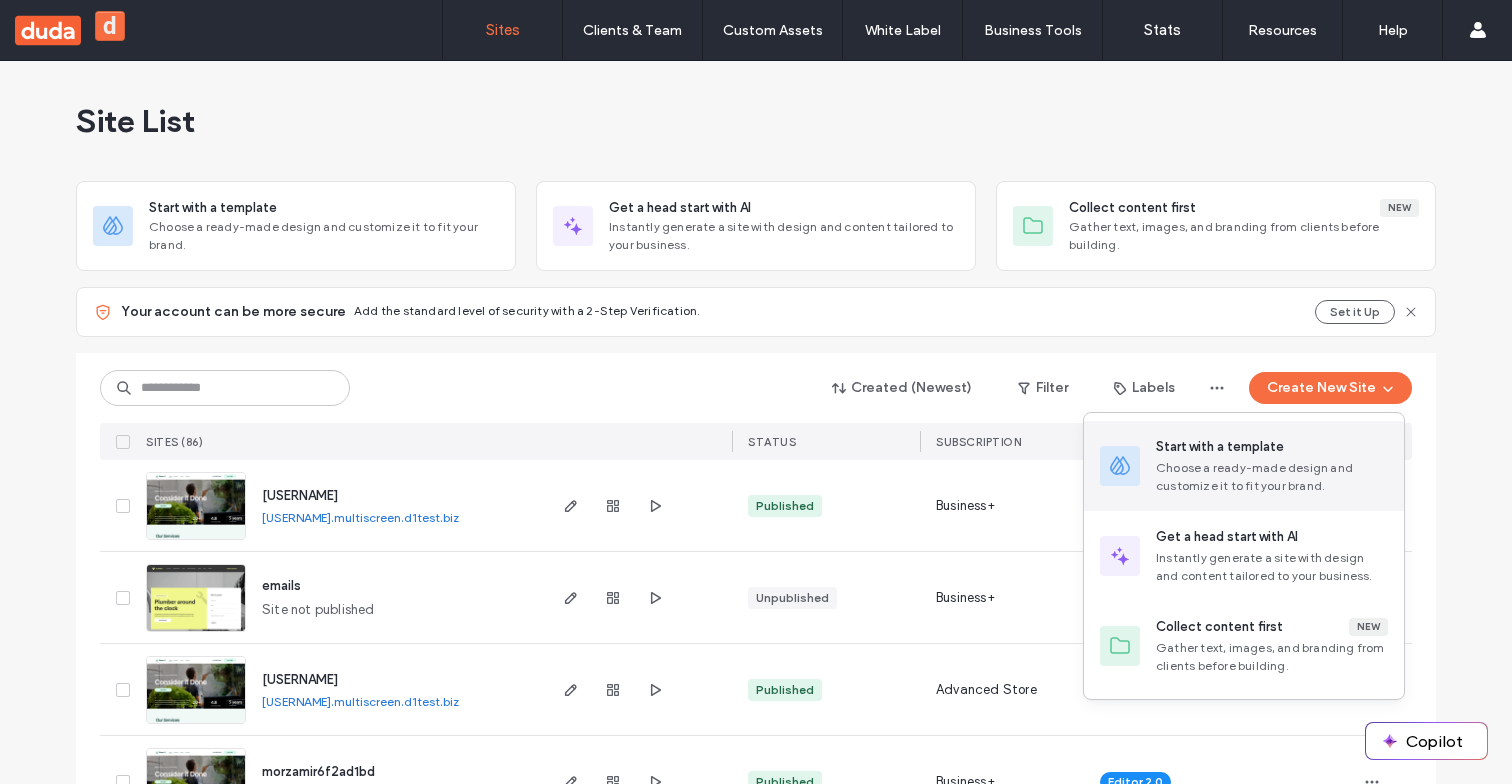 scroll, scrollTop: 0, scrollLeft: 0, axis: both 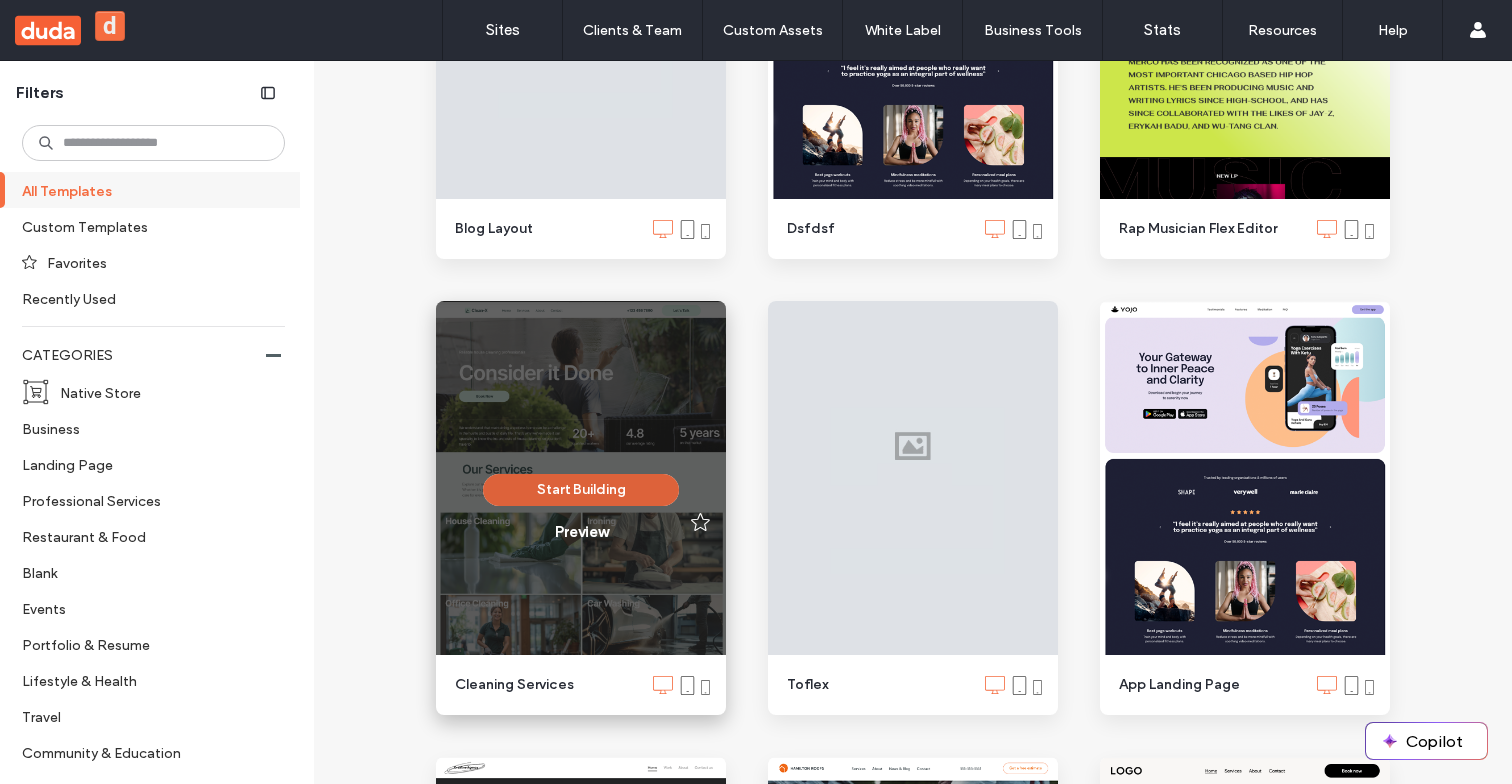 click on "Start Building" at bounding box center (581, 490) 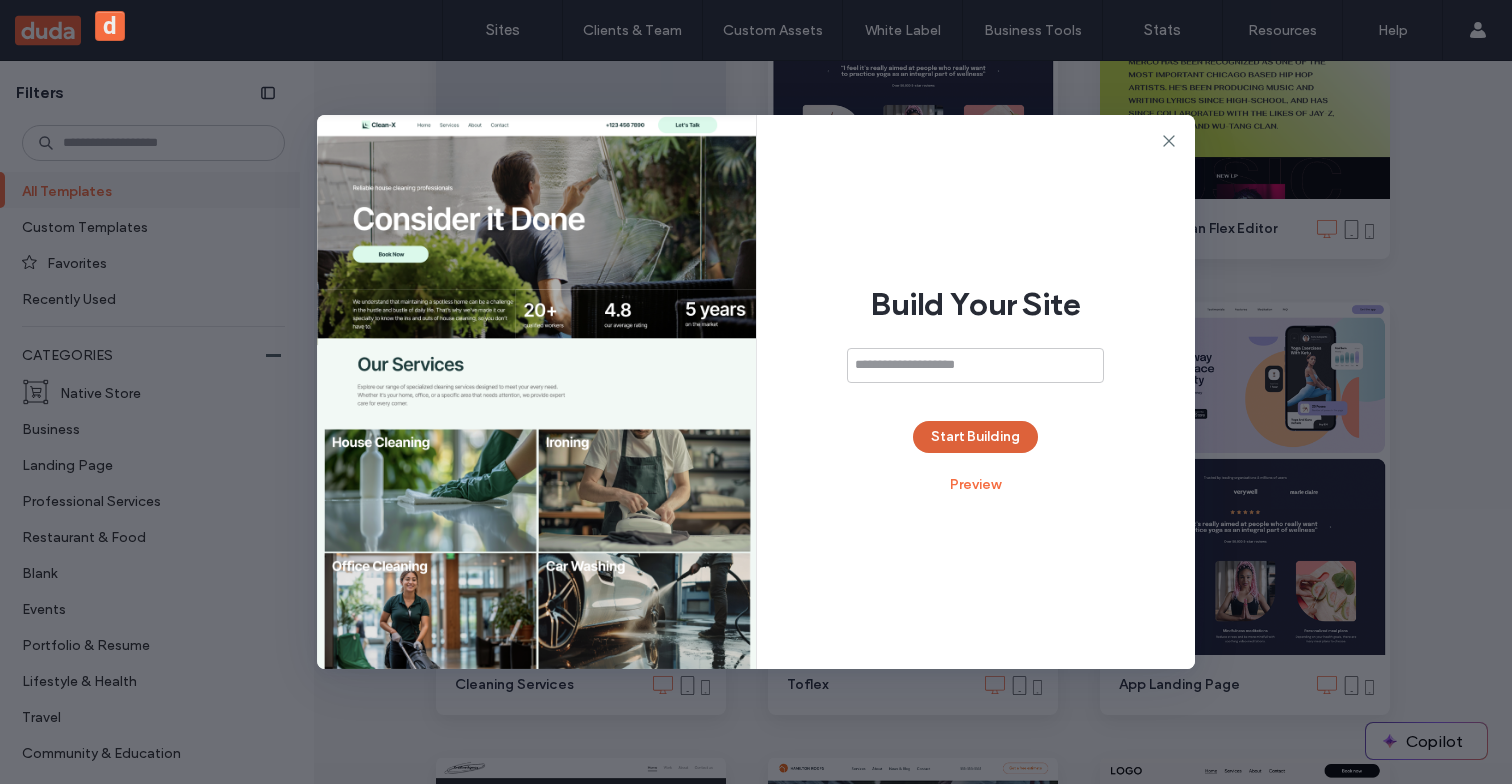 click on "Start Building" at bounding box center (975, 437) 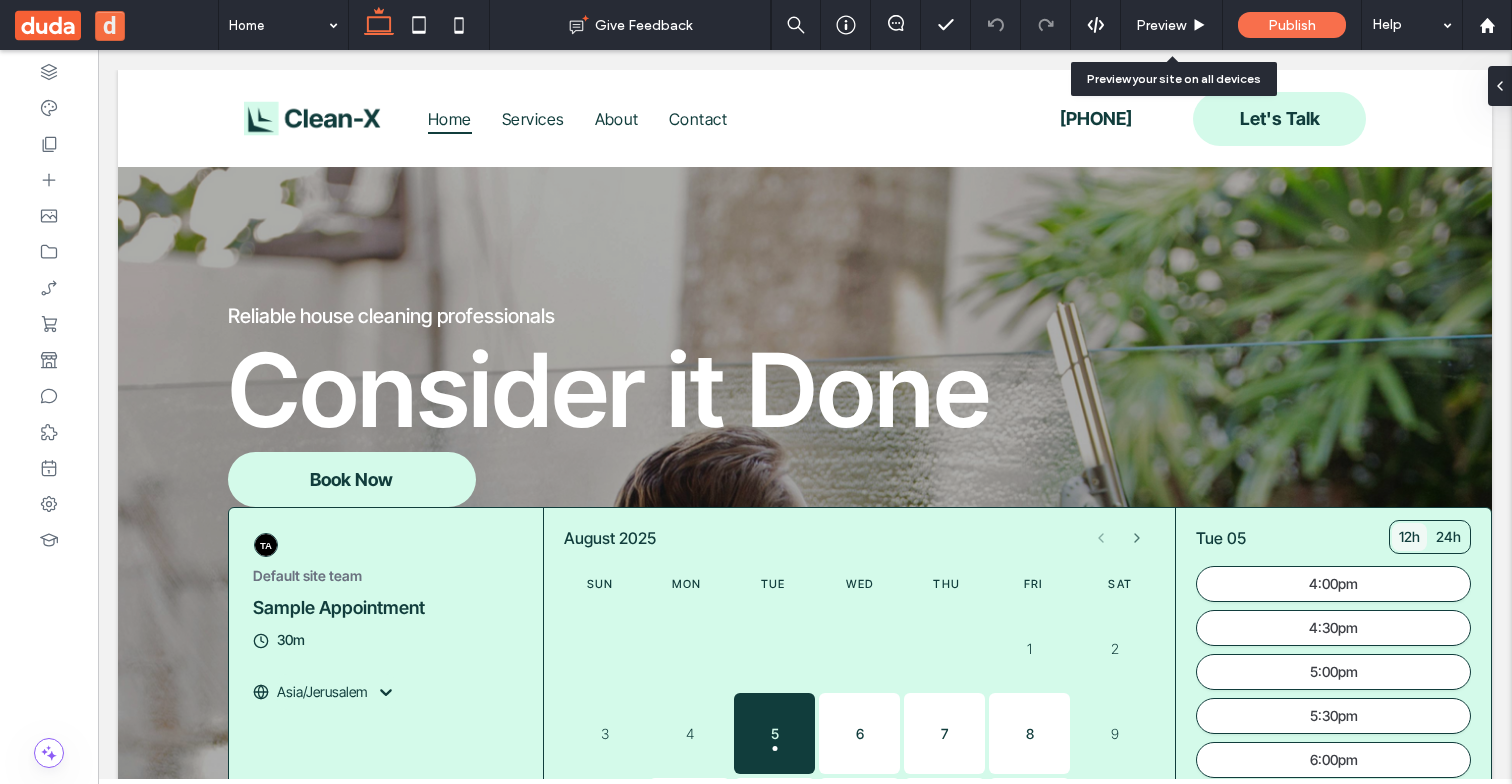 scroll, scrollTop: 0, scrollLeft: 0, axis: both 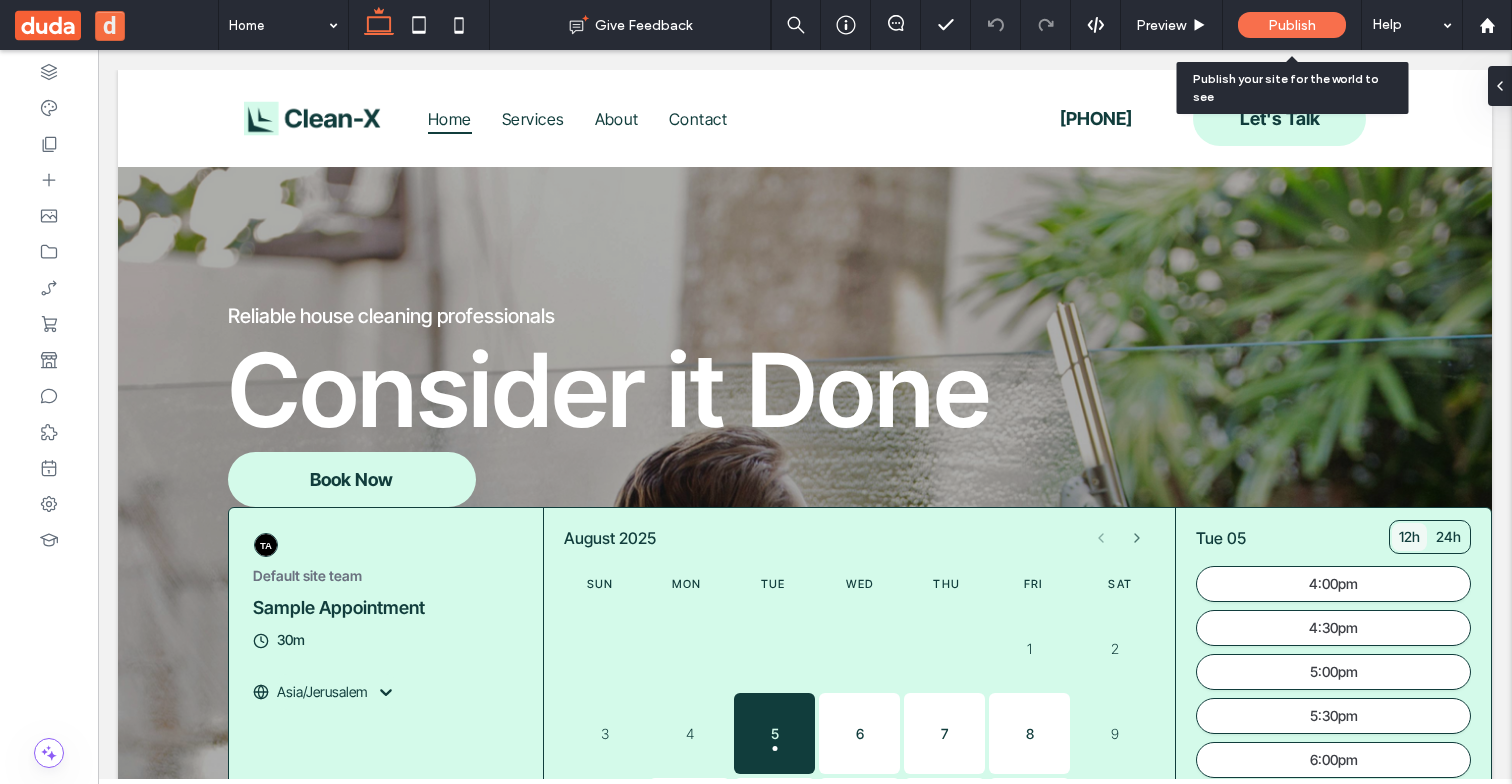 click on "Publish" at bounding box center (1292, 25) 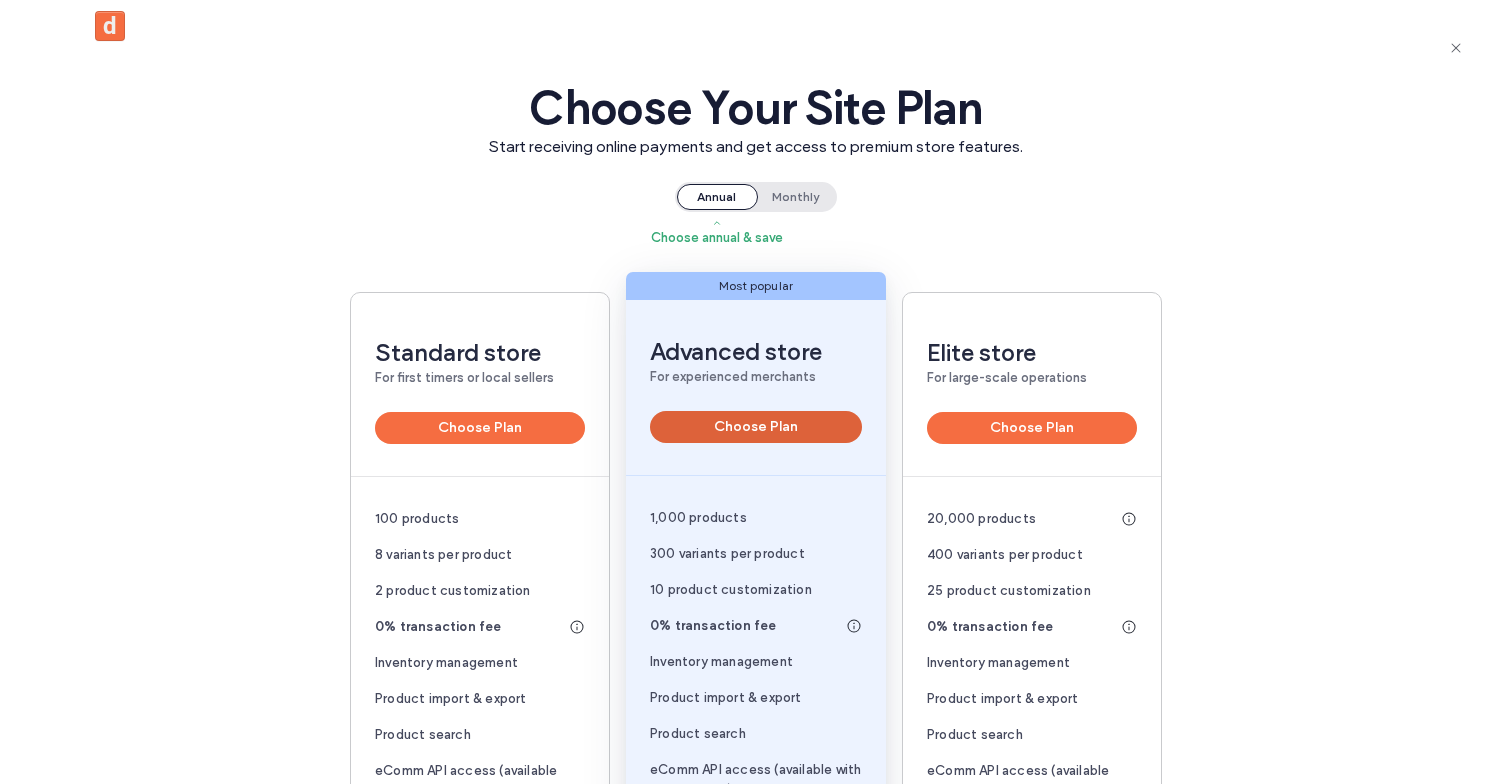 click on "Choose Plan" at bounding box center (756, 427) 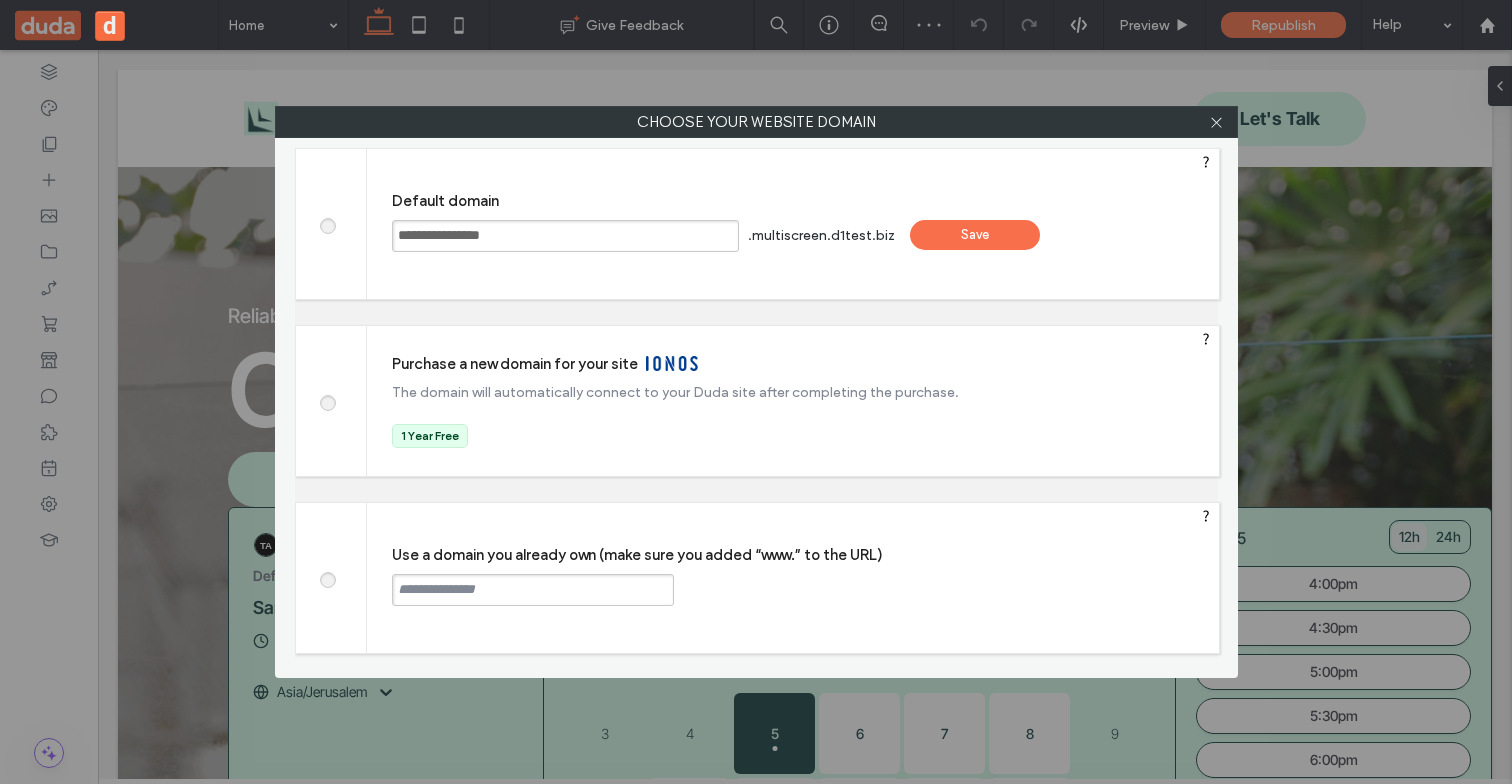 click on "Save" at bounding box center [975, 235] 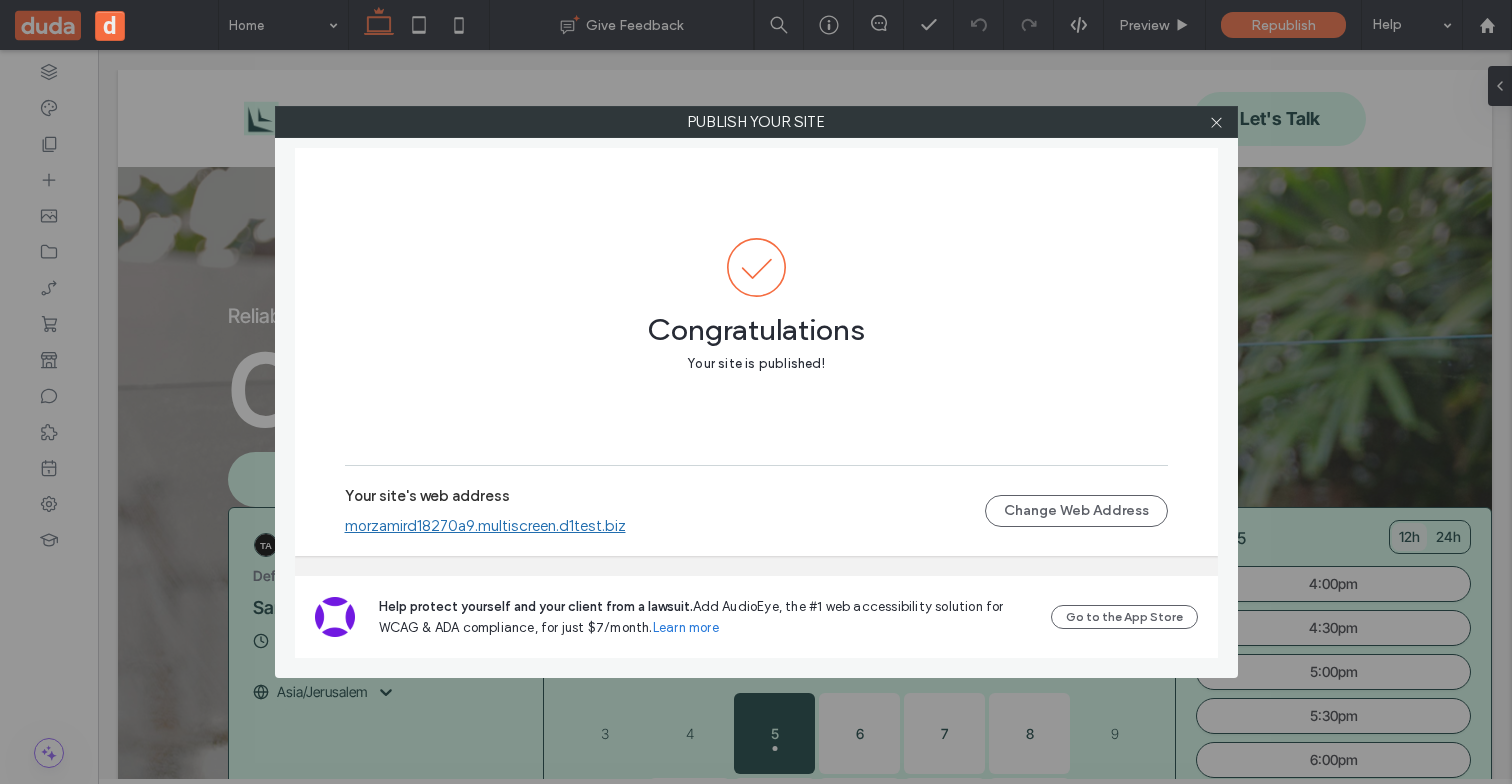 click on "morzamird18270a9.multiscreen.d1test.biz" at bounding box center (485, 526) 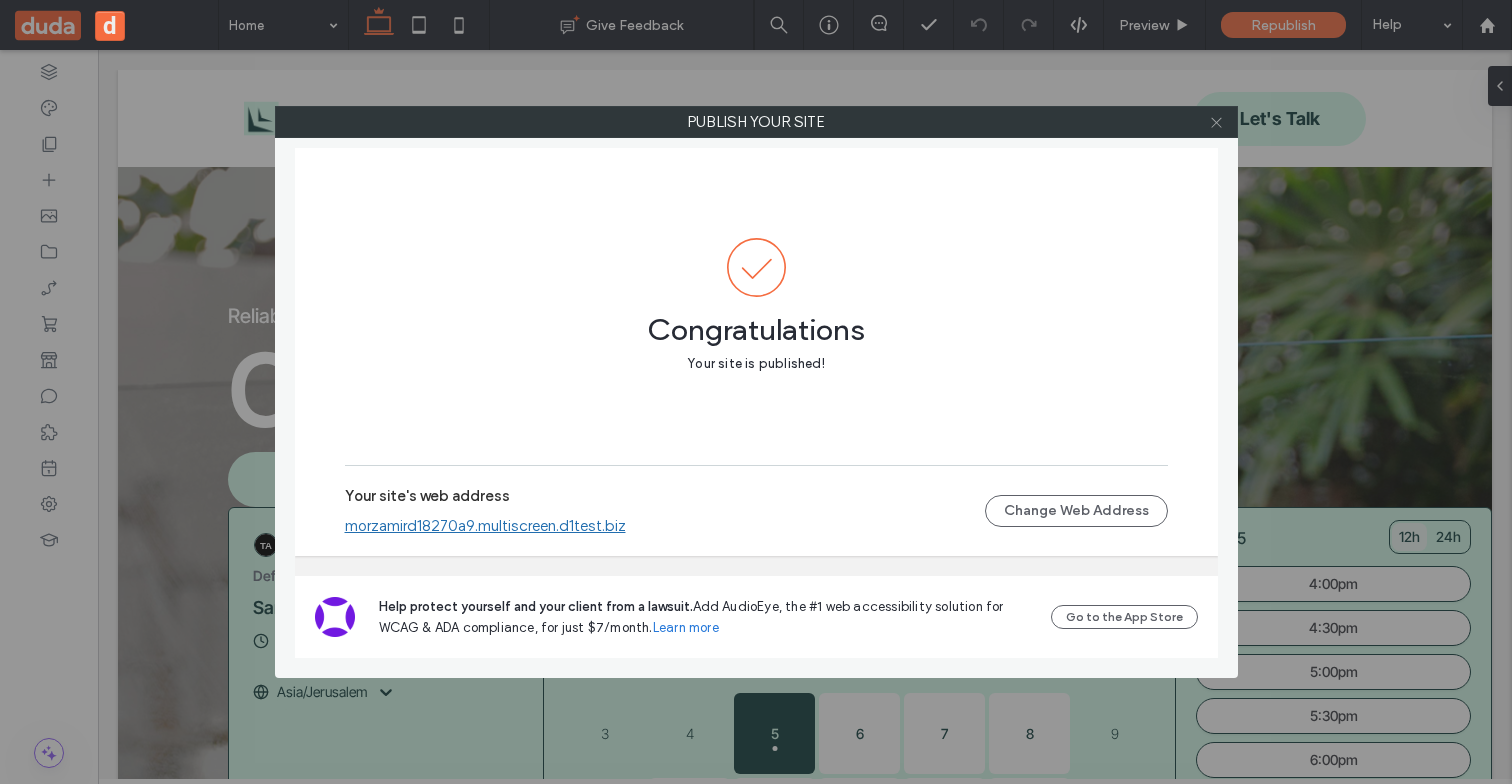 click 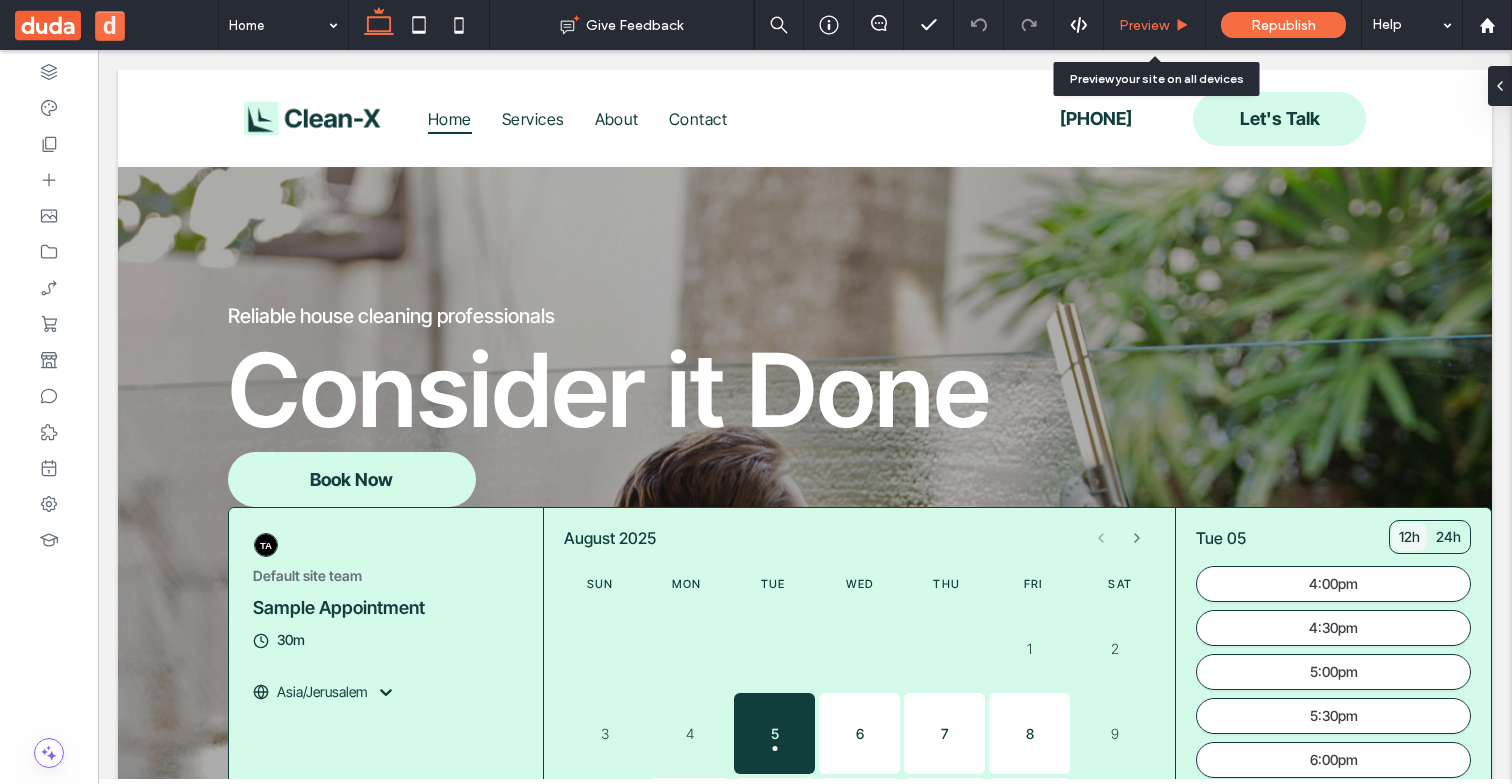 click on "Preview" at bounding box center [1144, 25] 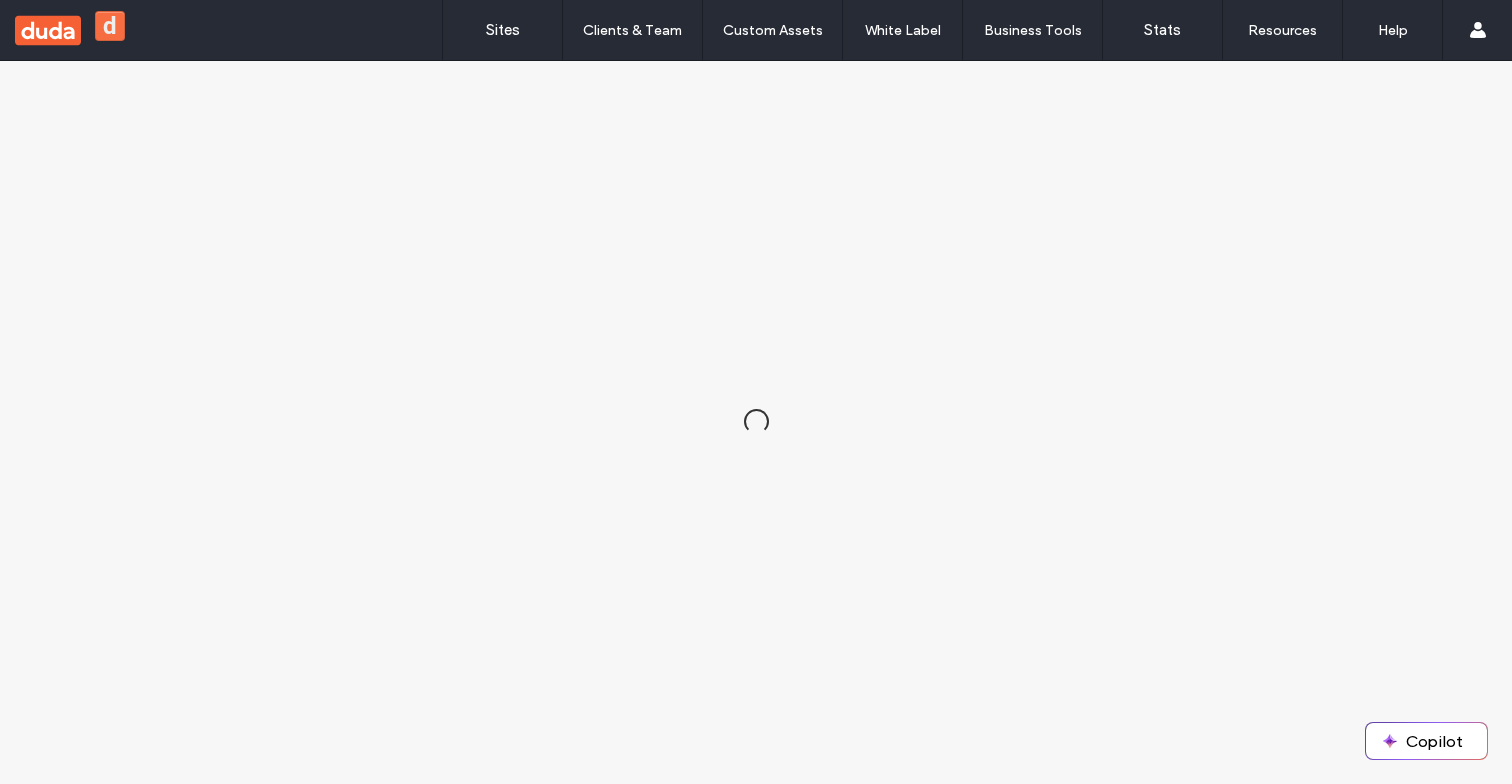 scroll, scrollTop: 0, scrollLeft: 0, axis: both 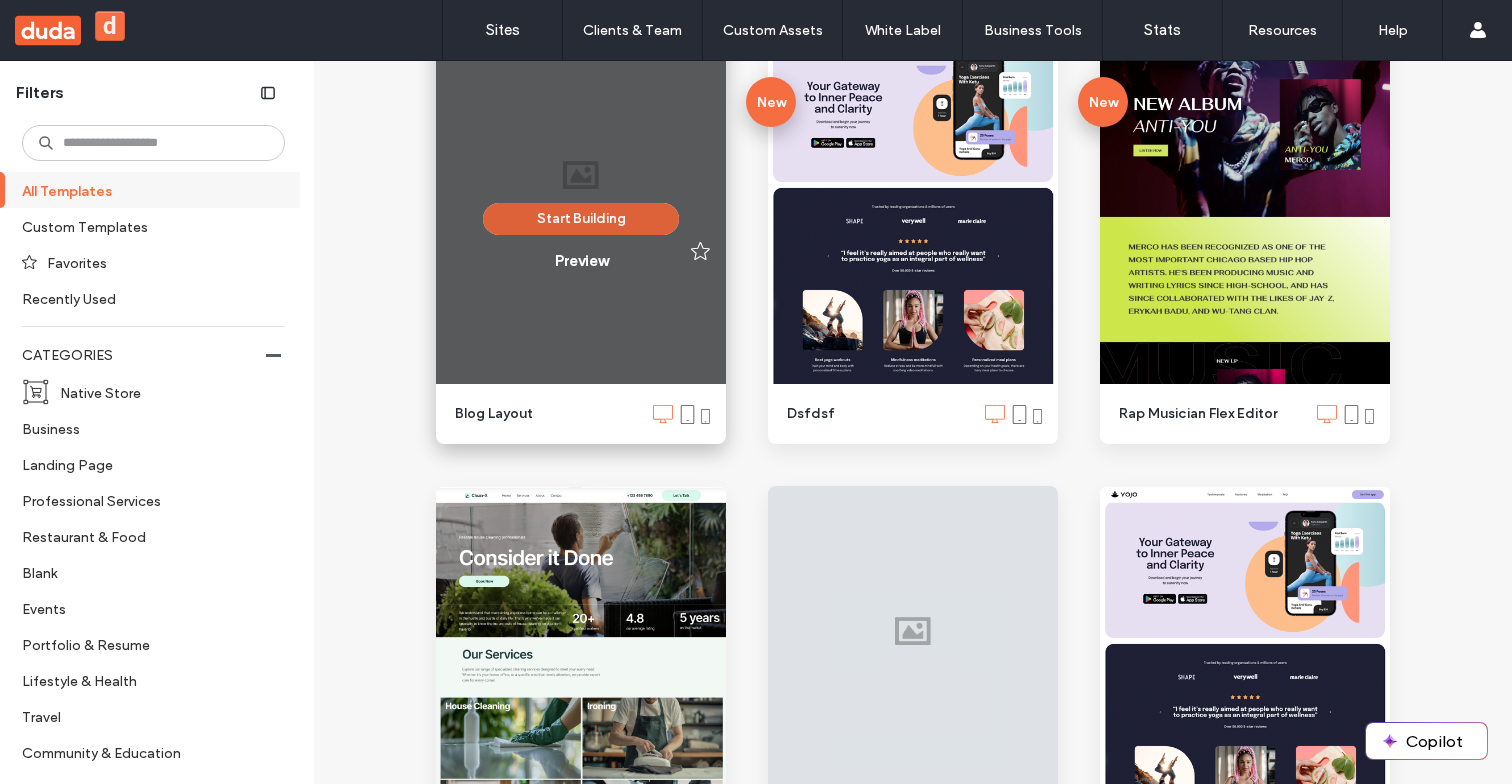 click on "Start Building" at bounding box center (581, 219) 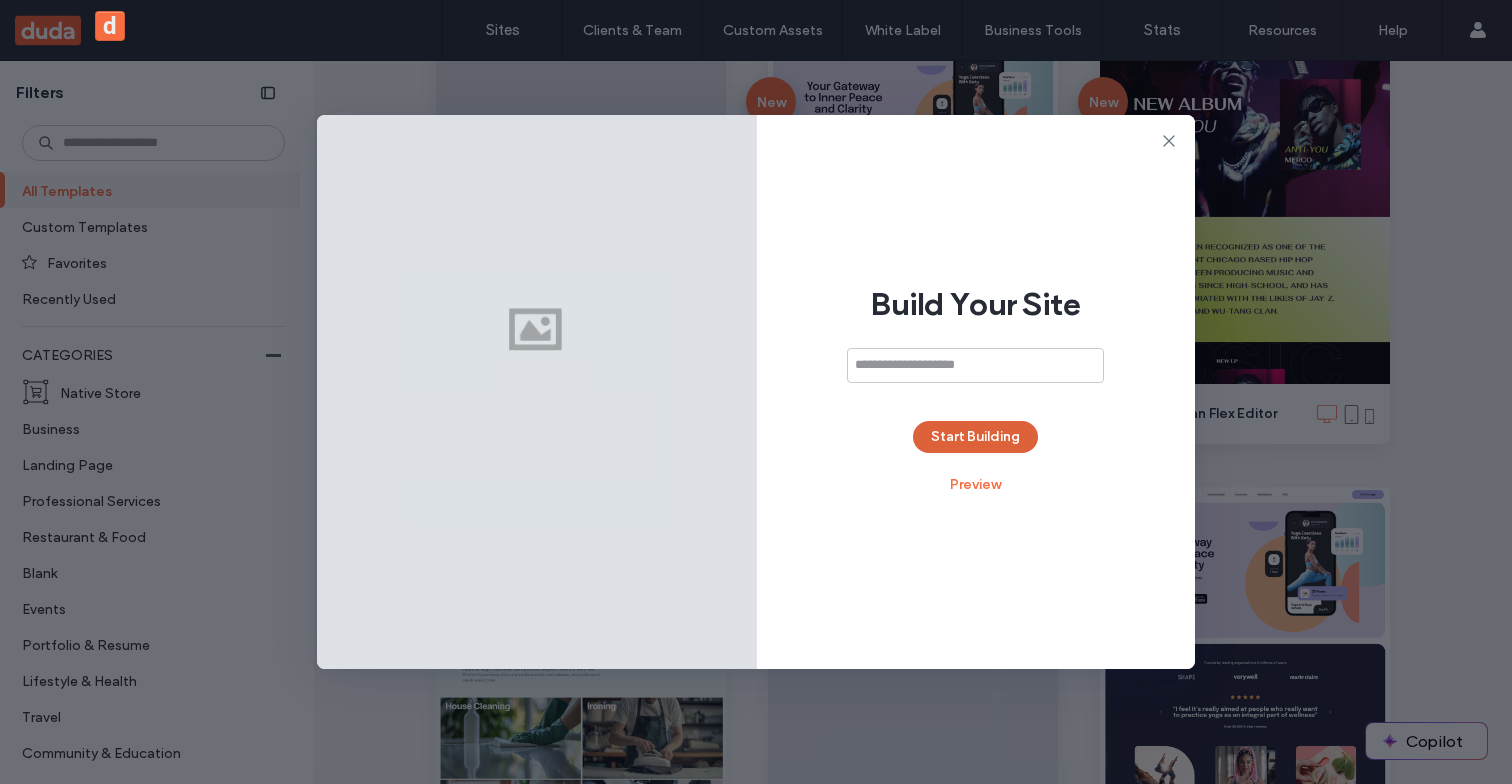 click on "Start Building" at bounding box center (975, 437) 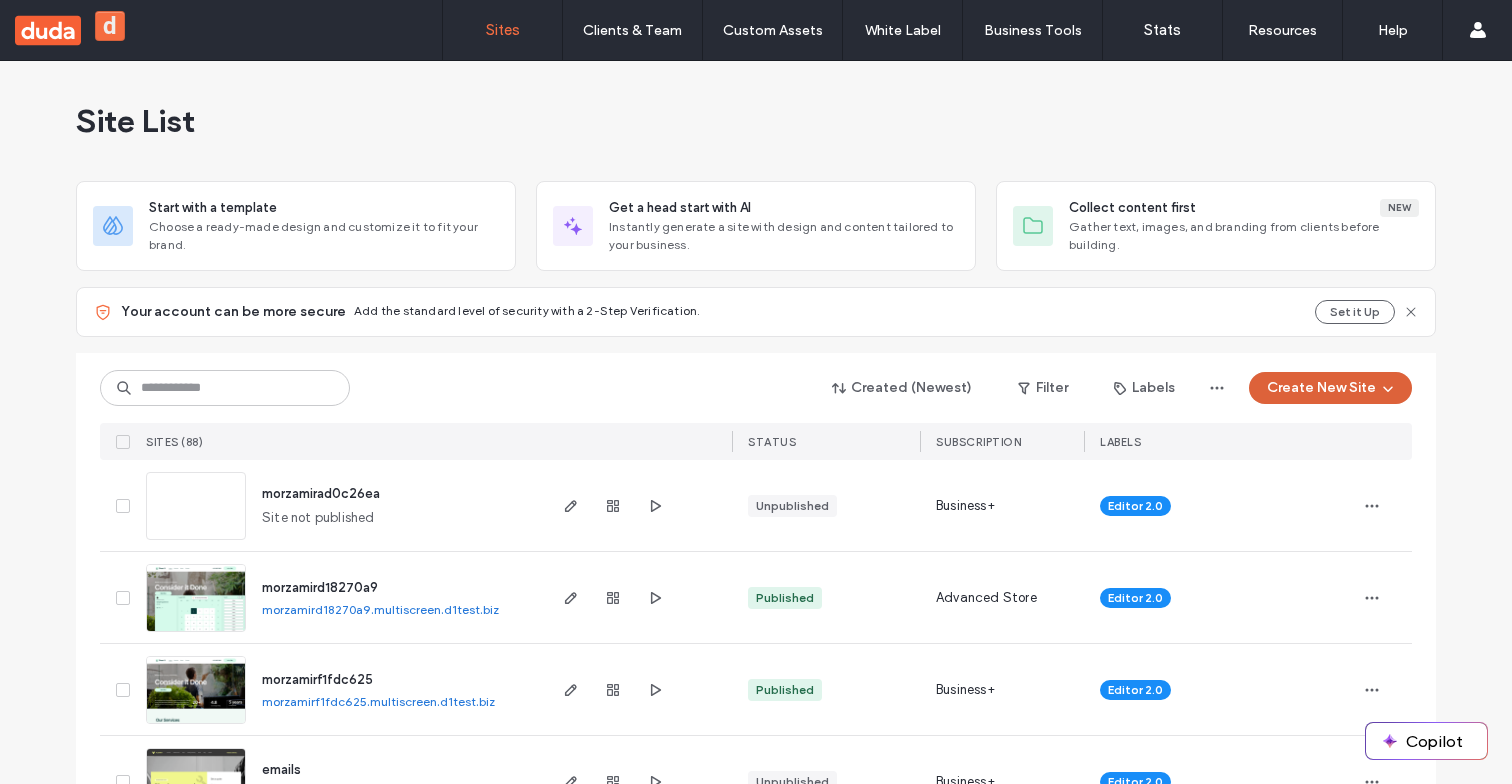 scroll, scrollTop: 0, scrollLeft: 0, axis: both 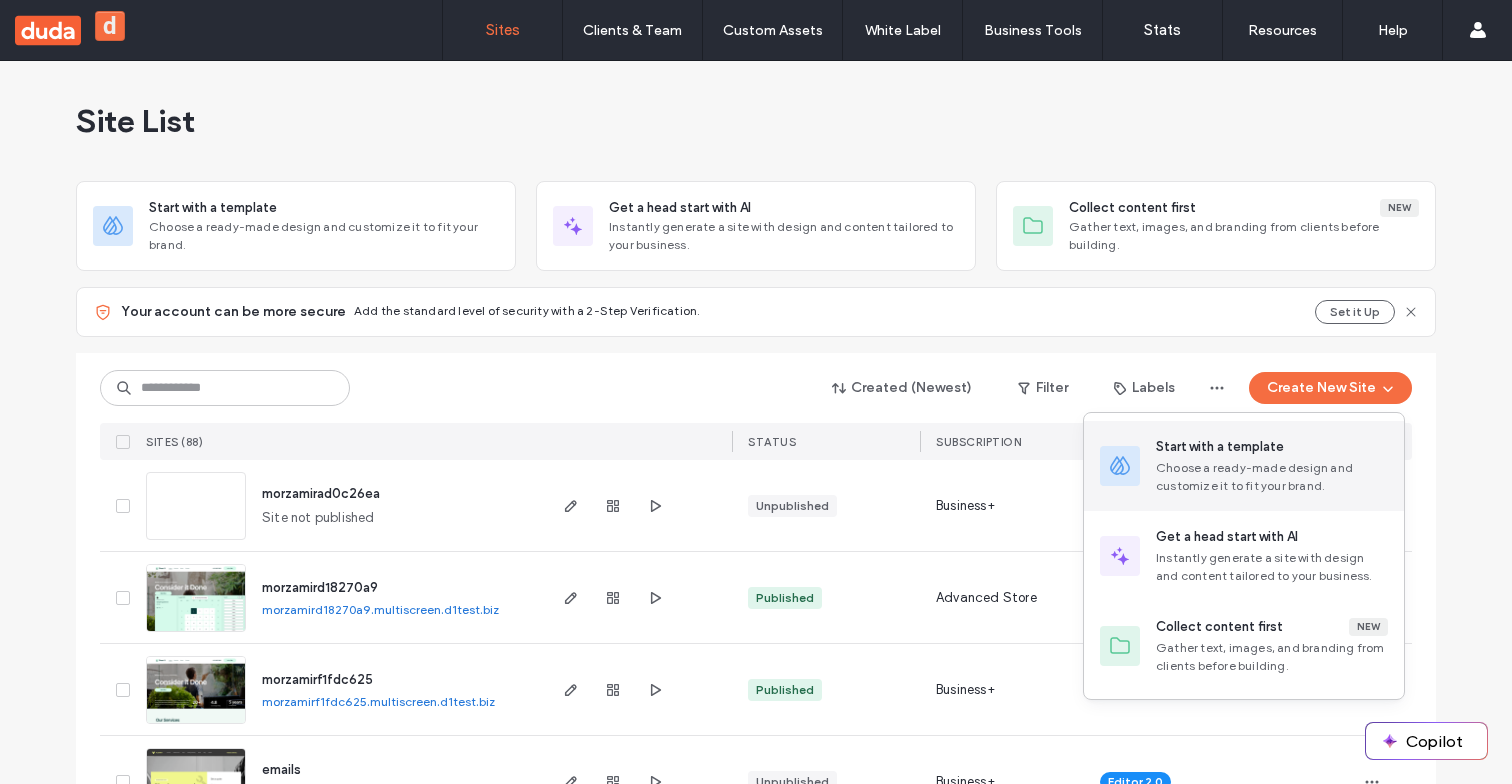 click on "Start with a template Choose a ready-made design and customize it to fit your brand." at bounding box center (1244, 466) 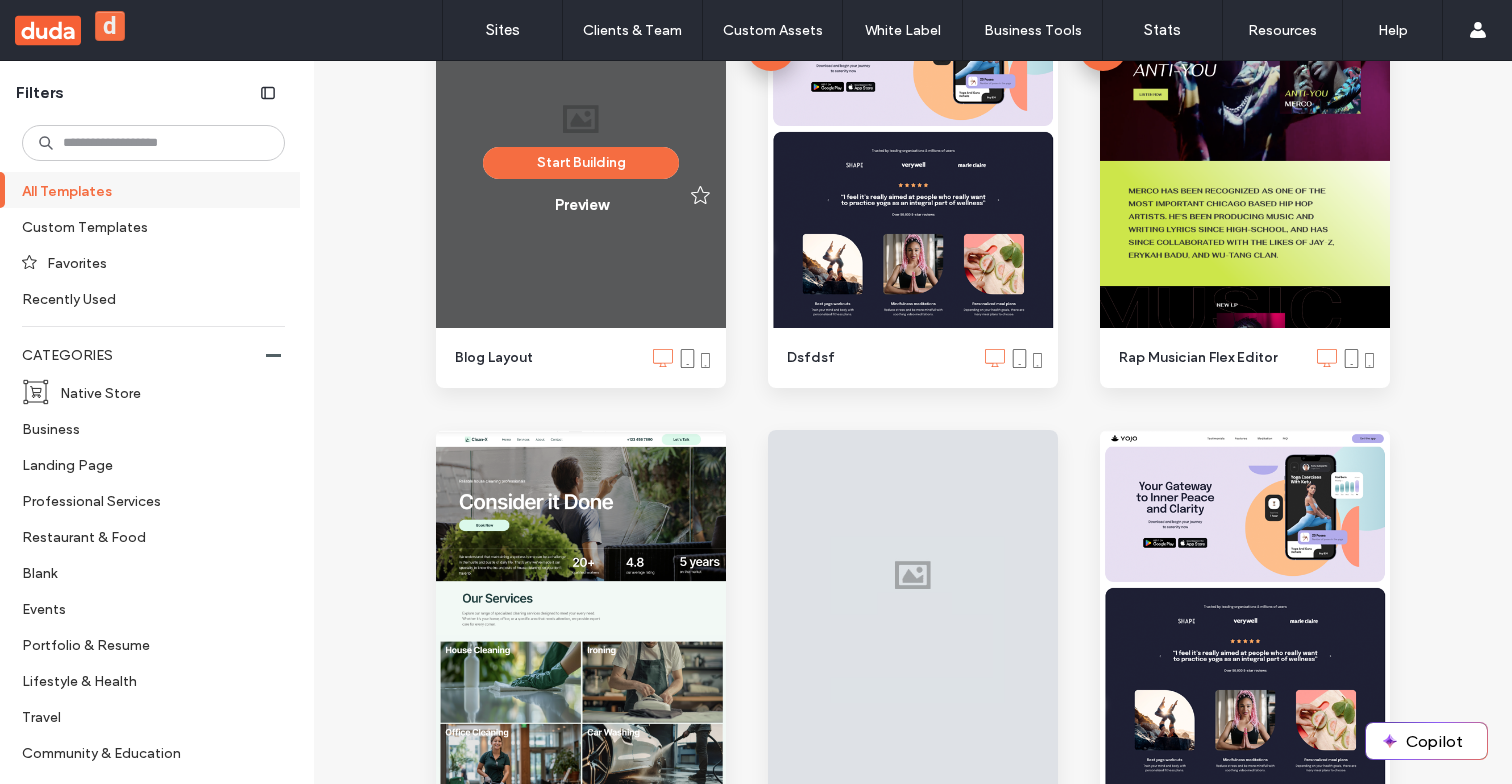 scroll, scrollTop: 854, scrollLeft: 0, axis: vertical 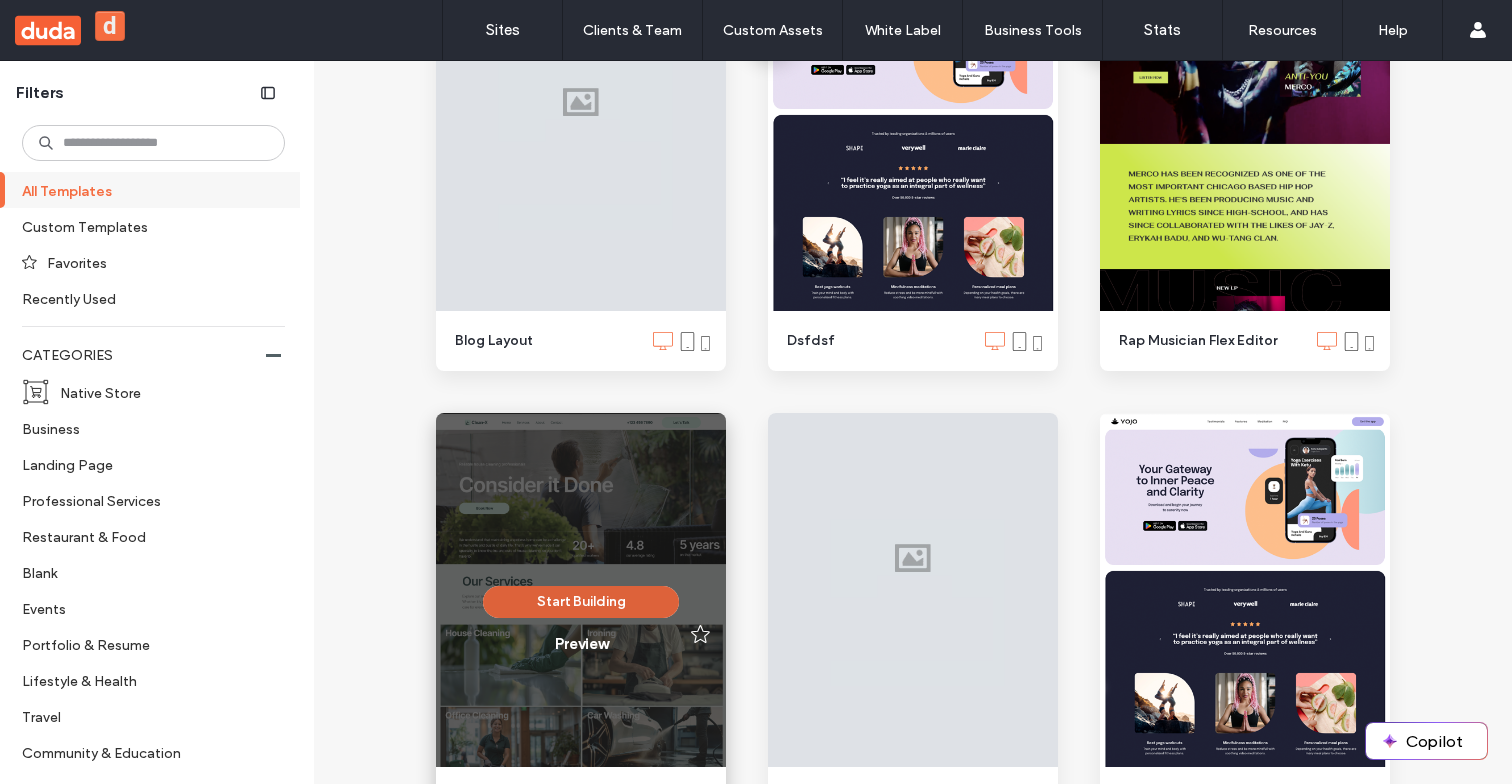 click on "Start Building" at bounding box center [581, 602] 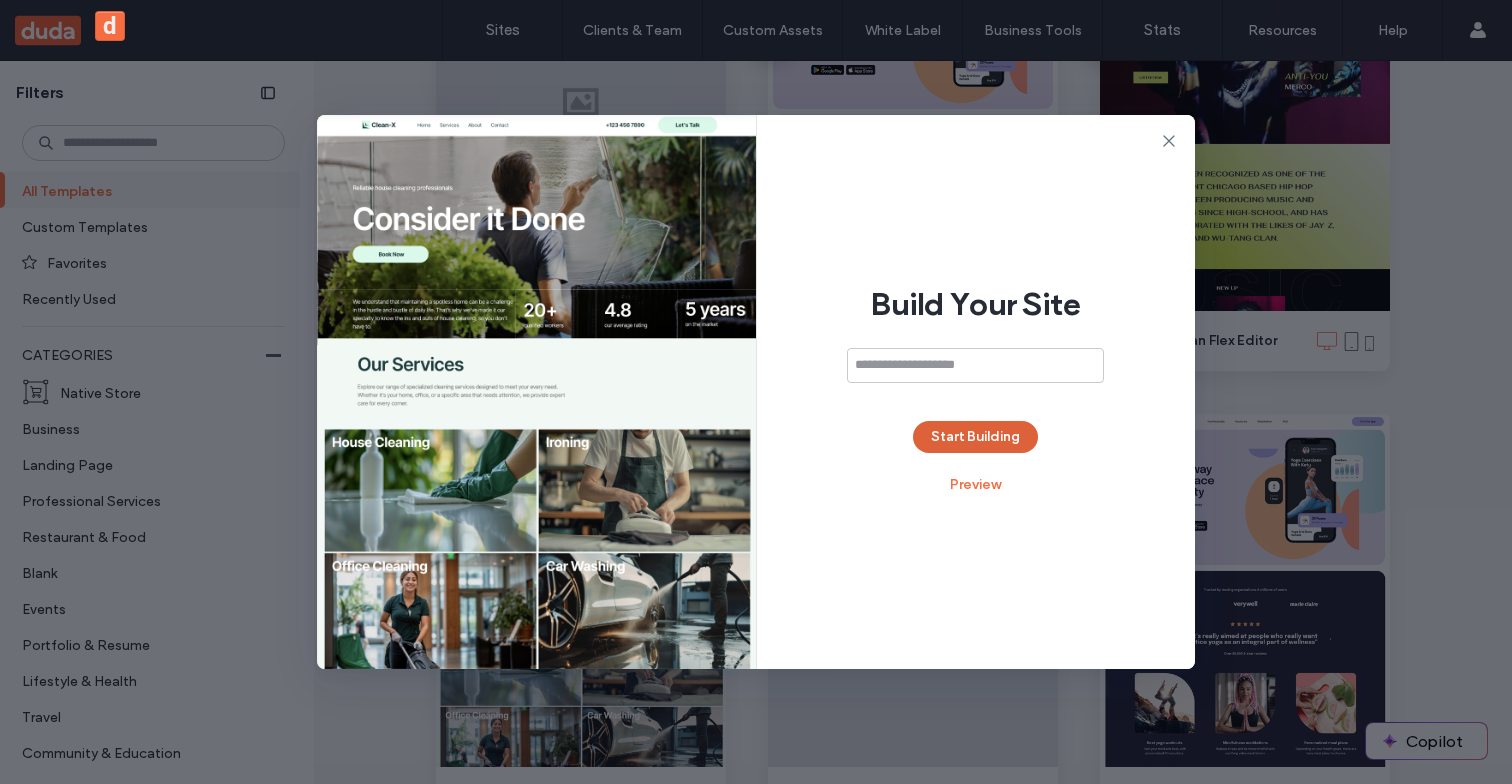 click on "Start Building" at bounding box center (975, 437) 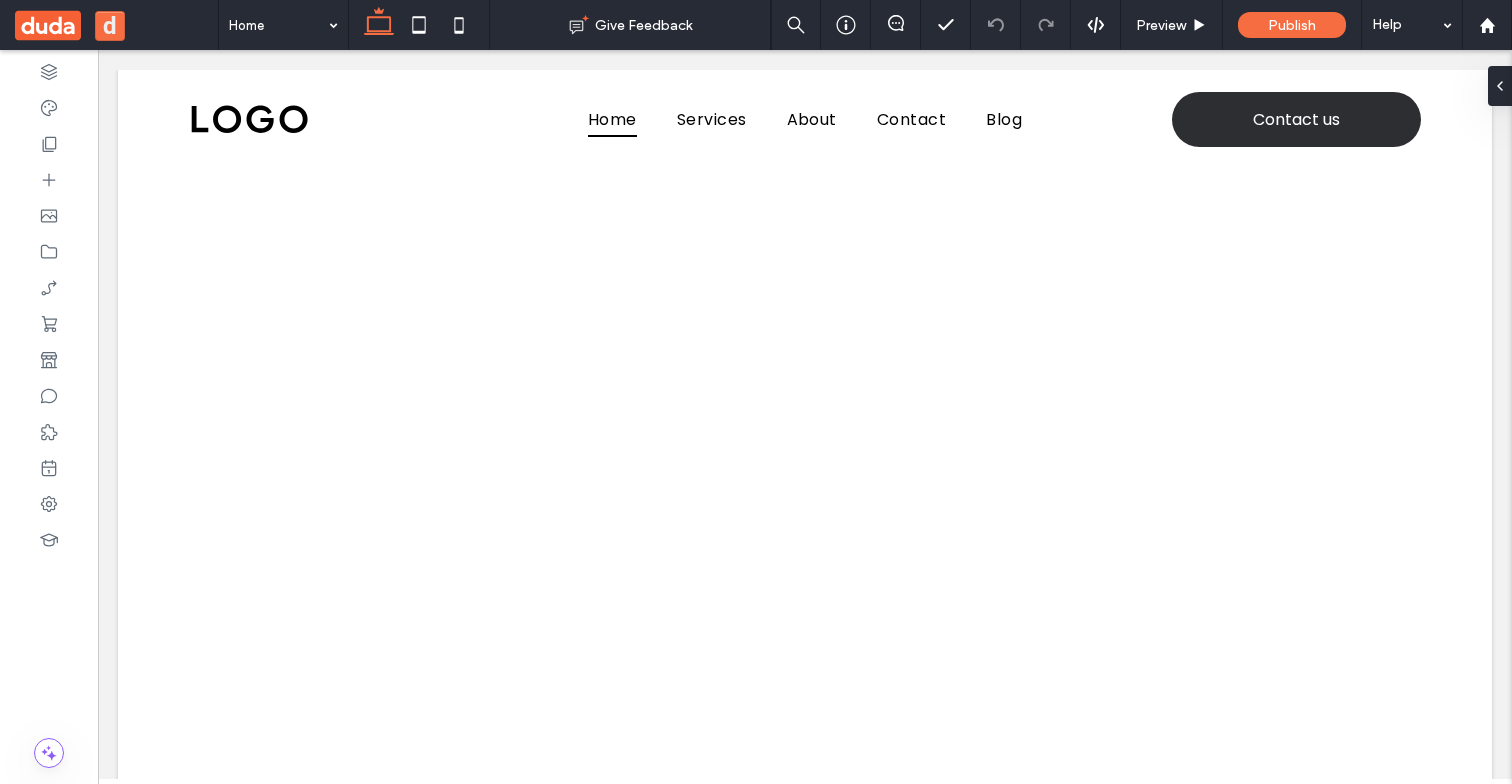 scroll, scrollTop: 0, scrollLeft: 0, axis: both 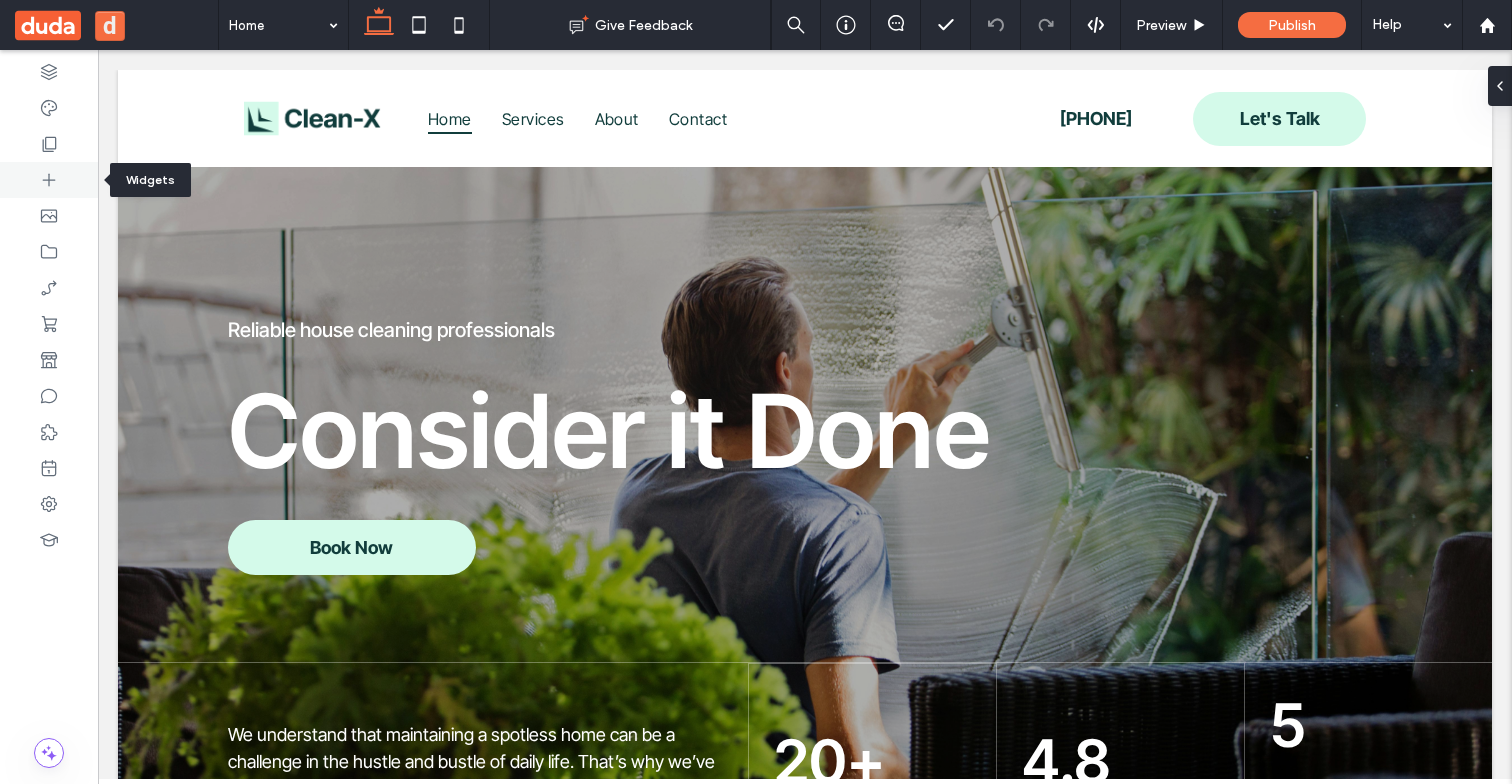 click 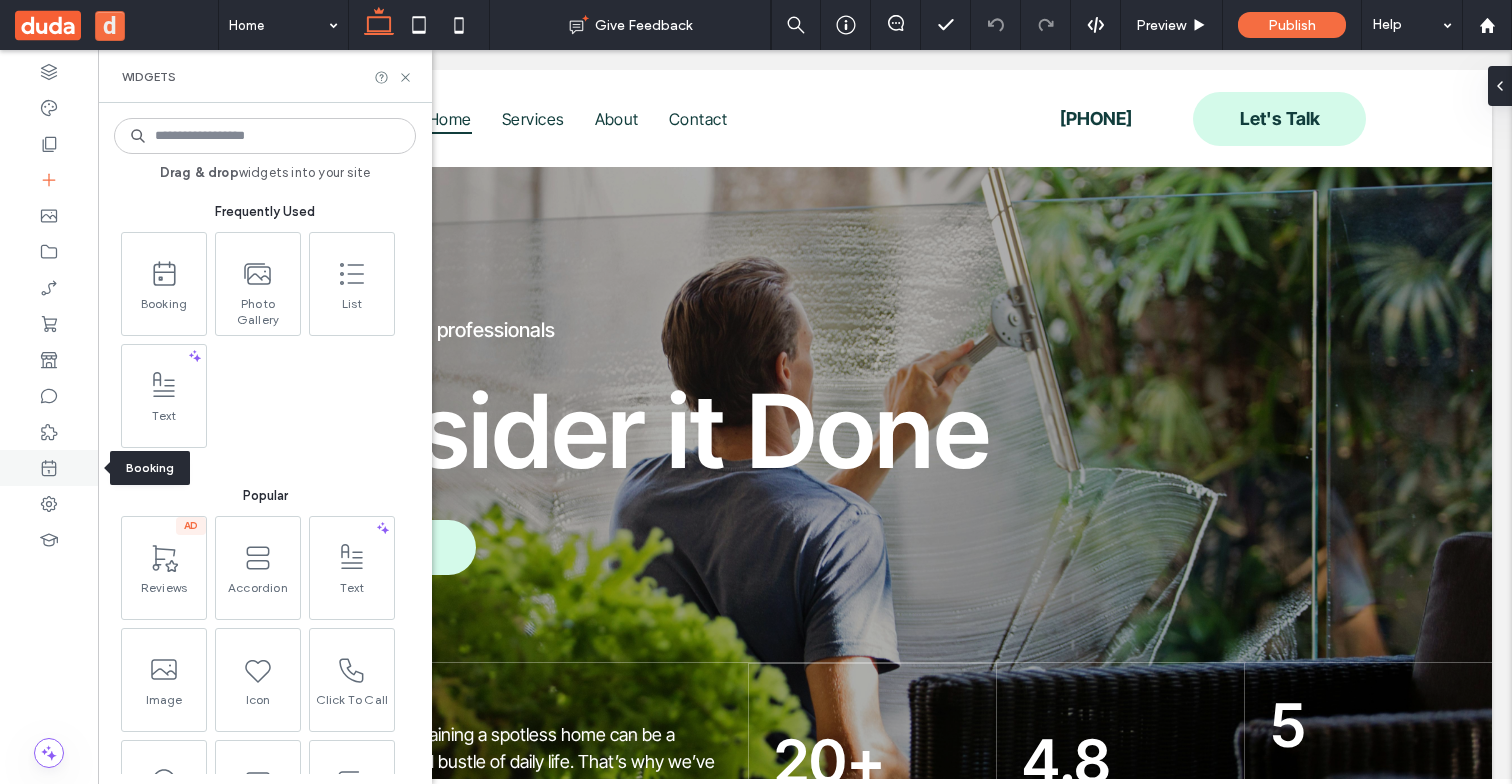 click 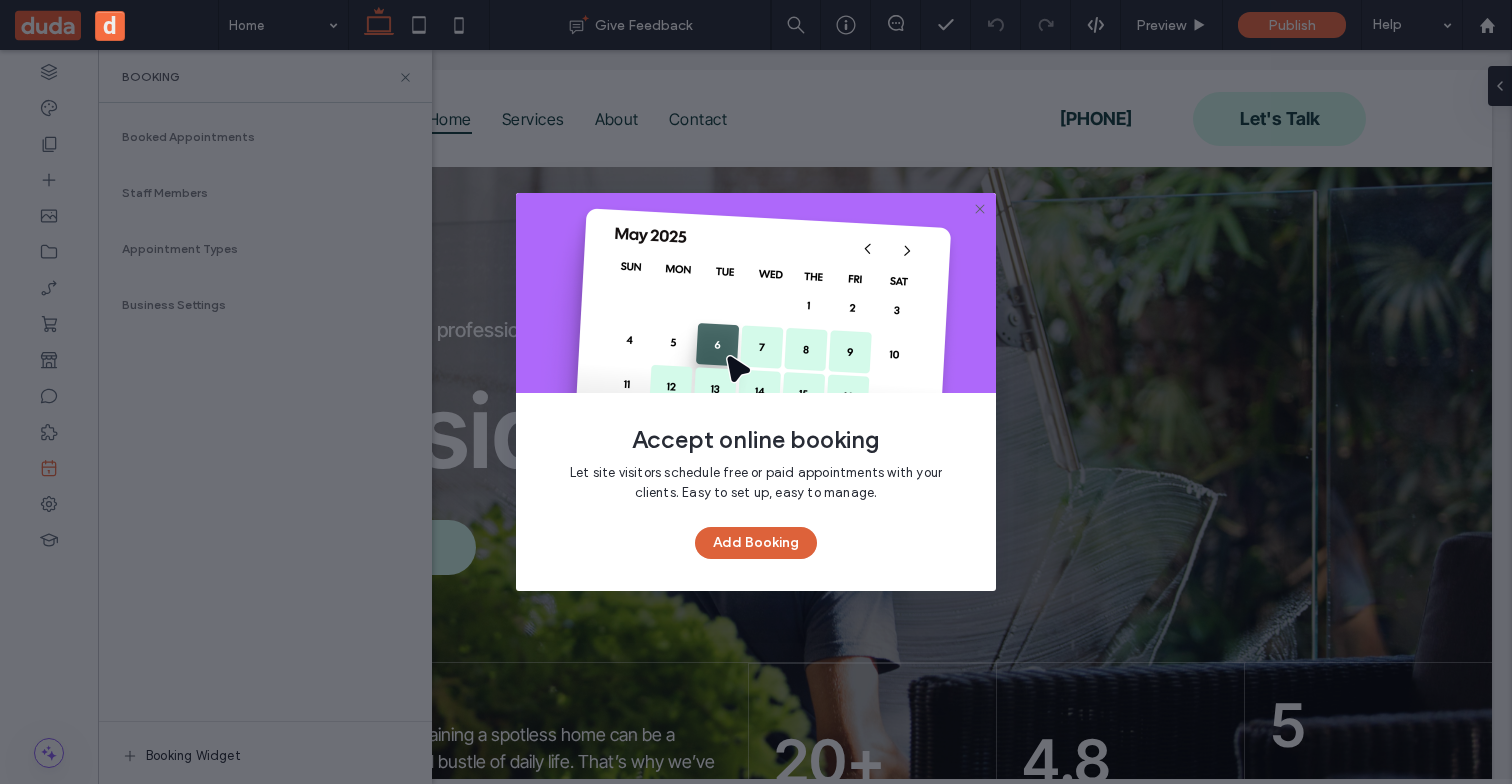 click on "Add Booking" at bounding box center [756, 543] 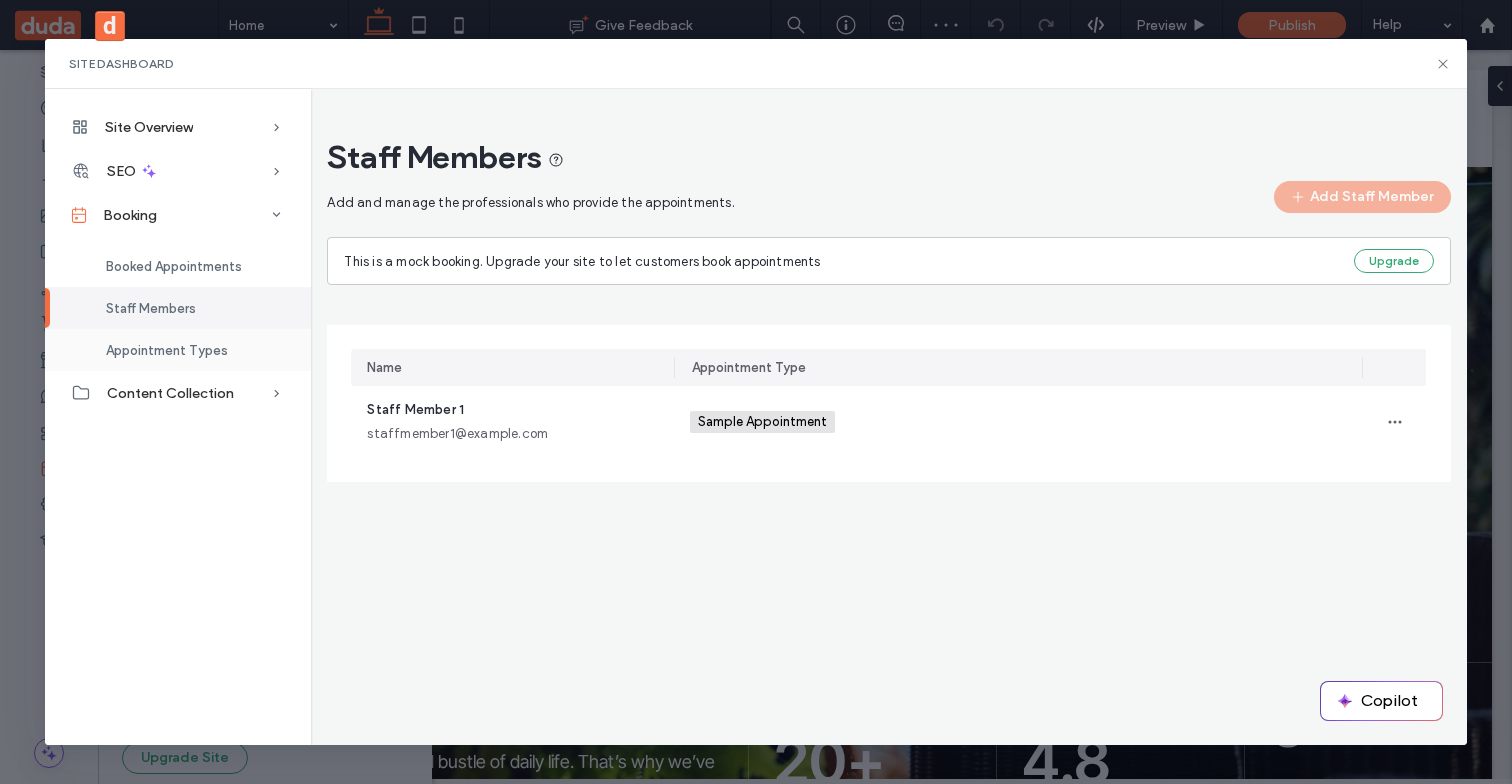 click on "Appointment Types" at bounding box center (167, 350) 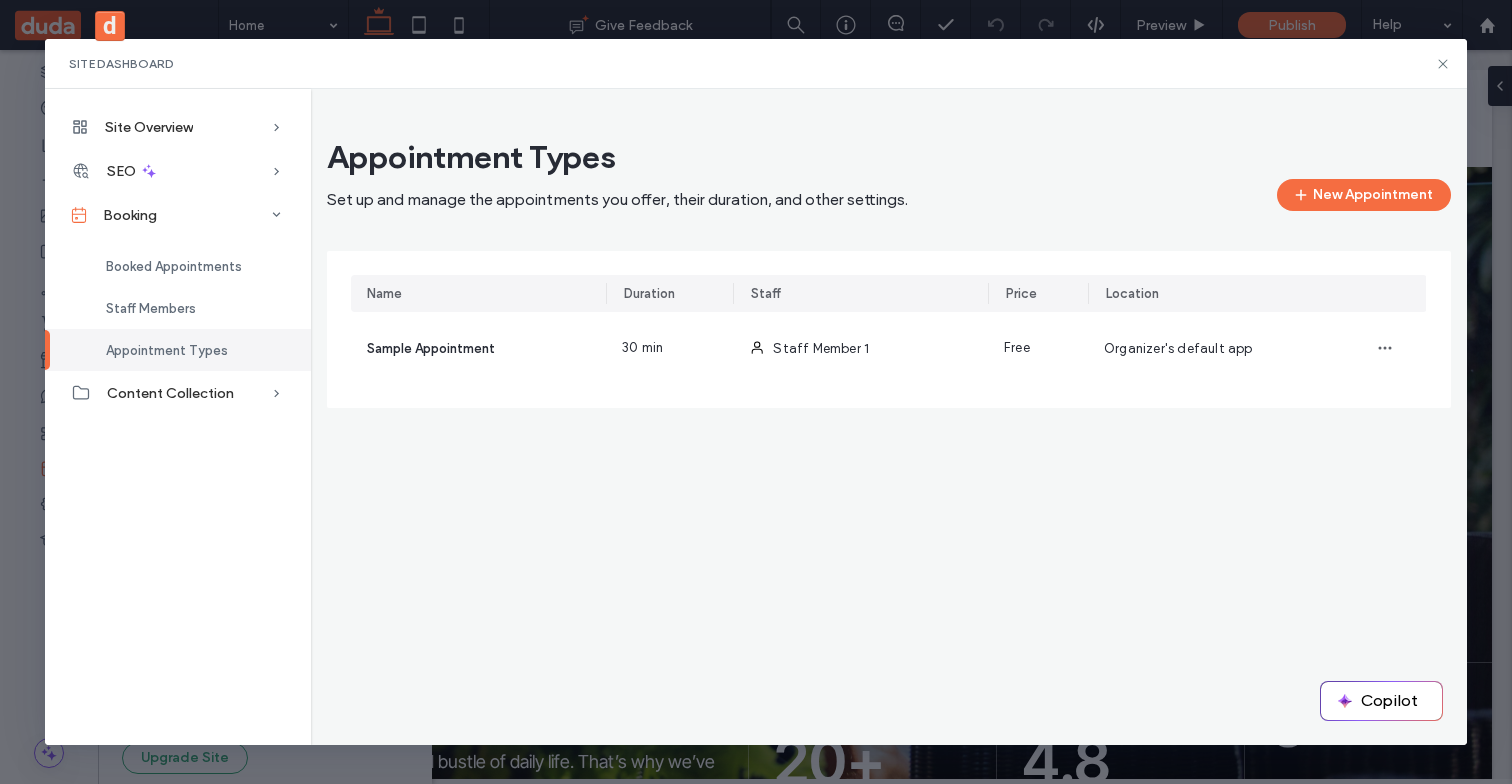 click on "Site Dashboard" at bounding box center [755, 64] 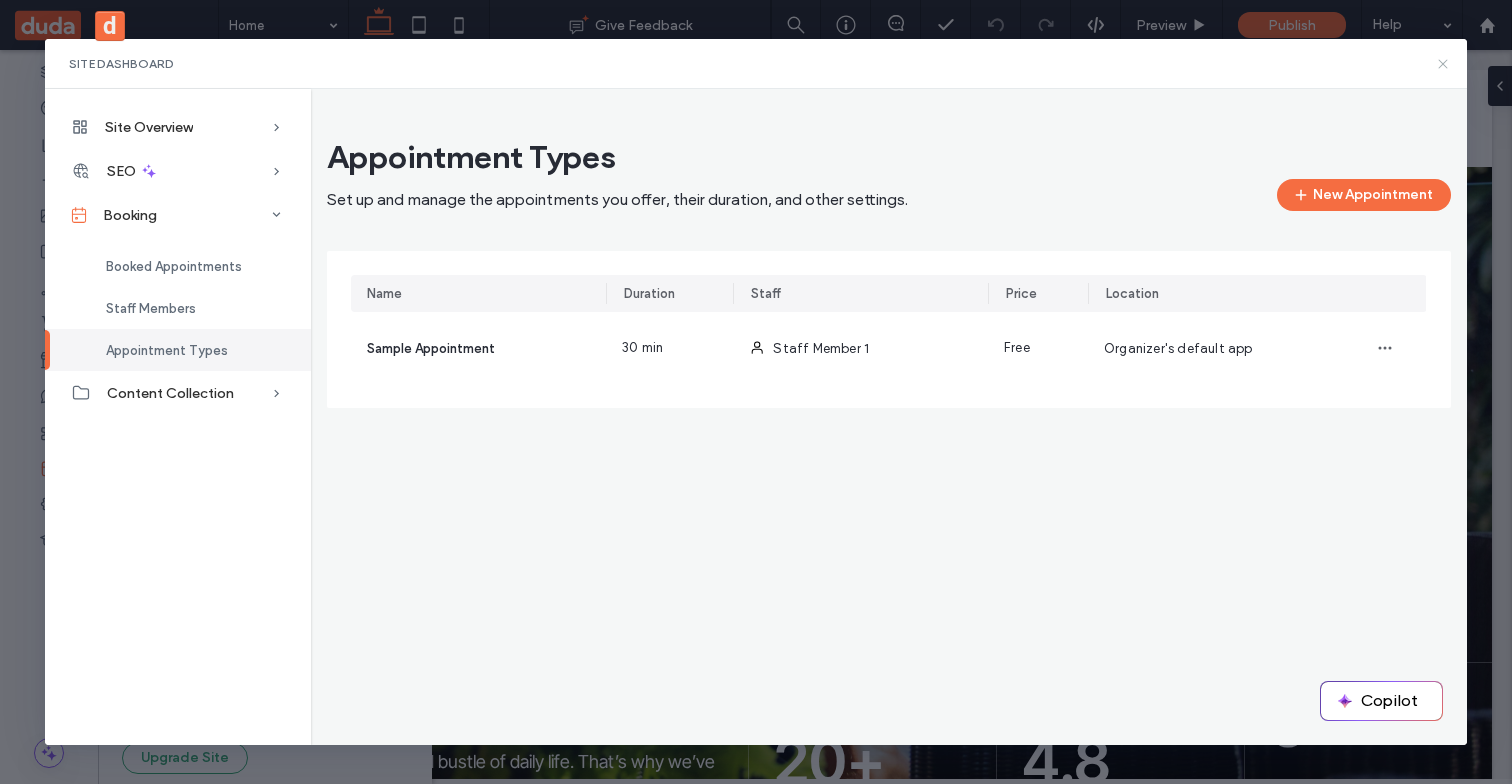 click 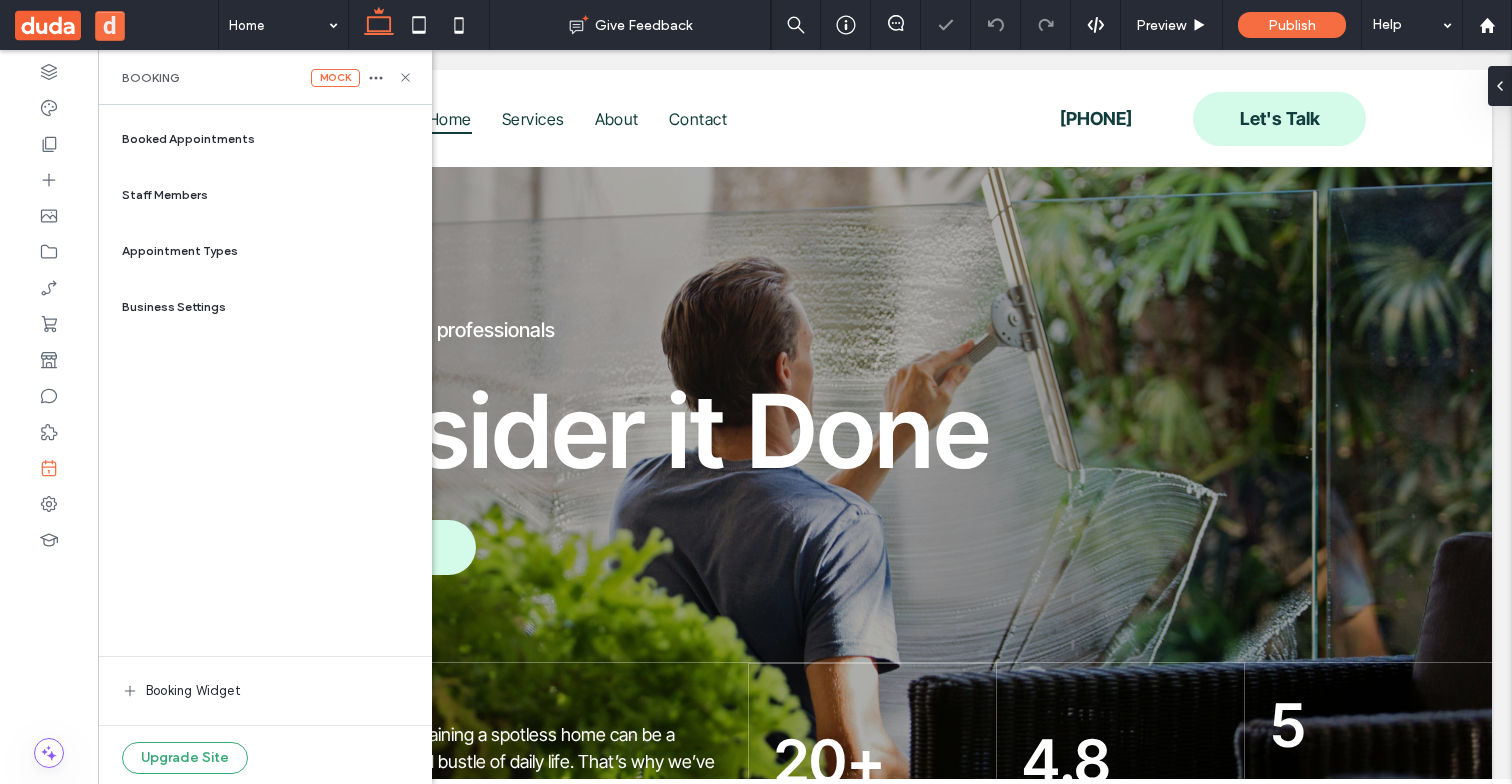 scroll, scrollTop: 0, scrollLeft: 0, axis: both 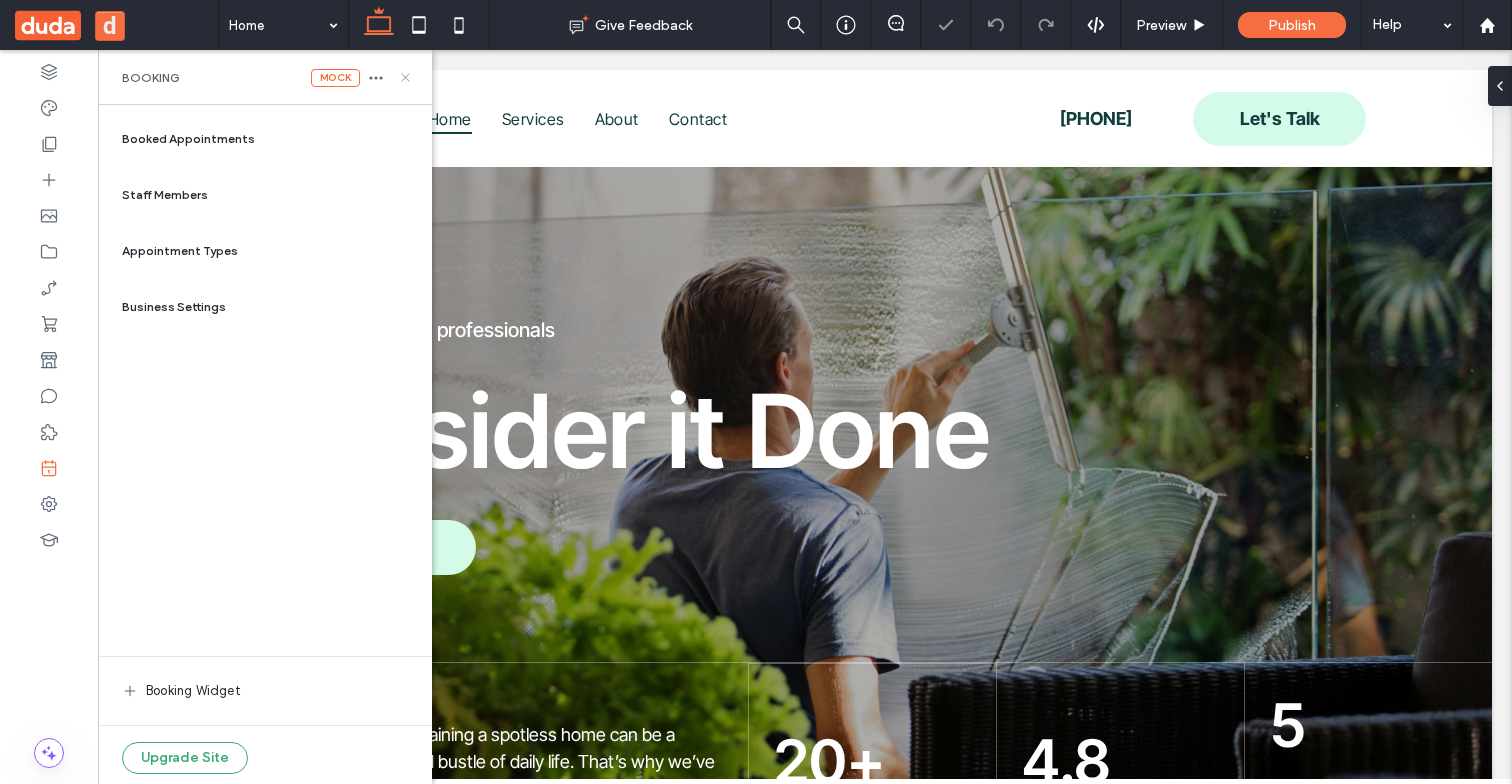 click 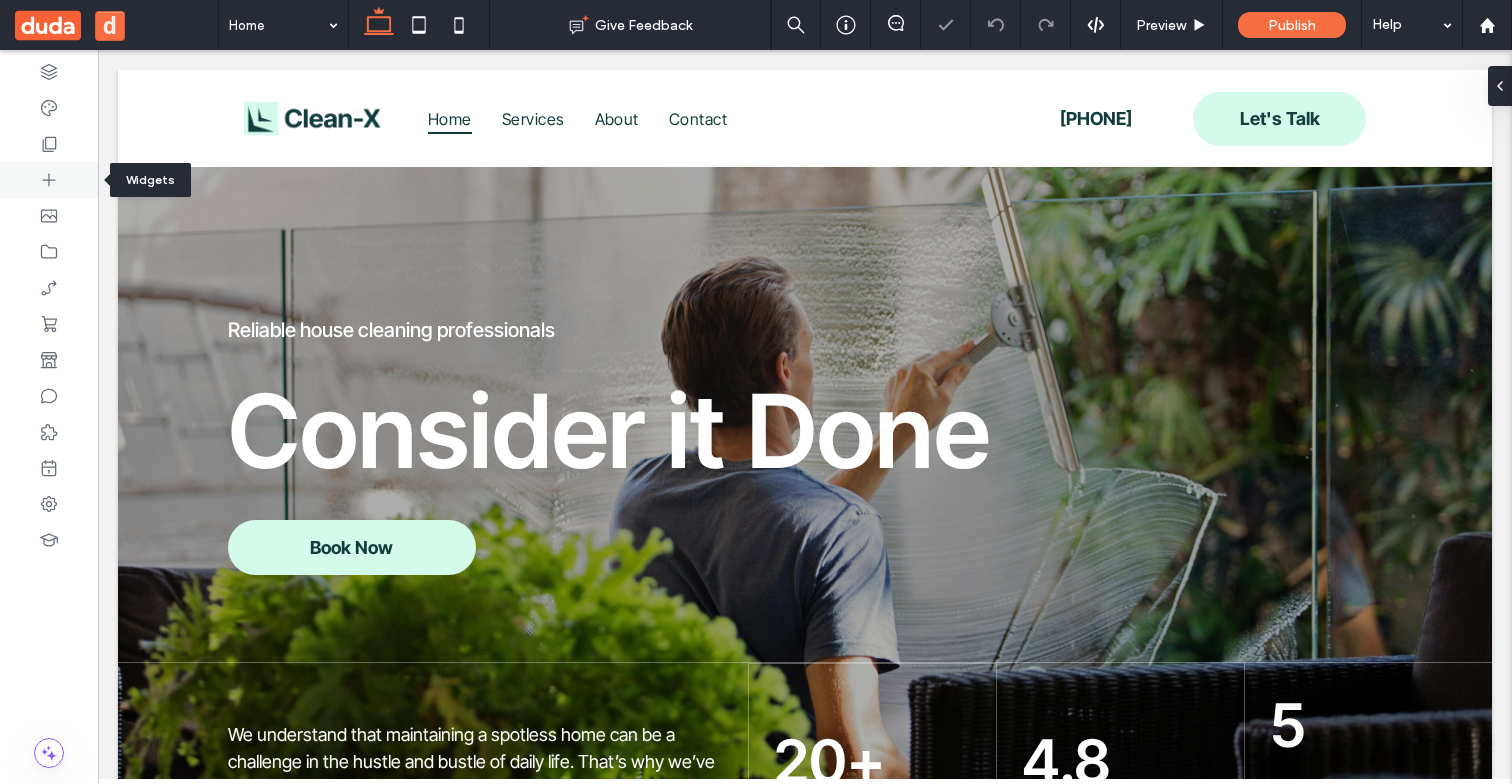 click at bounding box center [49, 180] 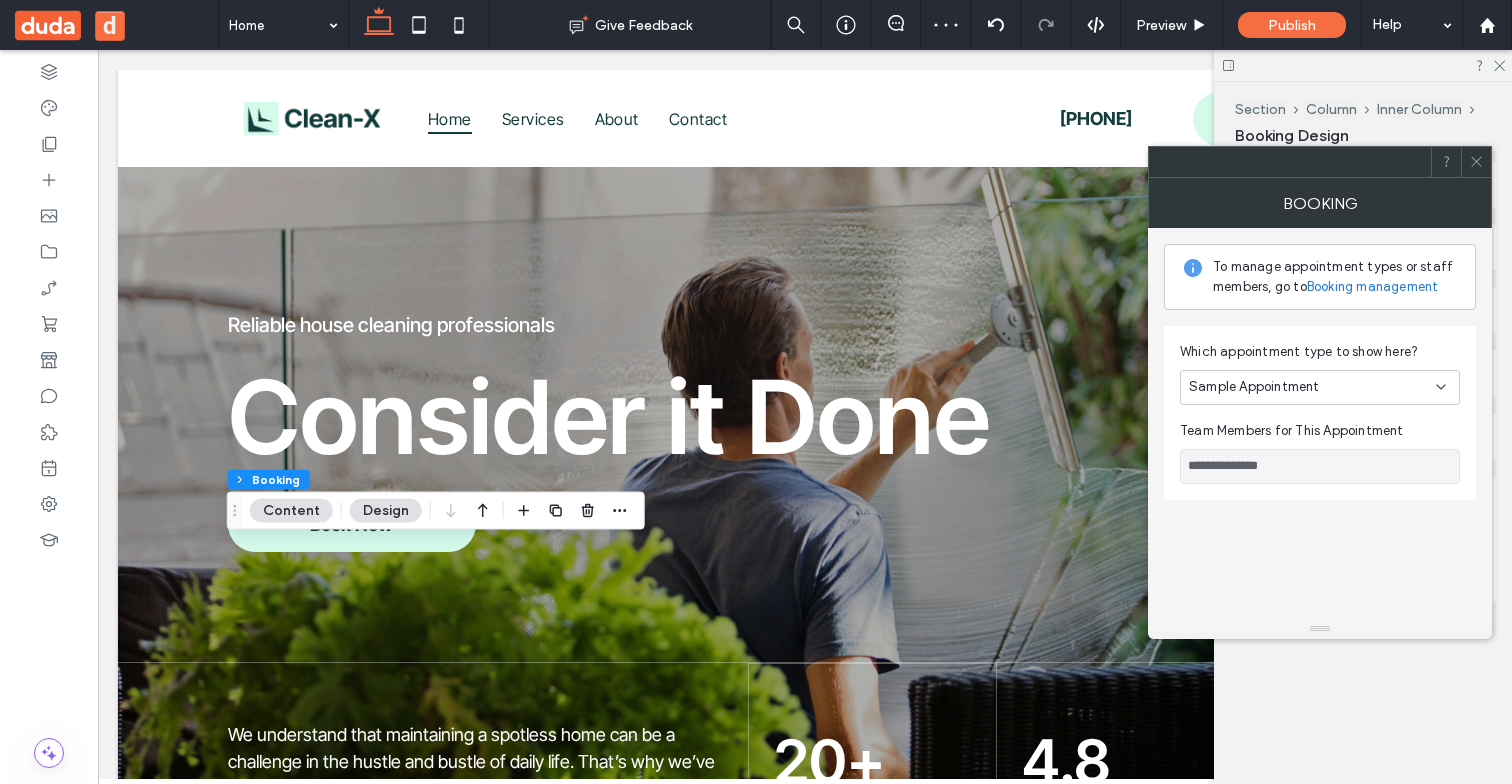 scroll, scrollTop: 0, scrollLeft: 0, axis: both 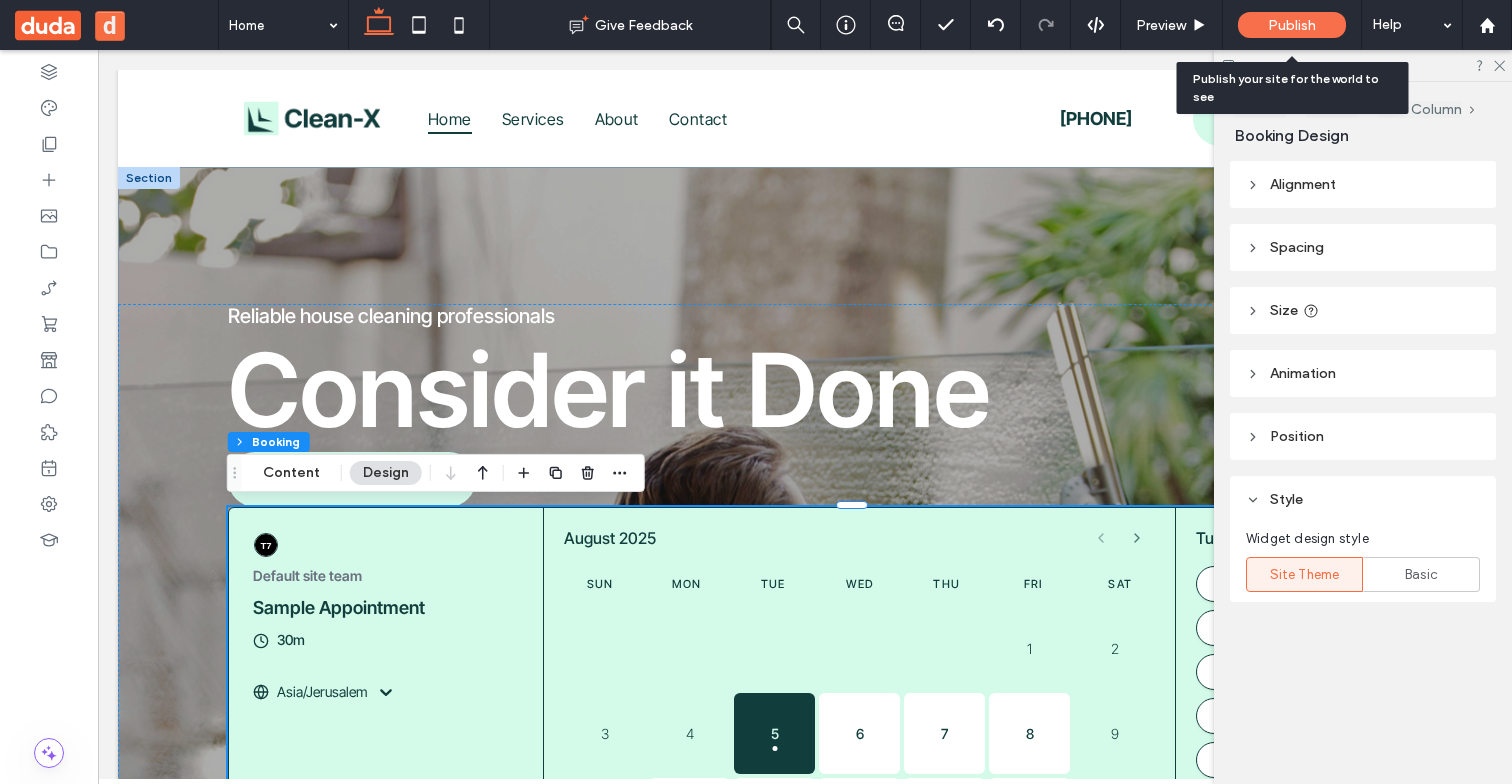 click on "Publish" at bounding box center [1292, 25] 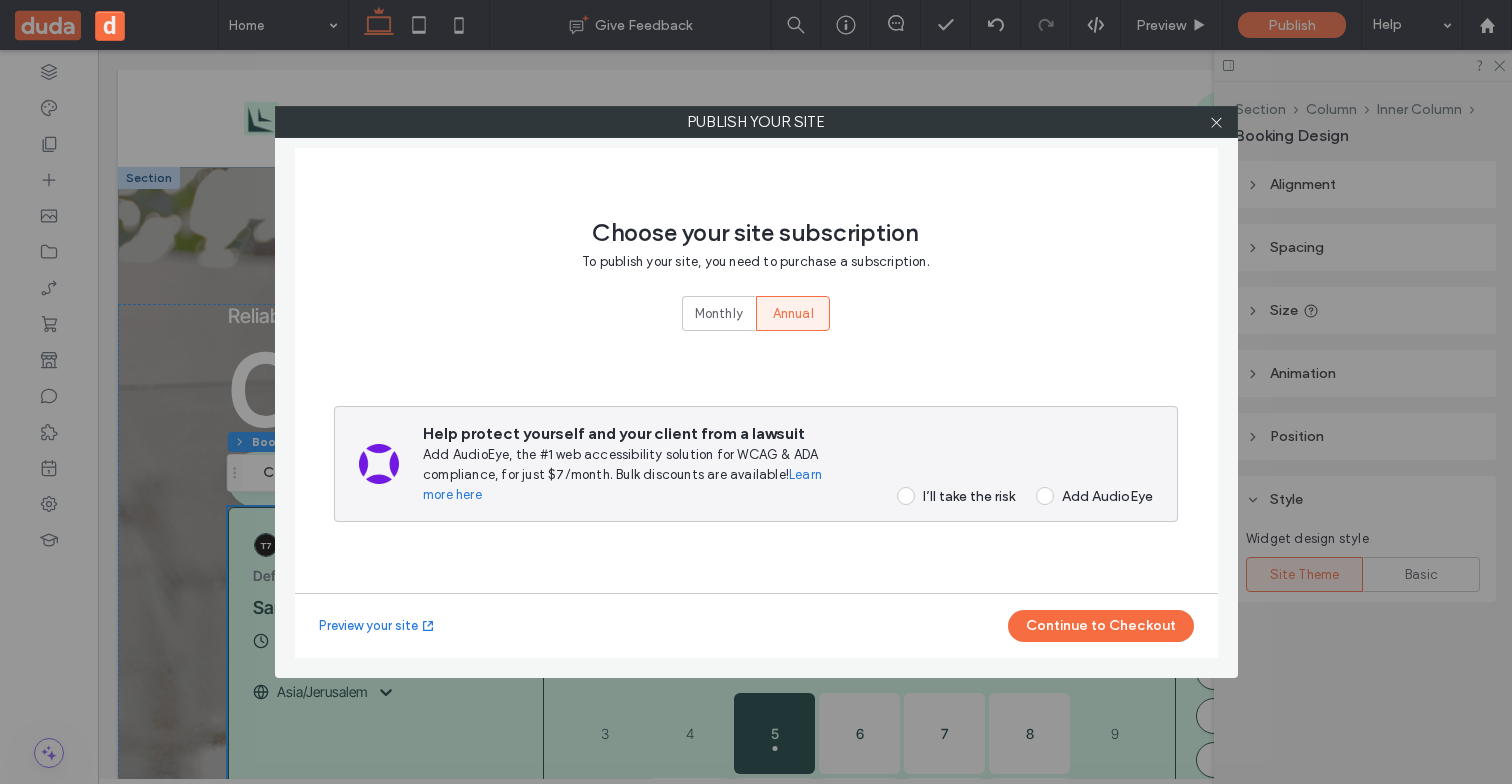 click on "I’ll take the risk" at bounding box center (949, 496) 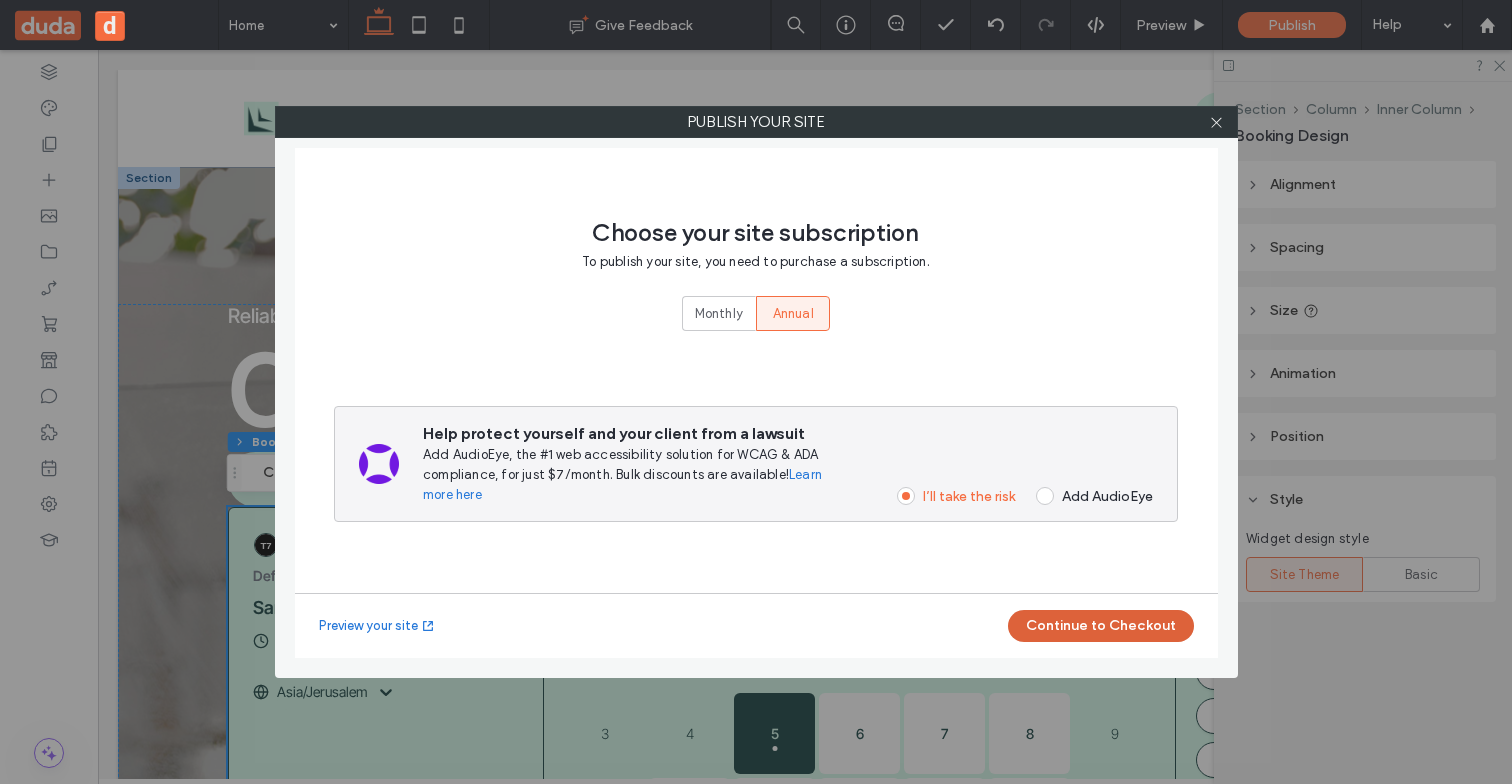 click on "Continue to Checkout" at bounding box center (1101, 626) 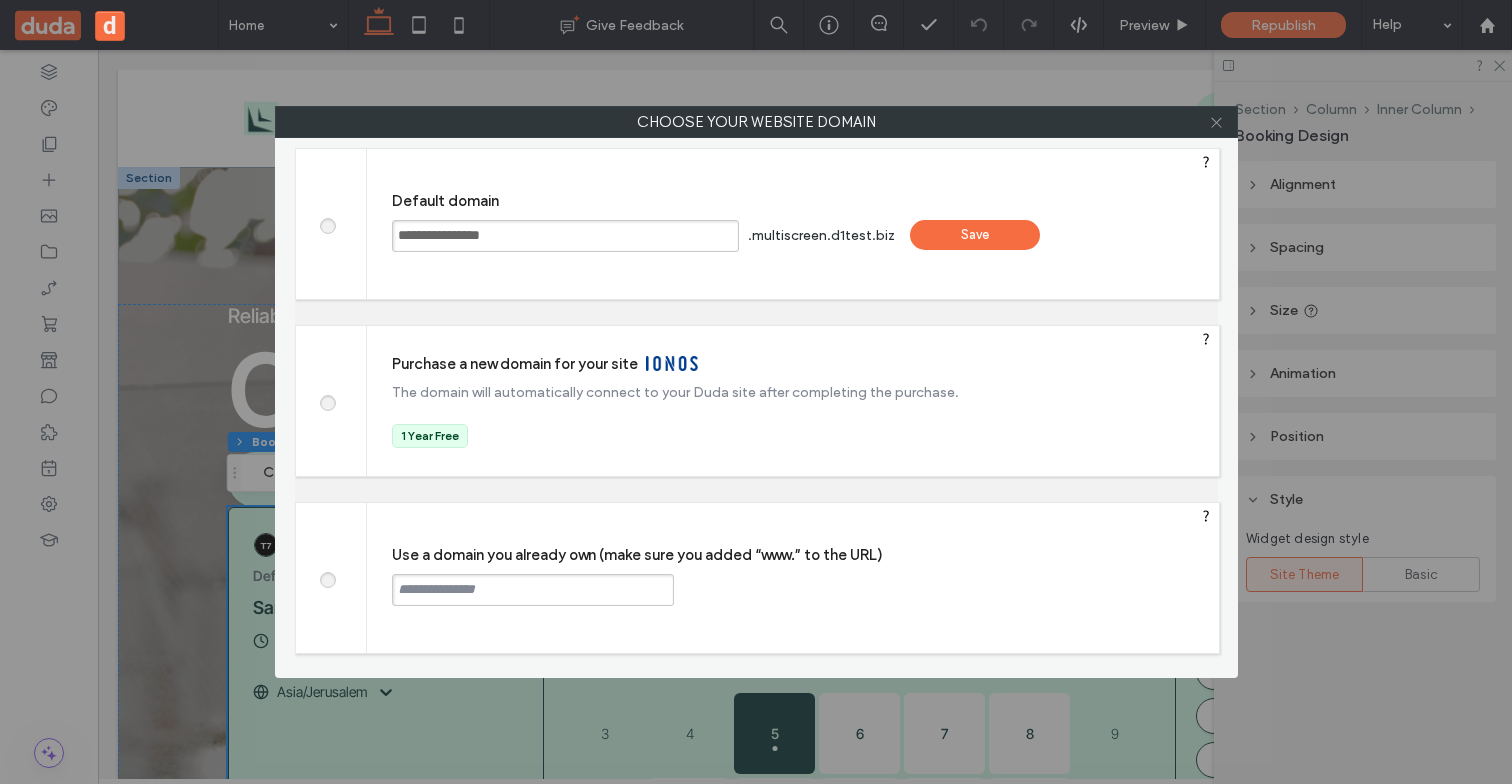 click 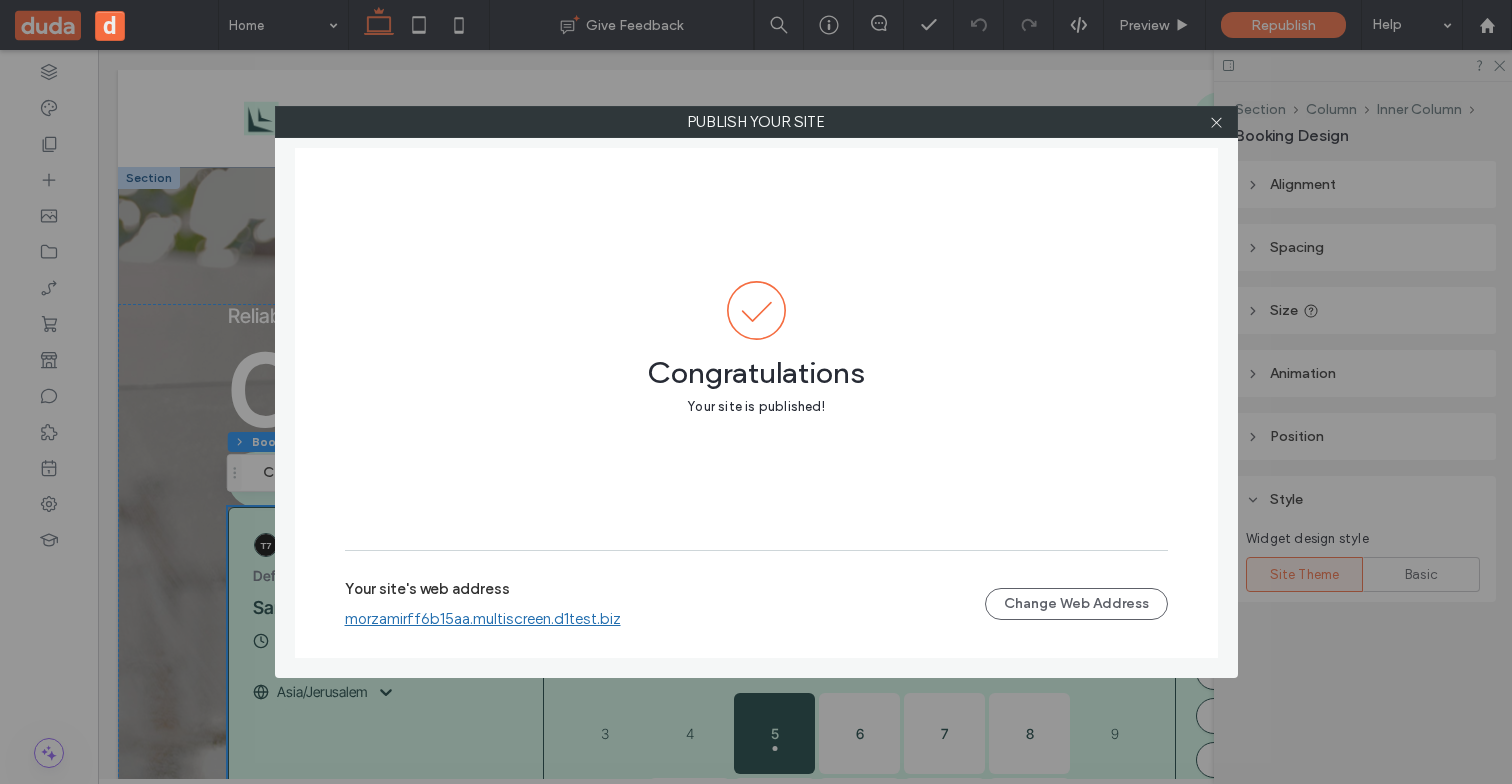click on "morzamirff6b15aa.multiscreen.d1test.biz" at bounding box center [483, 619] 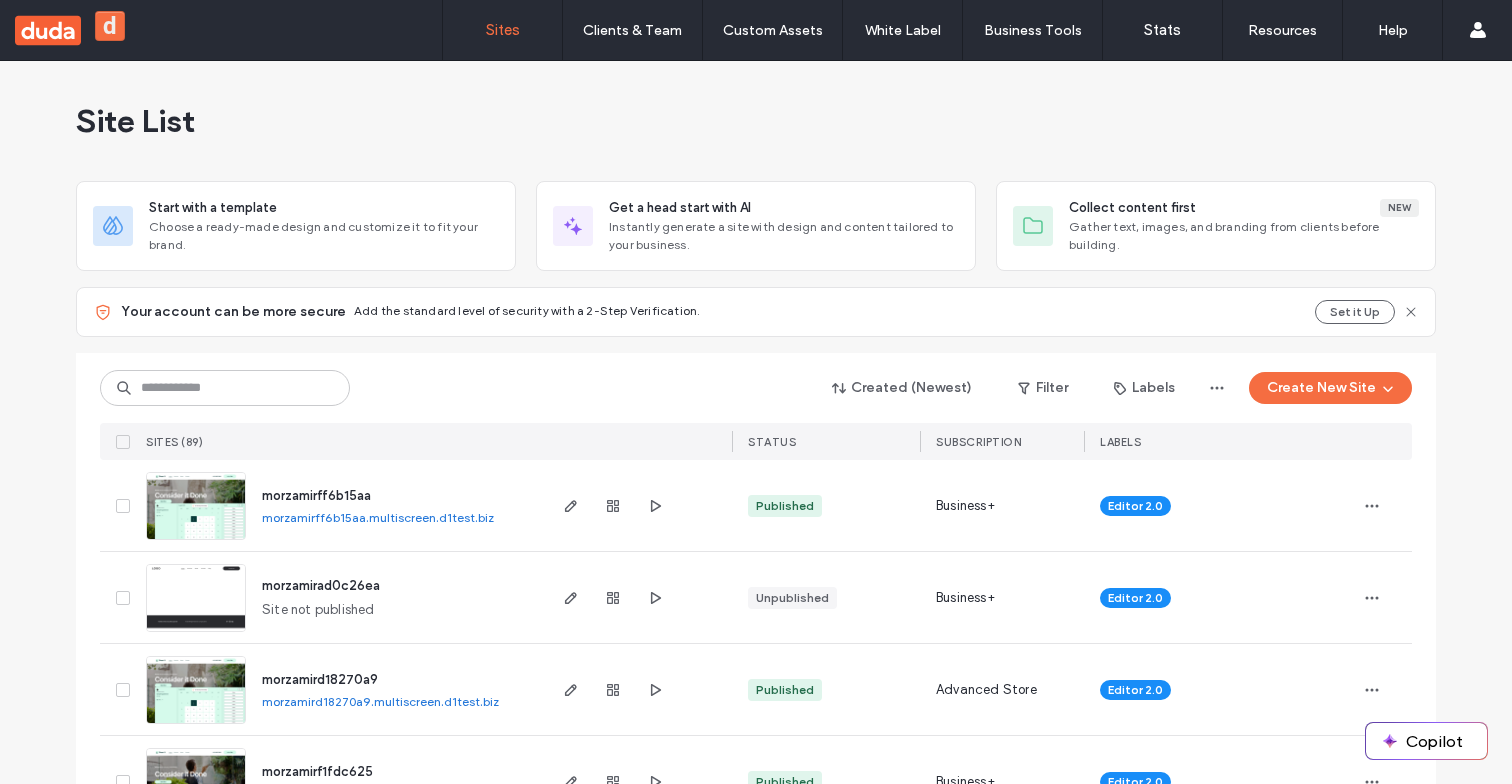 scroll, scrollTop: 0, scrollLeft: 0, axis: both 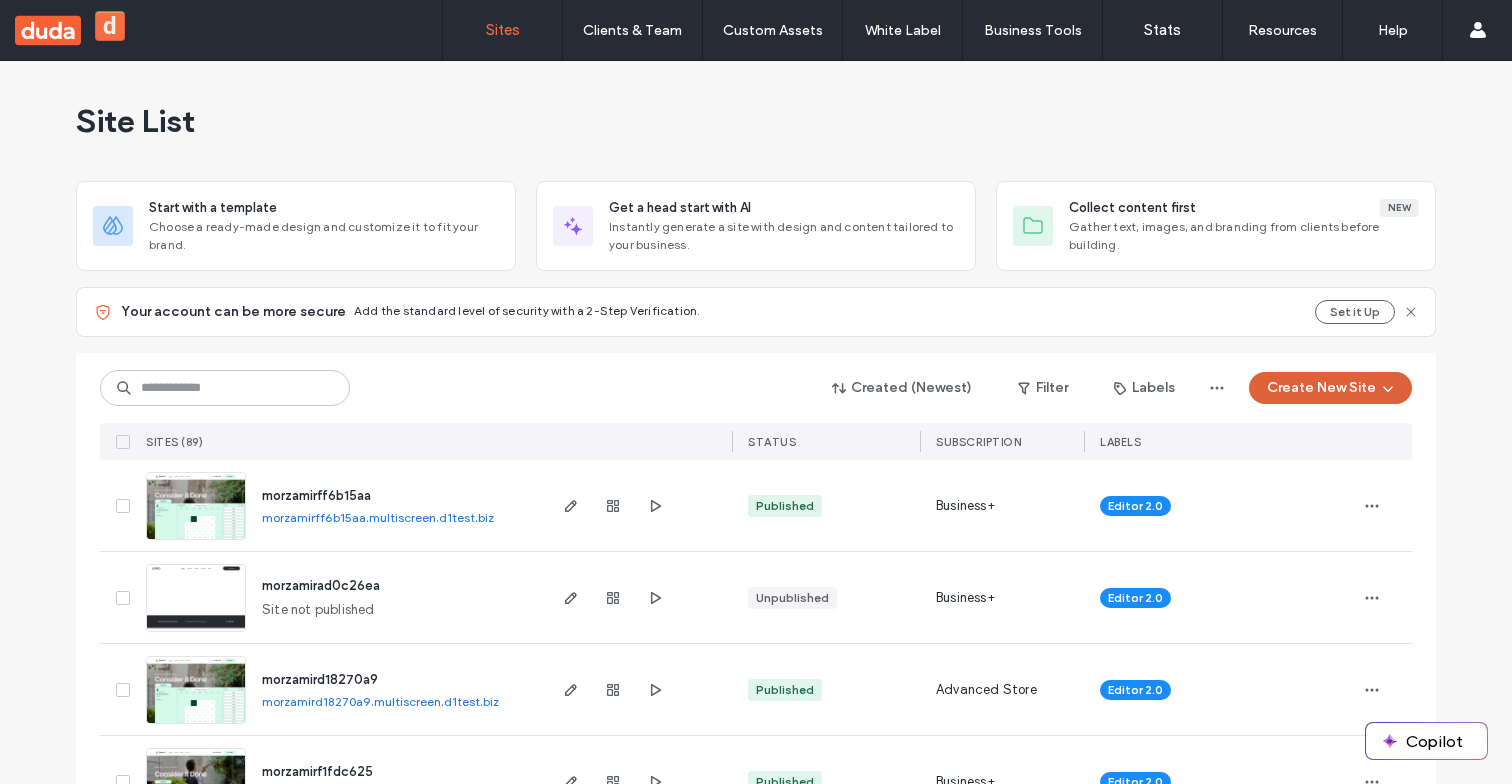 click on "Create New Site" at bounding box center (1330, 388) 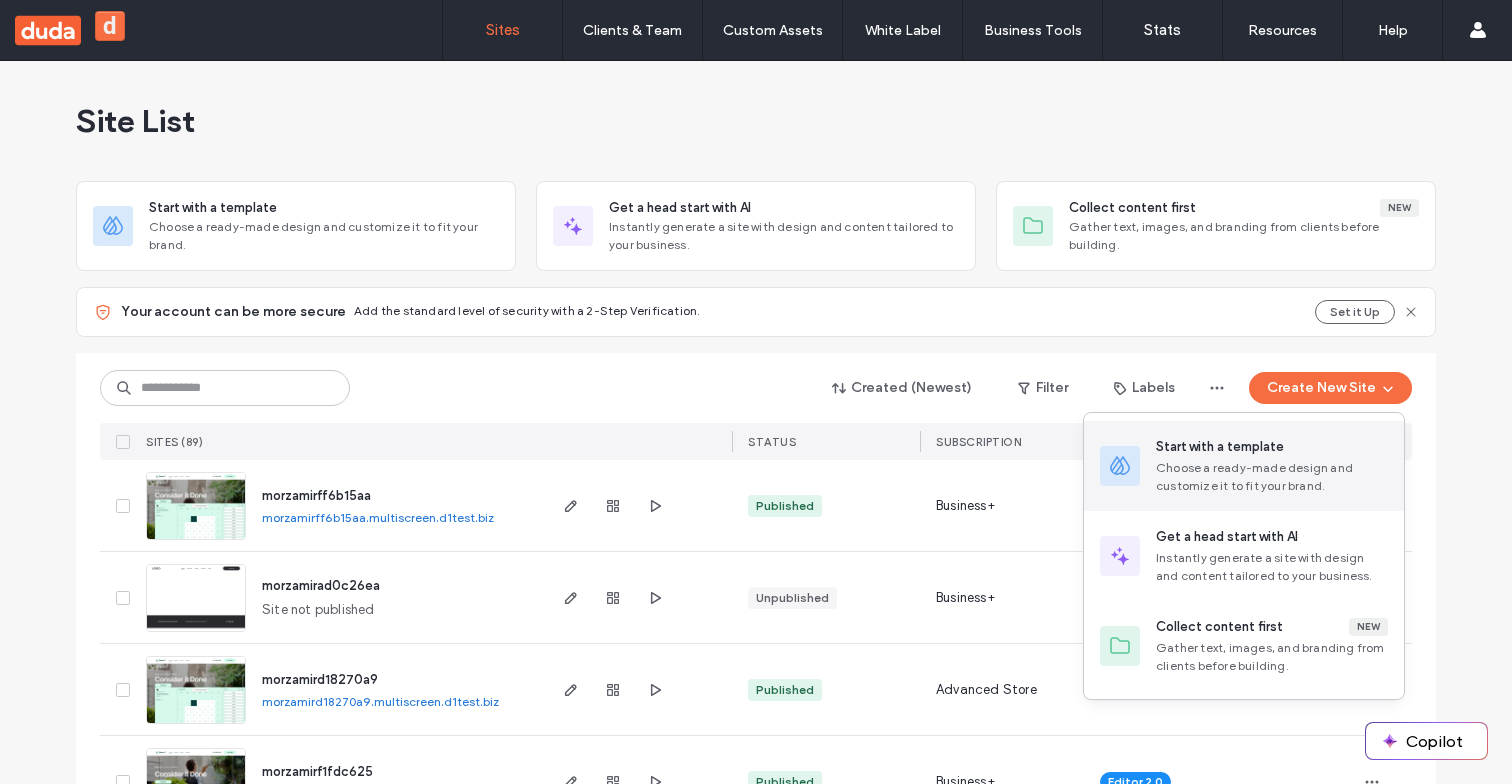 click on "Start with a template" at bounding box center [1220, 447] 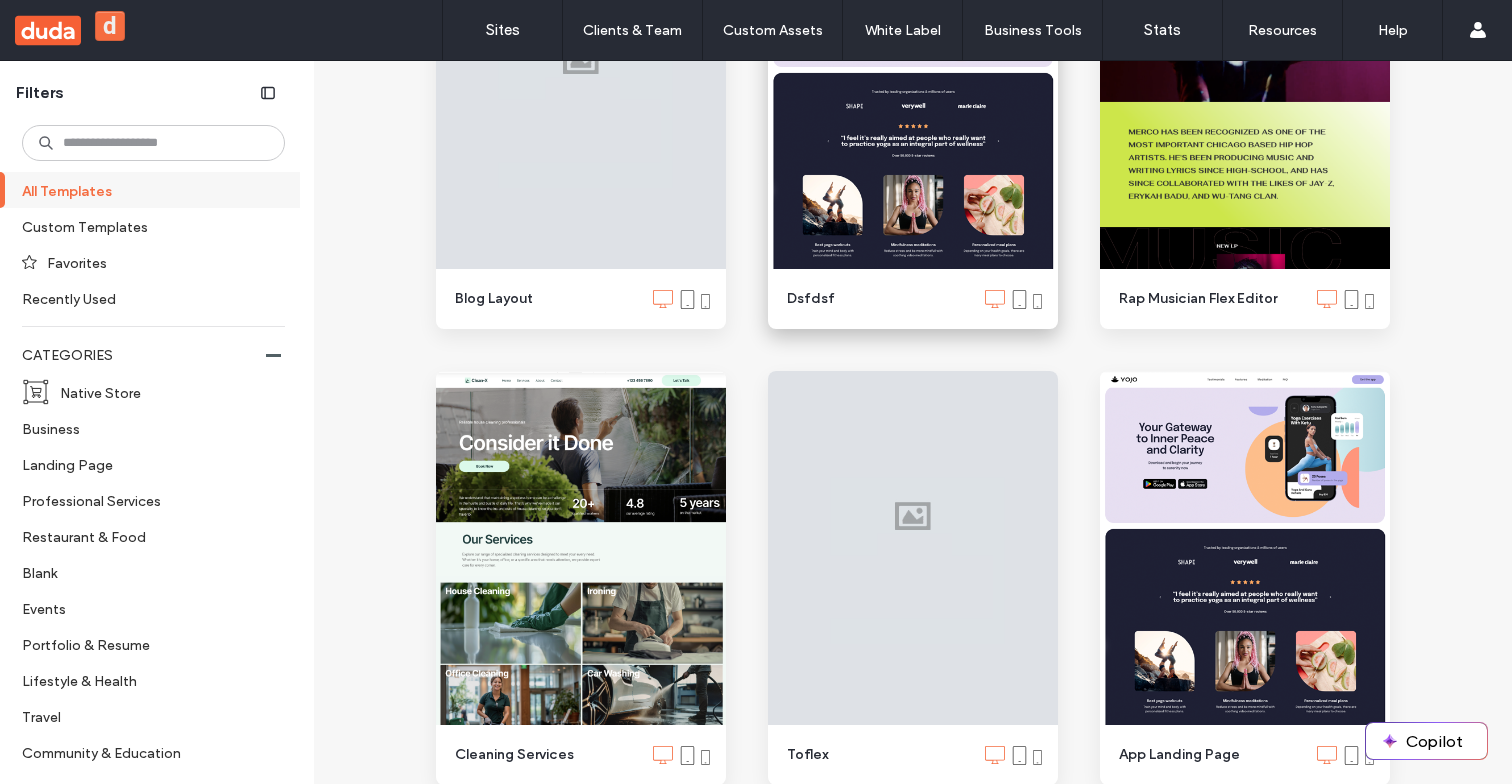 scroll, scrollTop: 902, scrollLeft: 0, axis: vertical 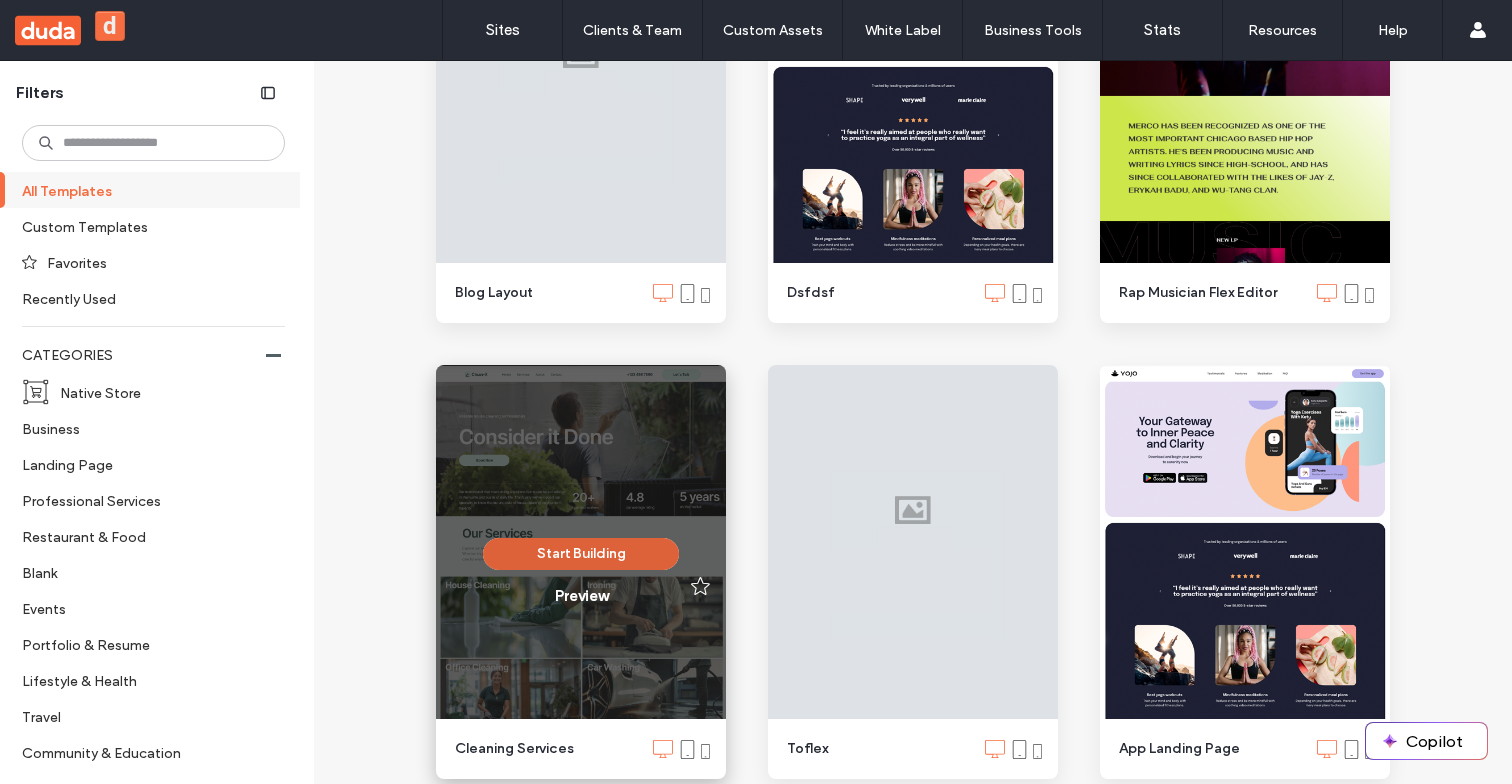 click on "Start Building" at bounding box center (581, 554) 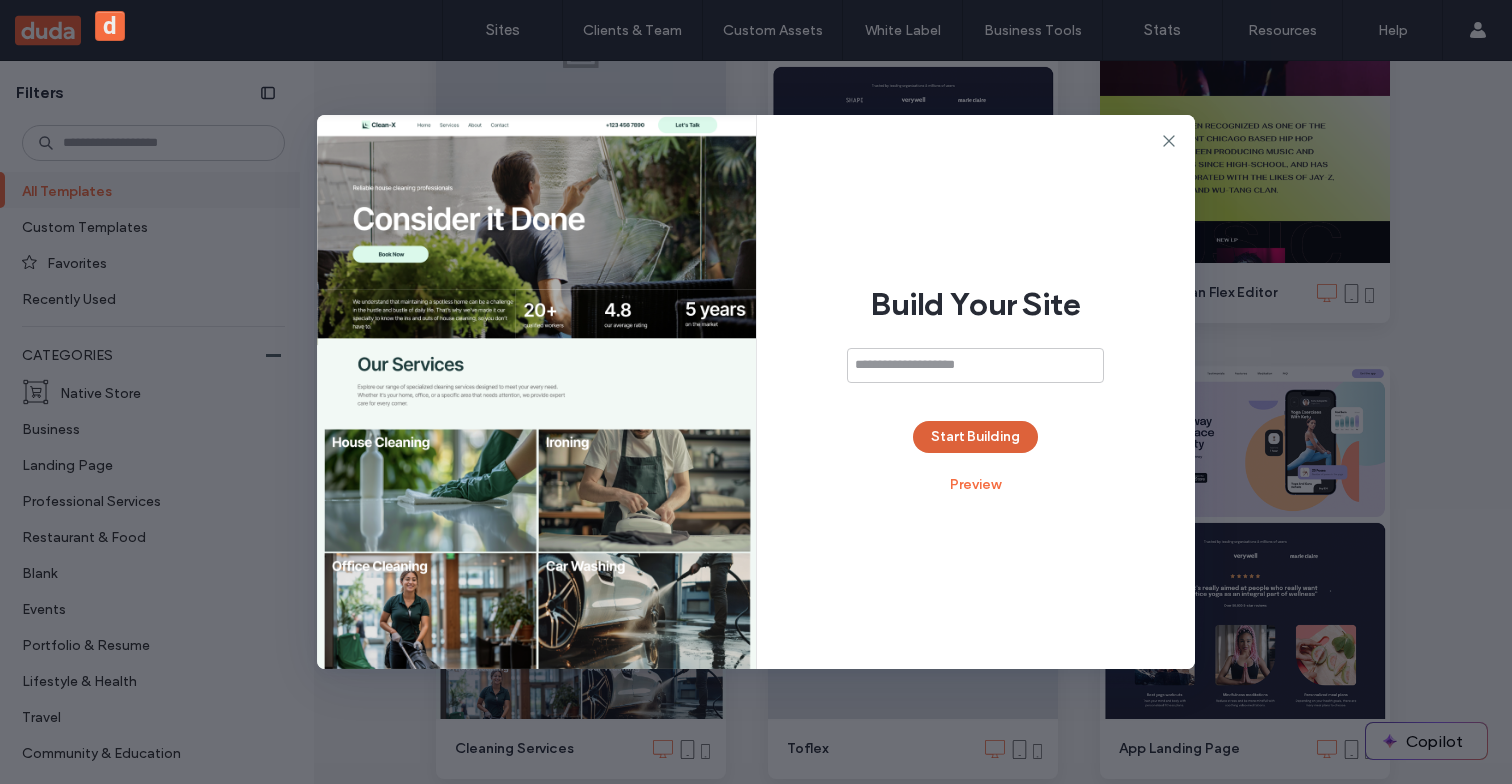 click on "Start Building" at bounding box center (975, 437) 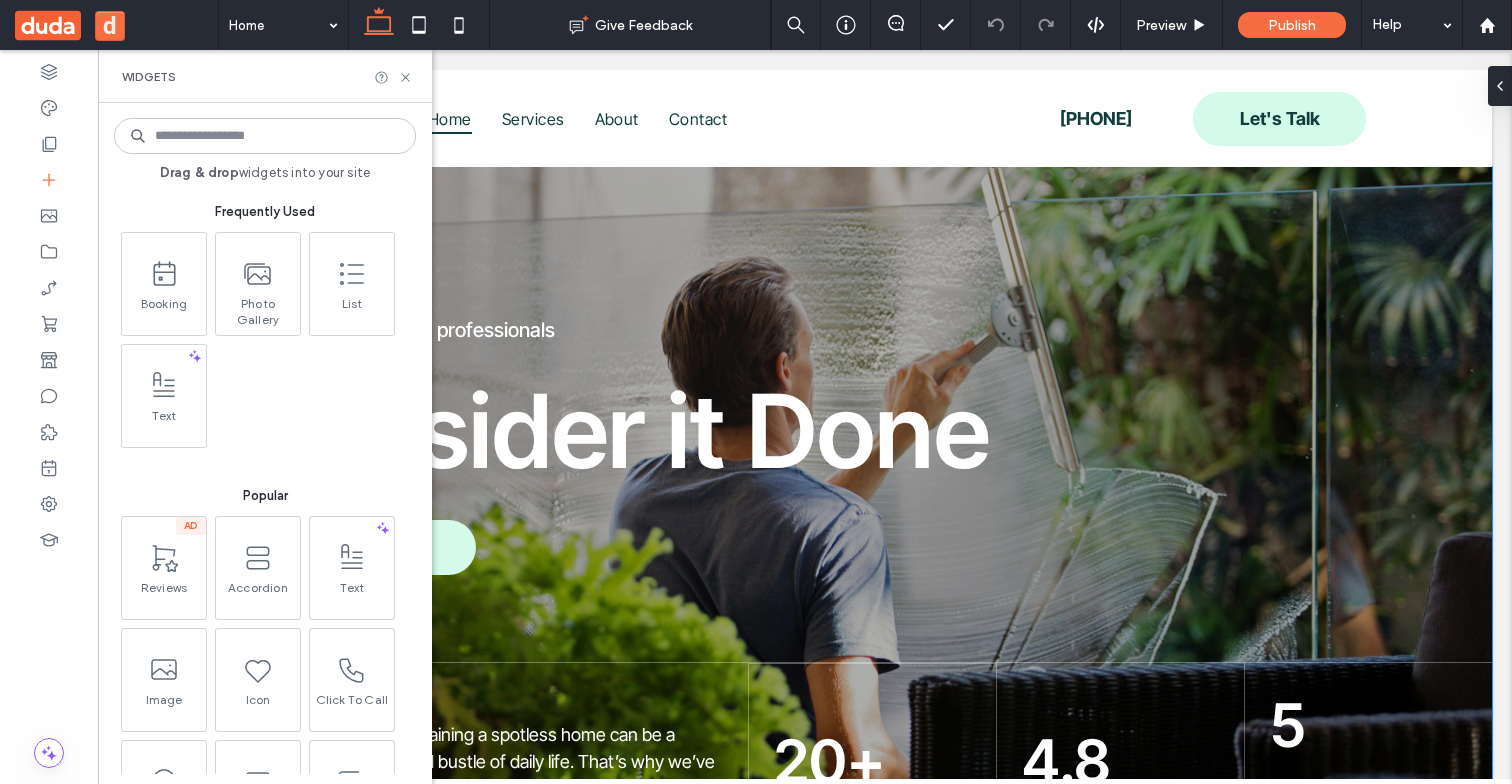 scroll, scrollTop: 0, scrollLeft: 0, axis: both 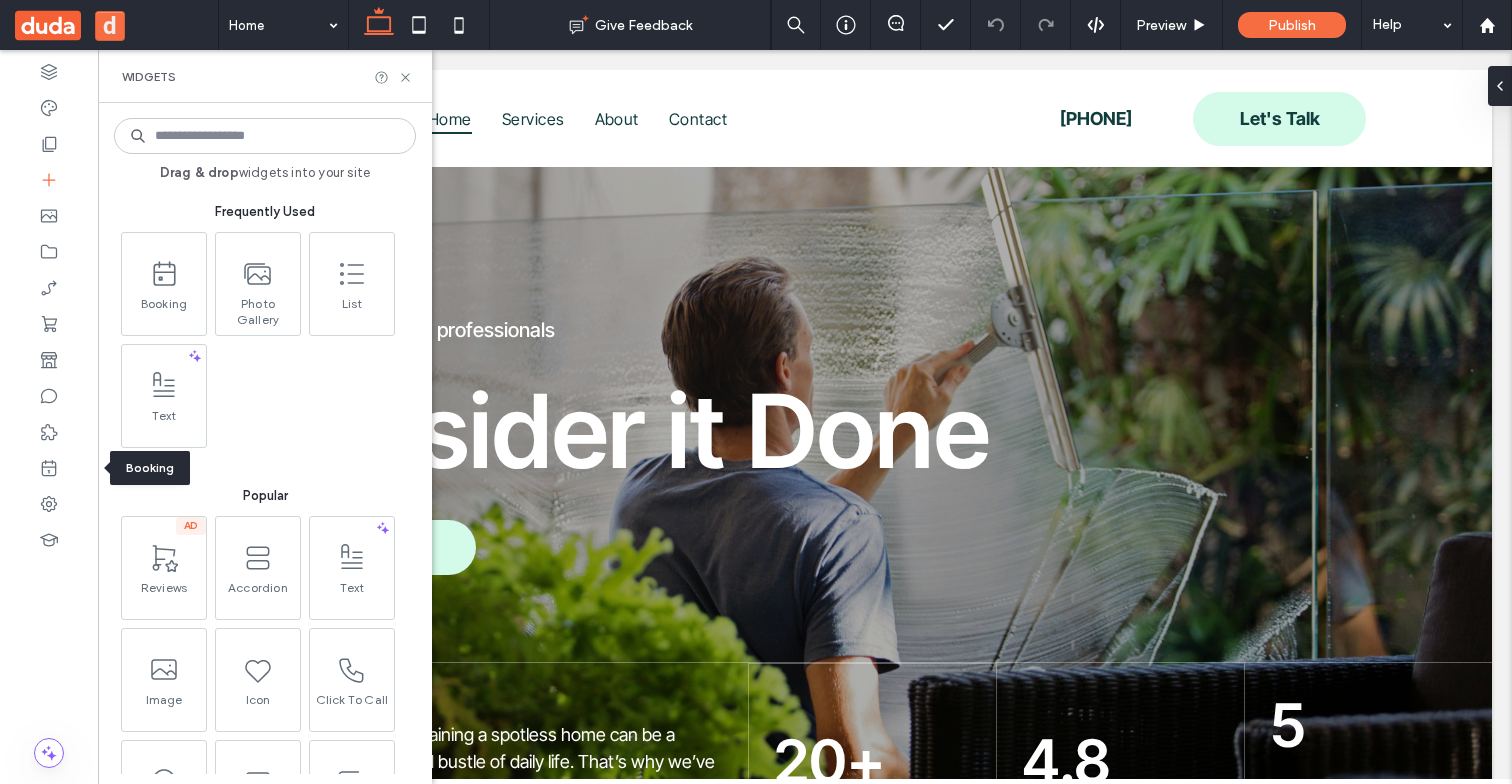 click at bounding box center (49, 468) 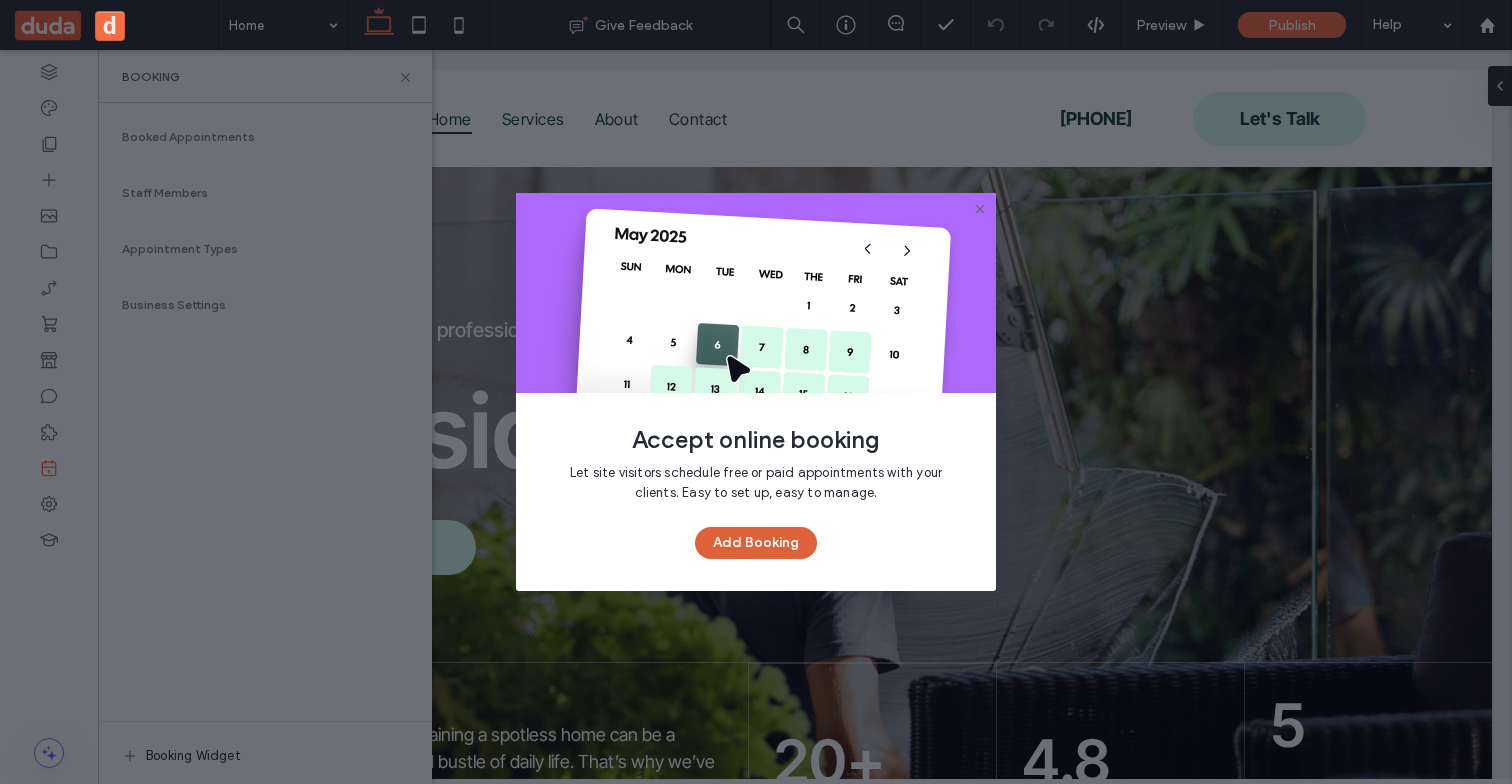 click on "Add Booking" at bounding box center (756, 543) 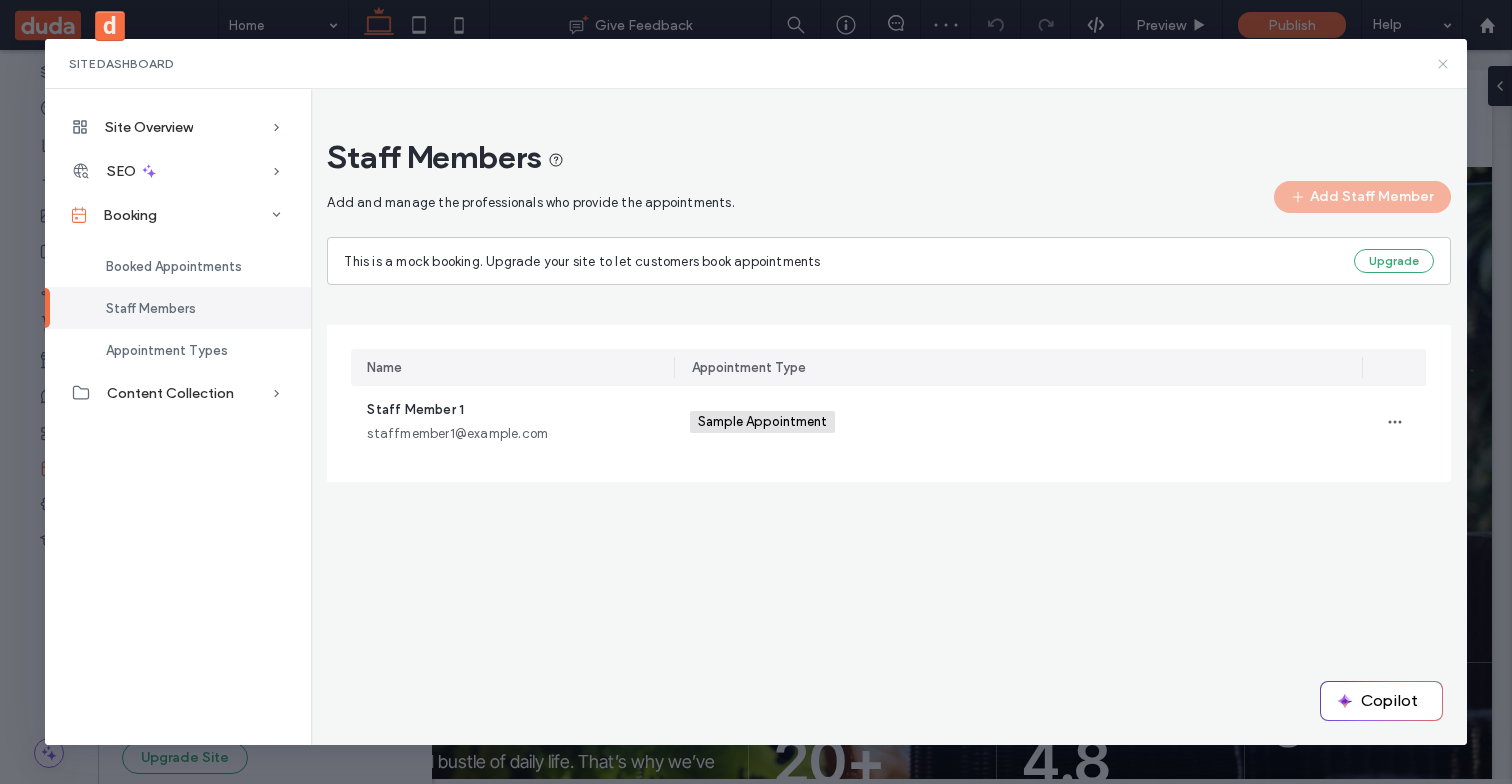 click 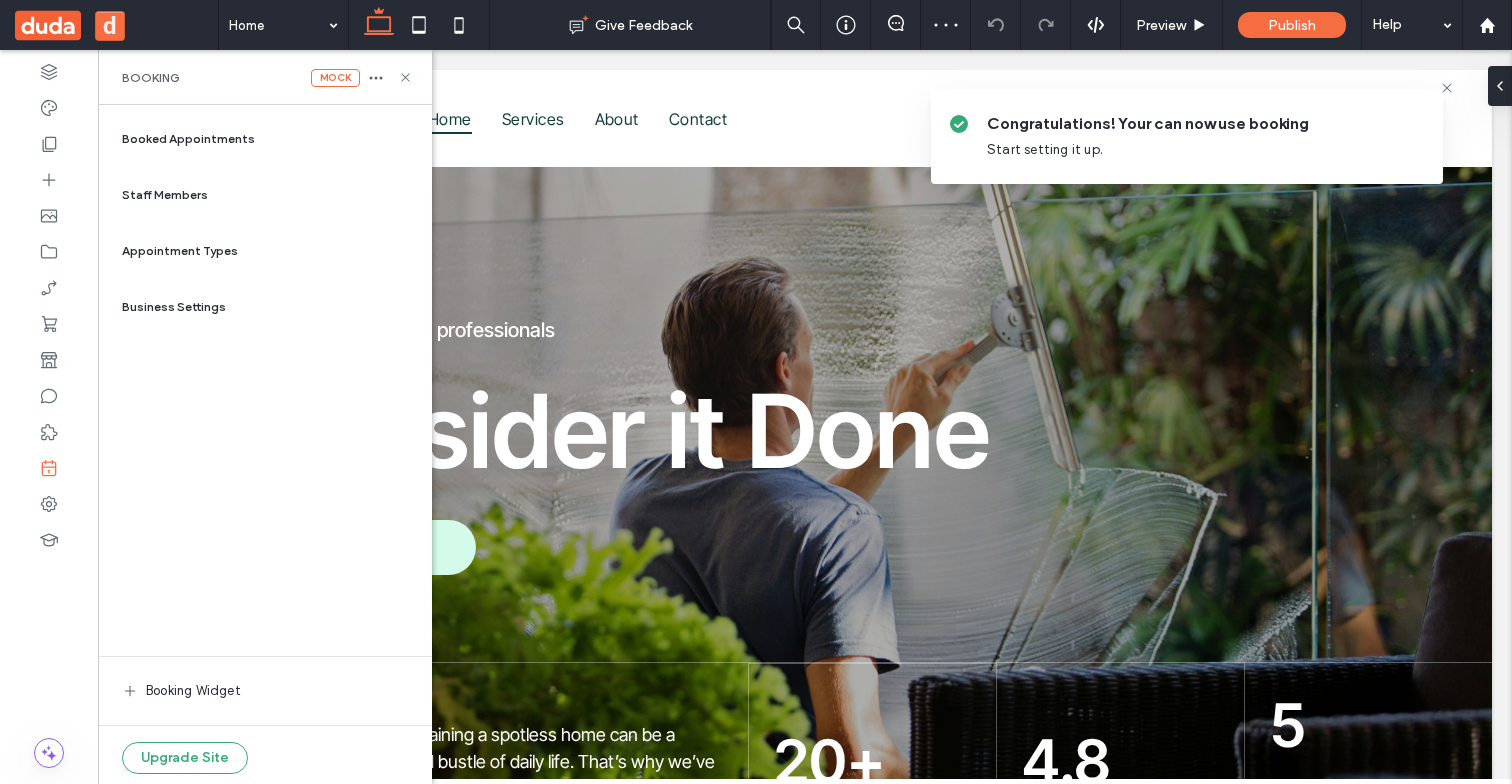 scroll, scrollTop: 0, scrollLeft: 0, axis: both 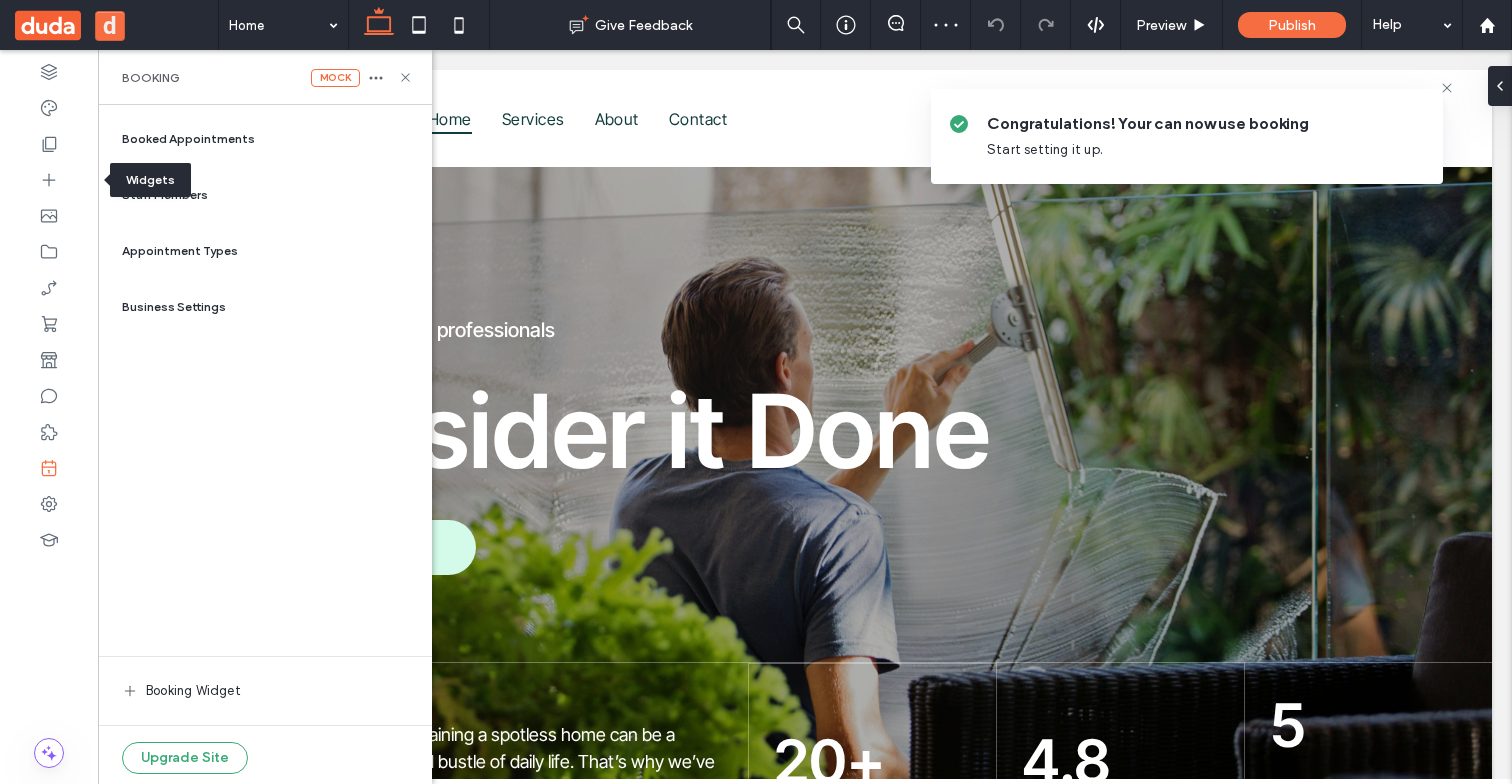 click 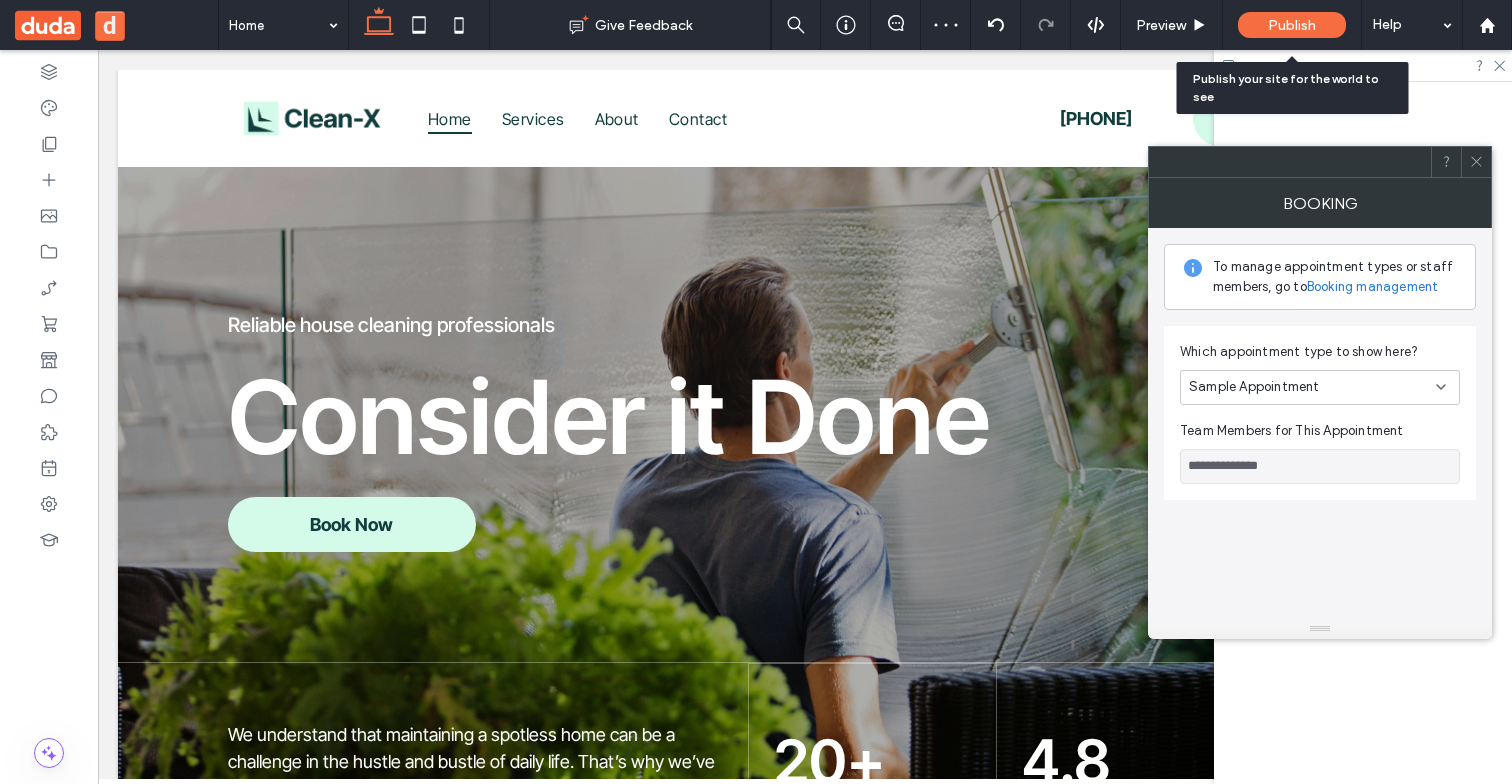 scroll, scrollTop: 0, scrollLeft: 0, axis: both 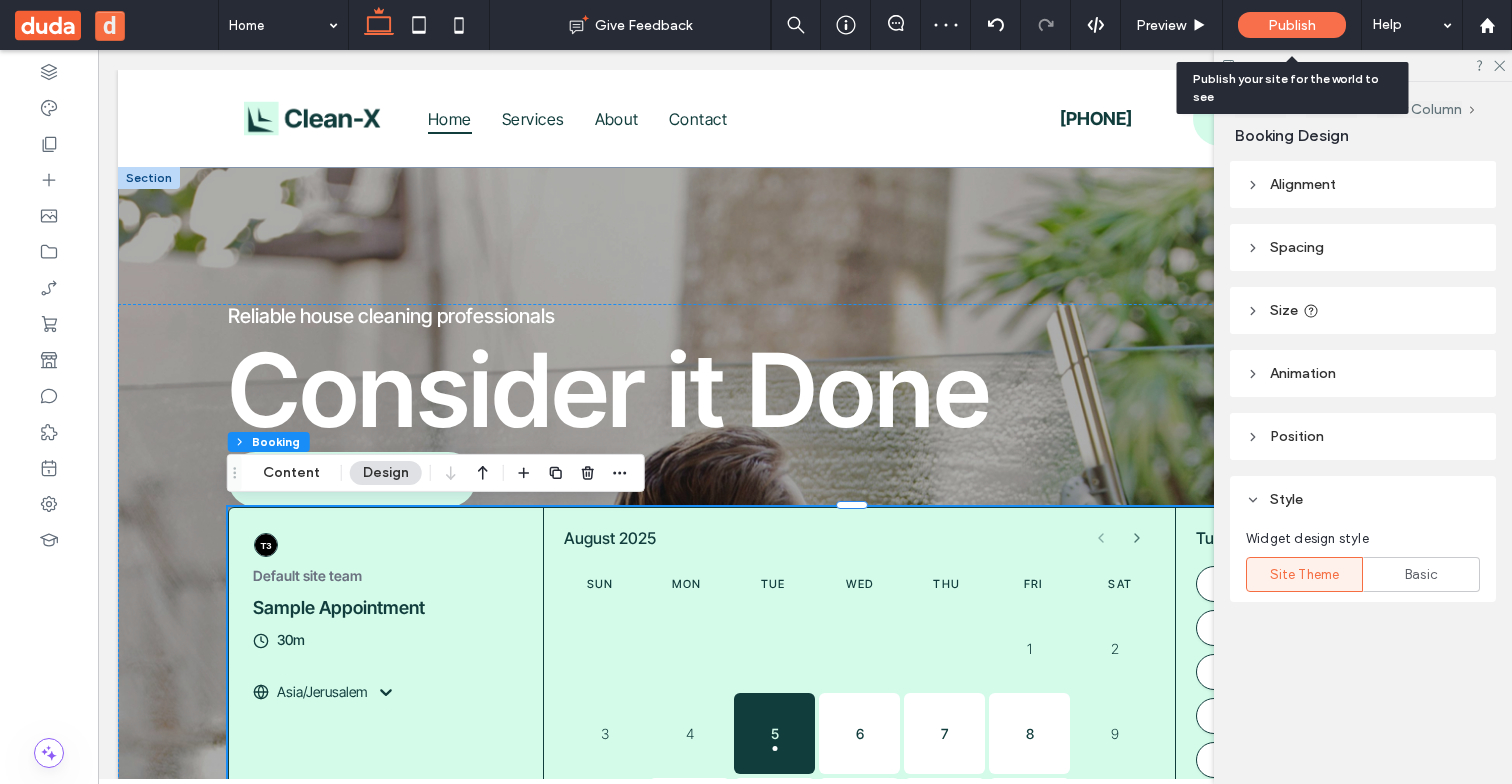 click on "Publish" at bounding box center (1292, 25) 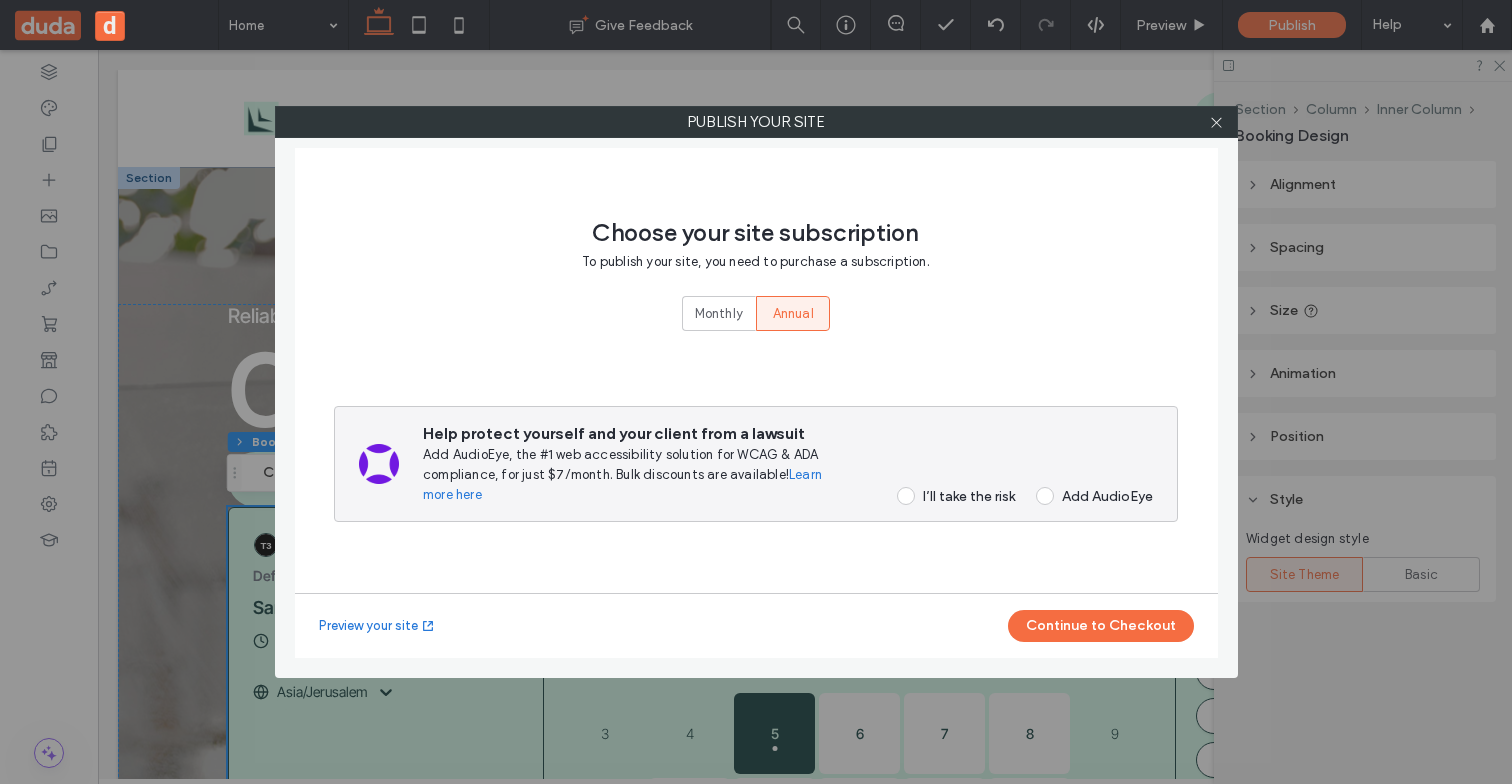 click at bounding box center [906, 496] 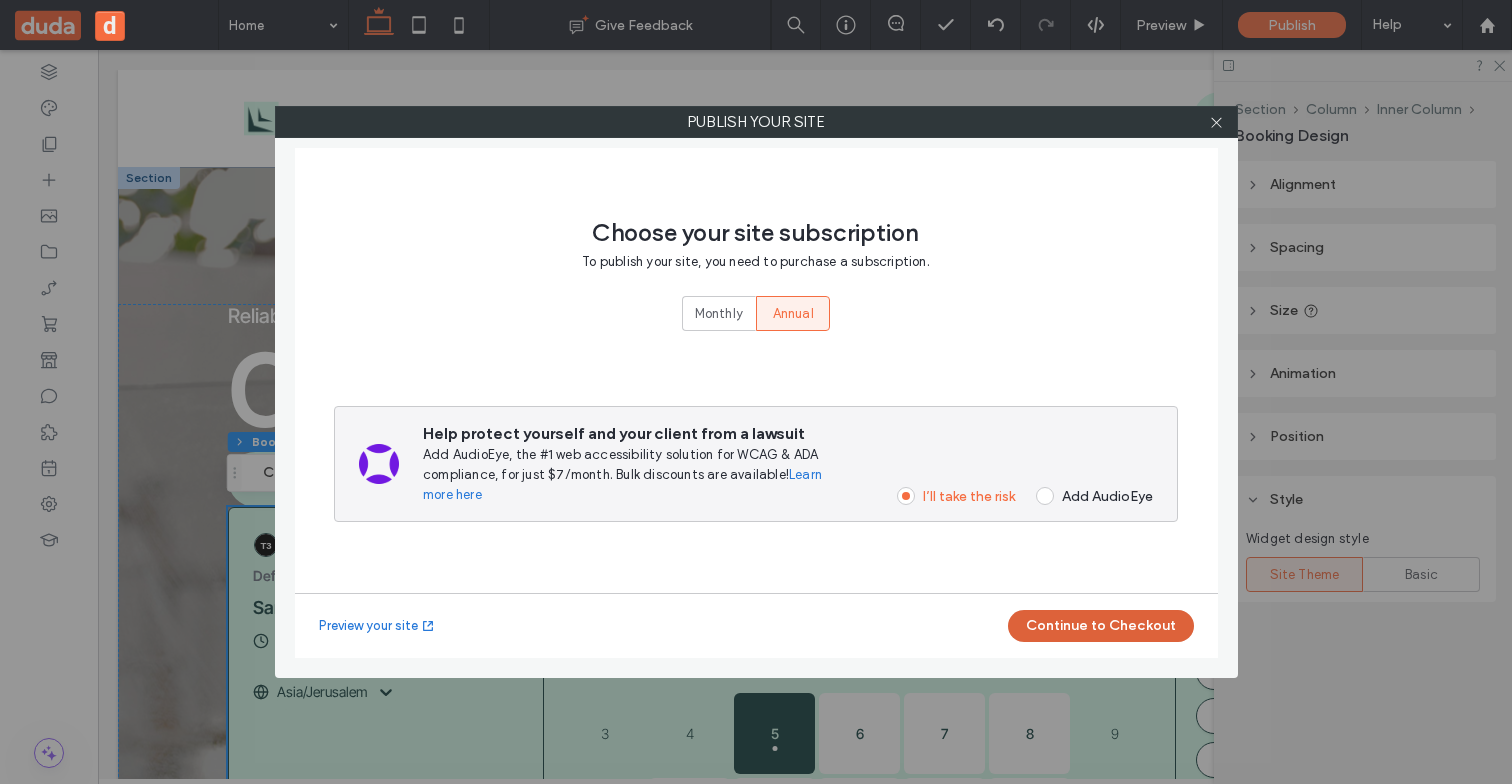 click on "Continue to Checkout" at bounding box center [1101, 626] 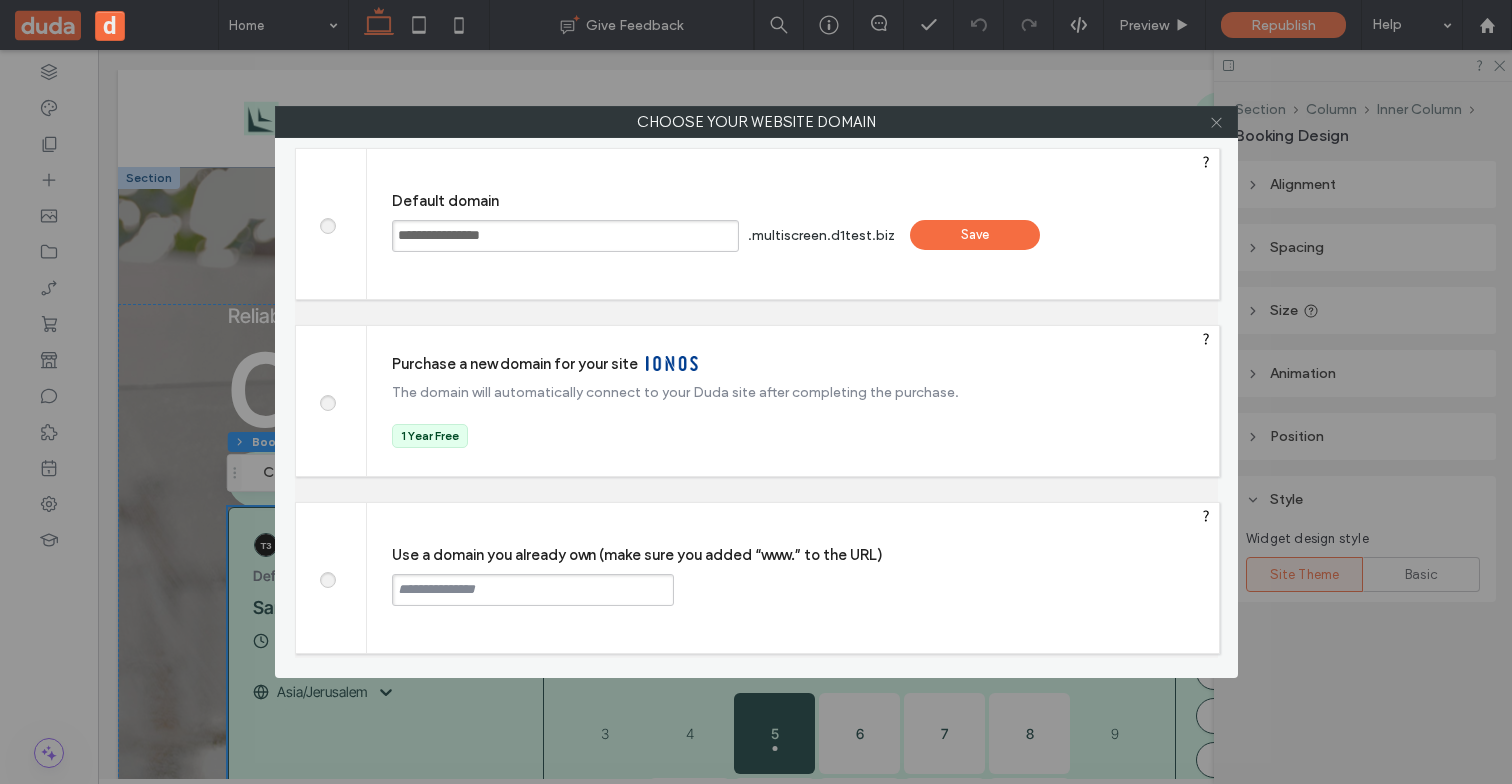 click at bounding box center [1216, 122] 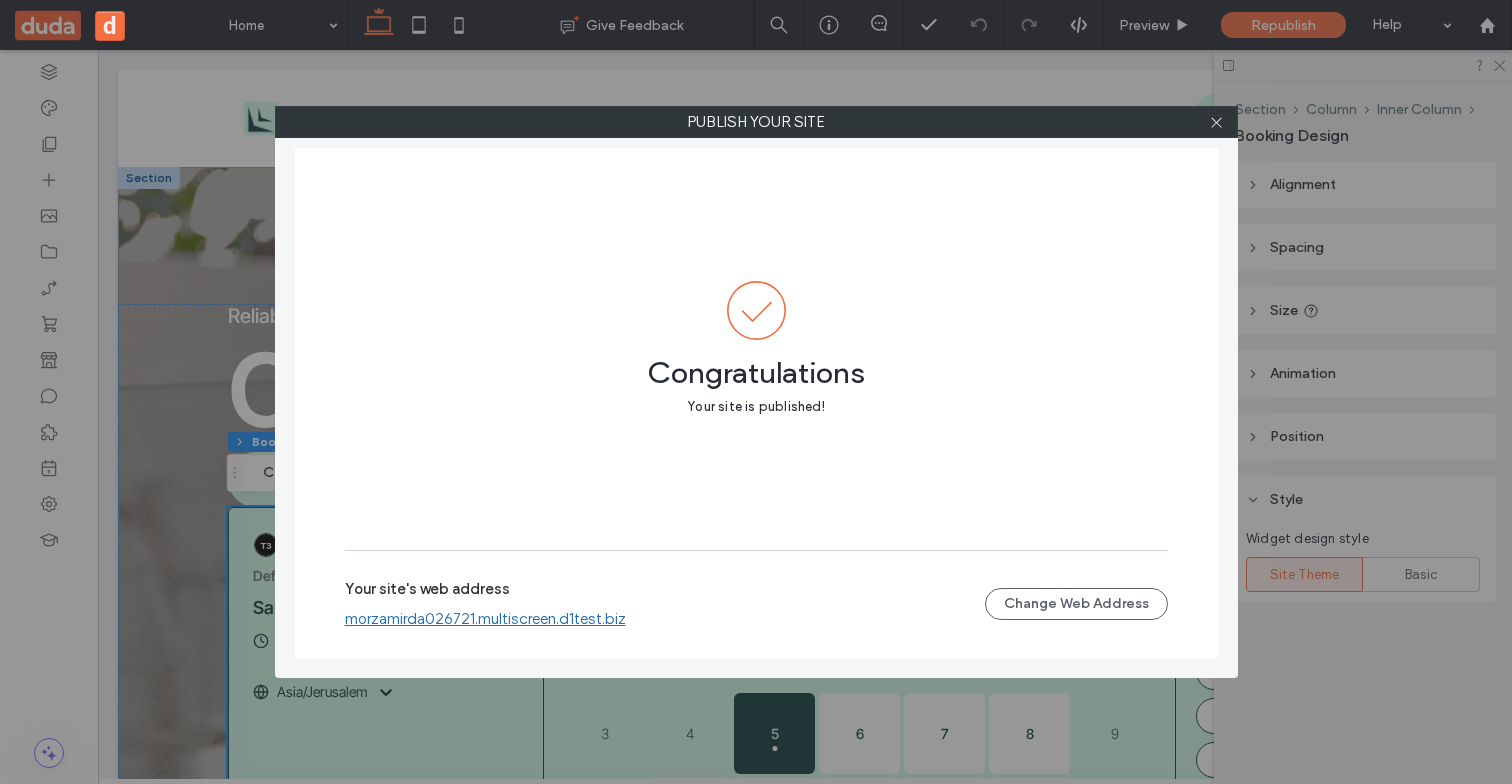 click at bounding box center [1217, 122] 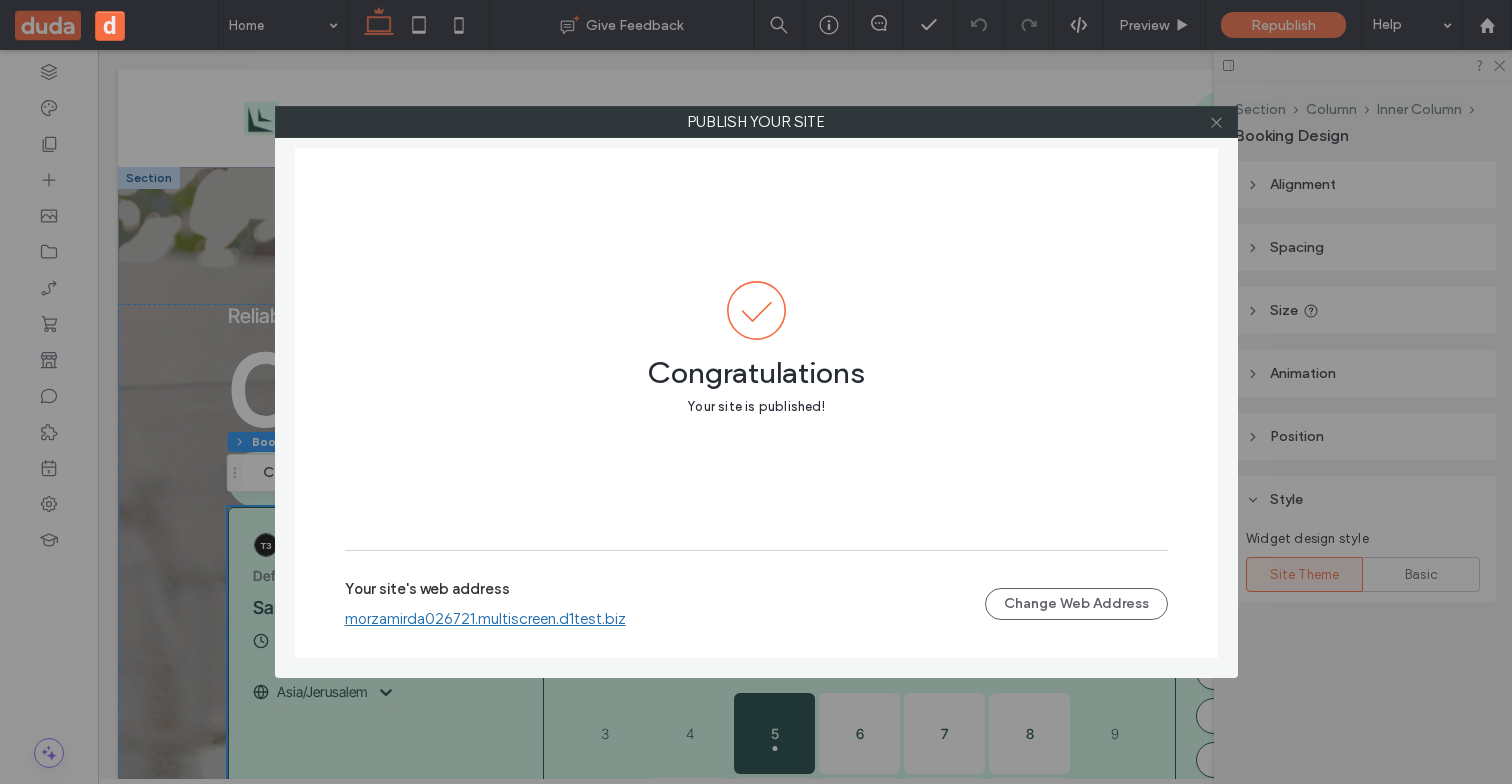 click 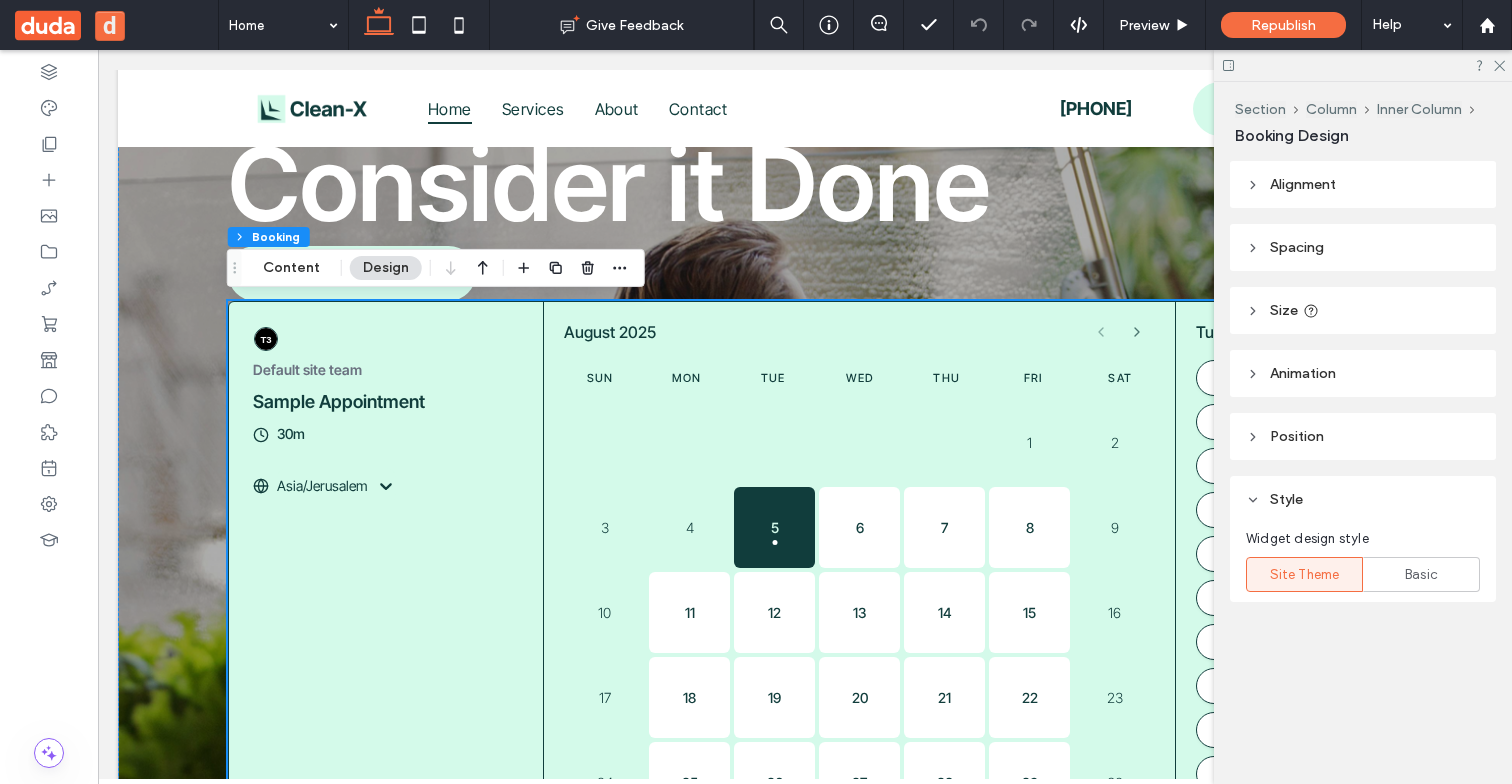 scroll, scrollTop: 204, scrollLeft: 0, axis: vertical 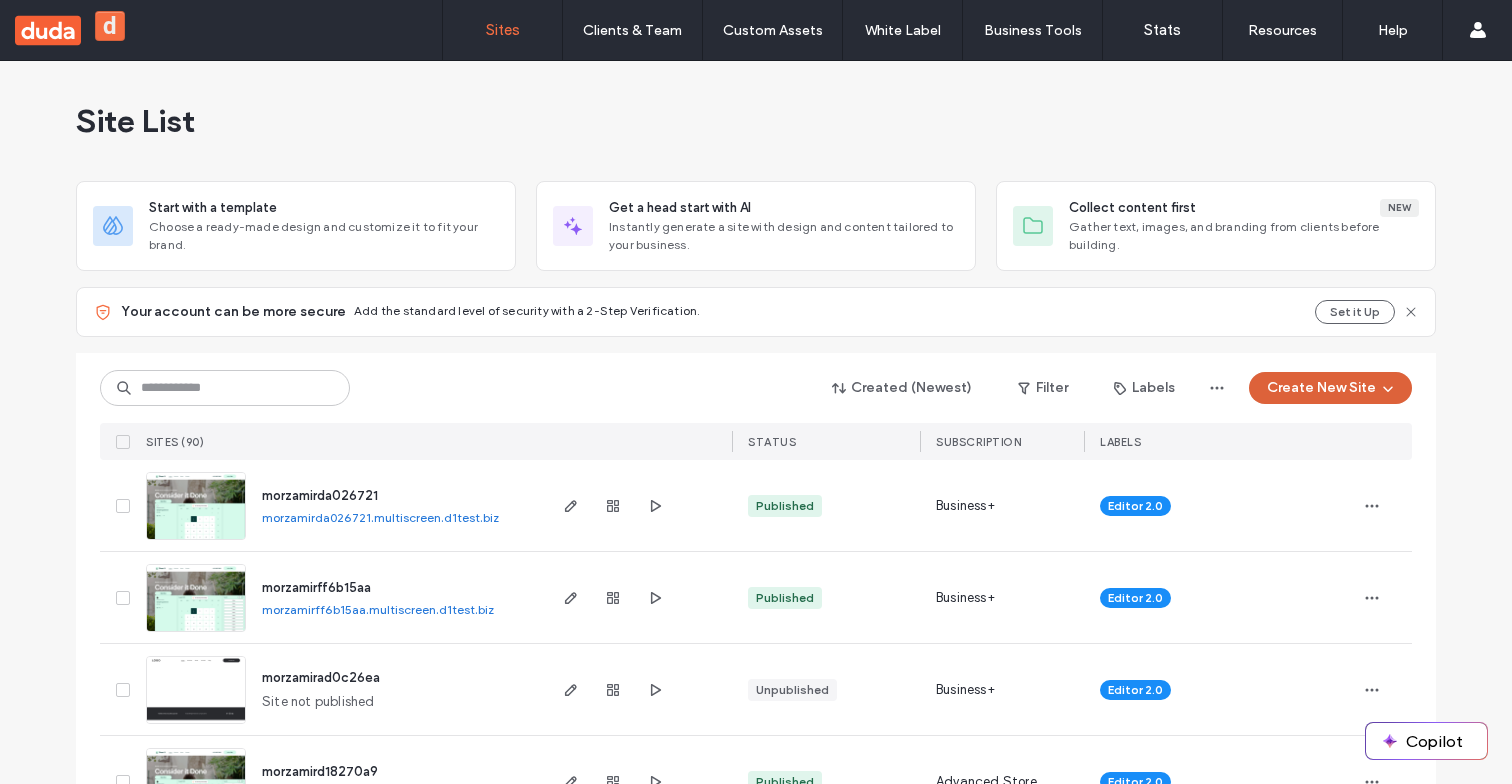 click on "Create New Site" at bounding box center (1330, 388) 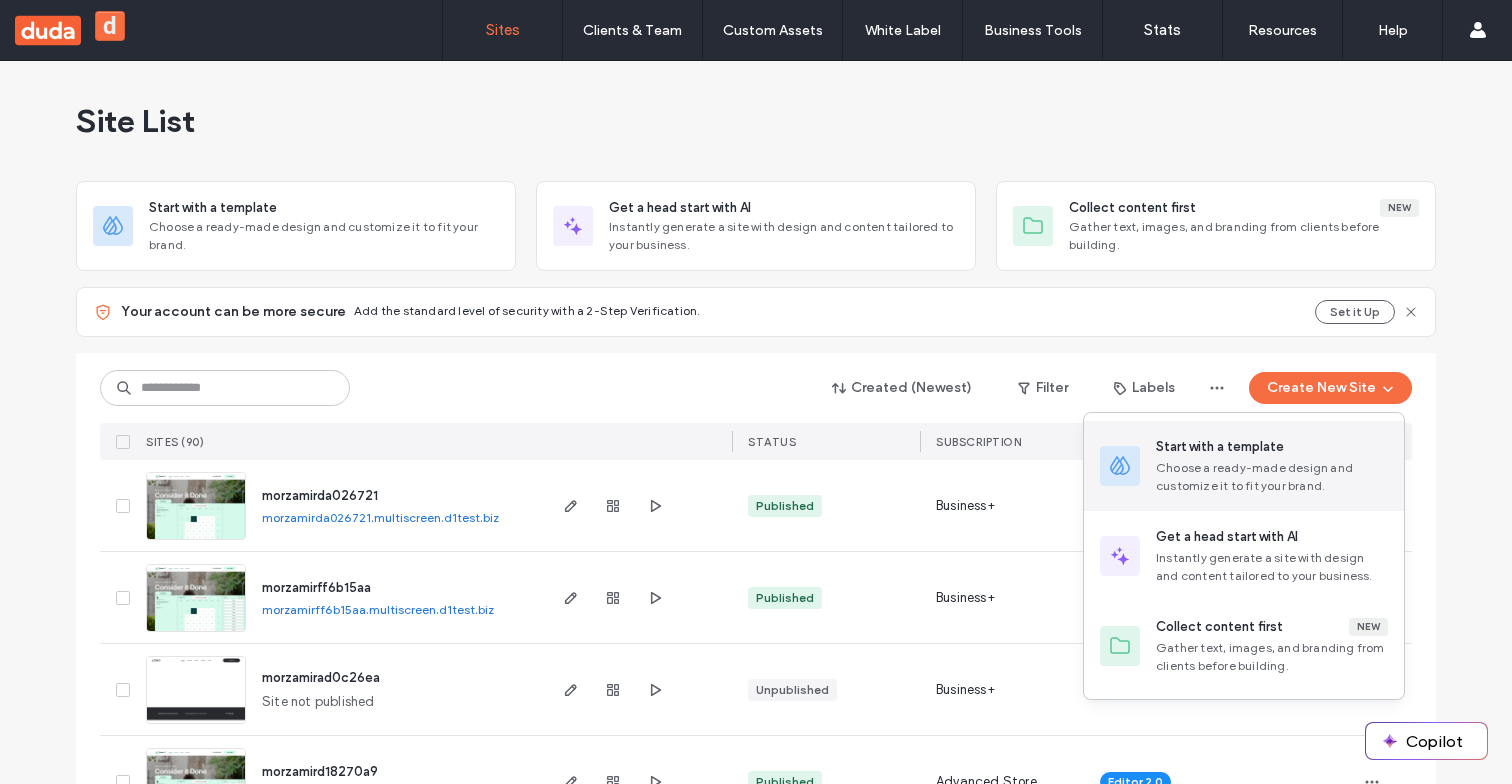 click on "Start with a template" at bounding box center (1272, 447) 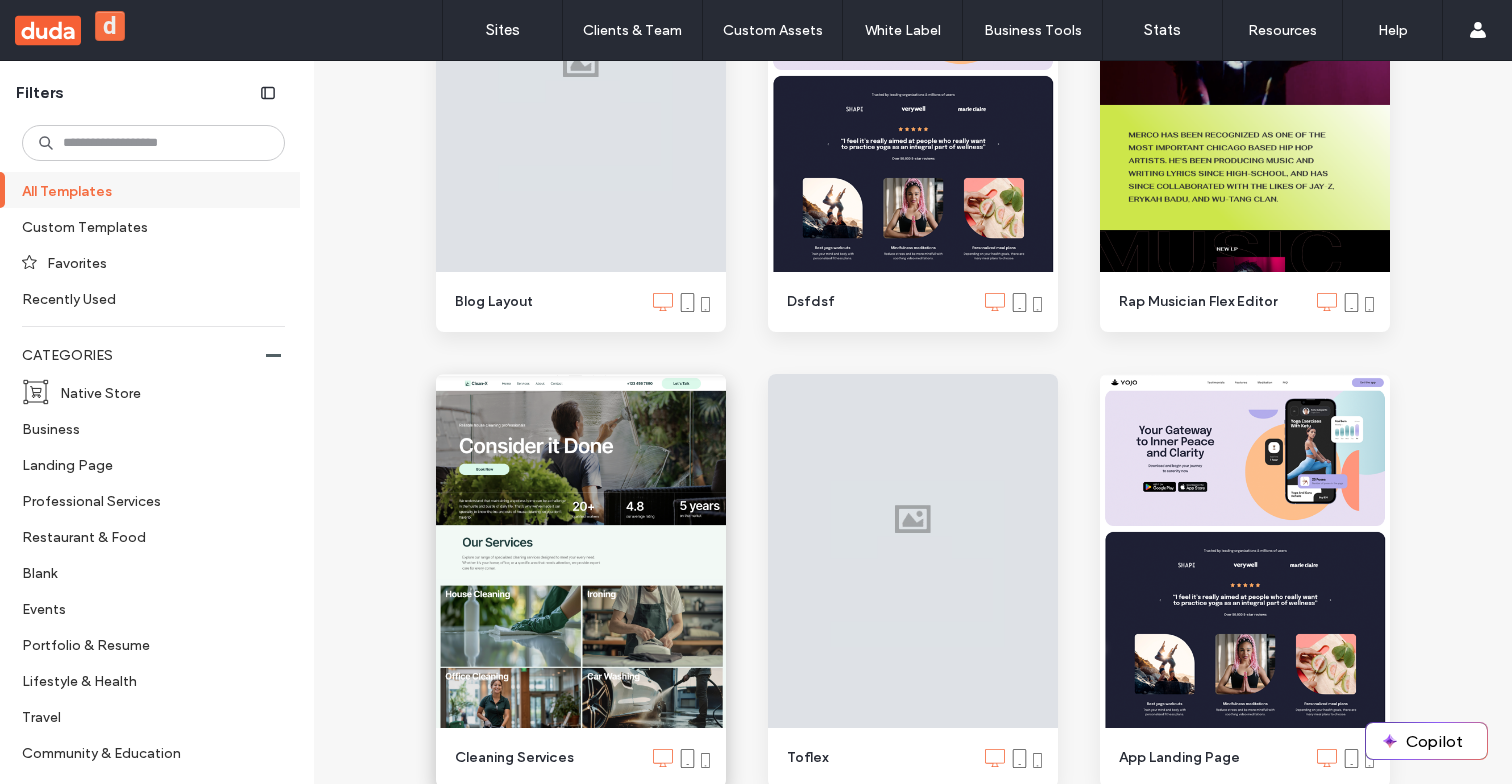 scroll, scrollTop: 901, scrollLeft: 0, axis: vertical 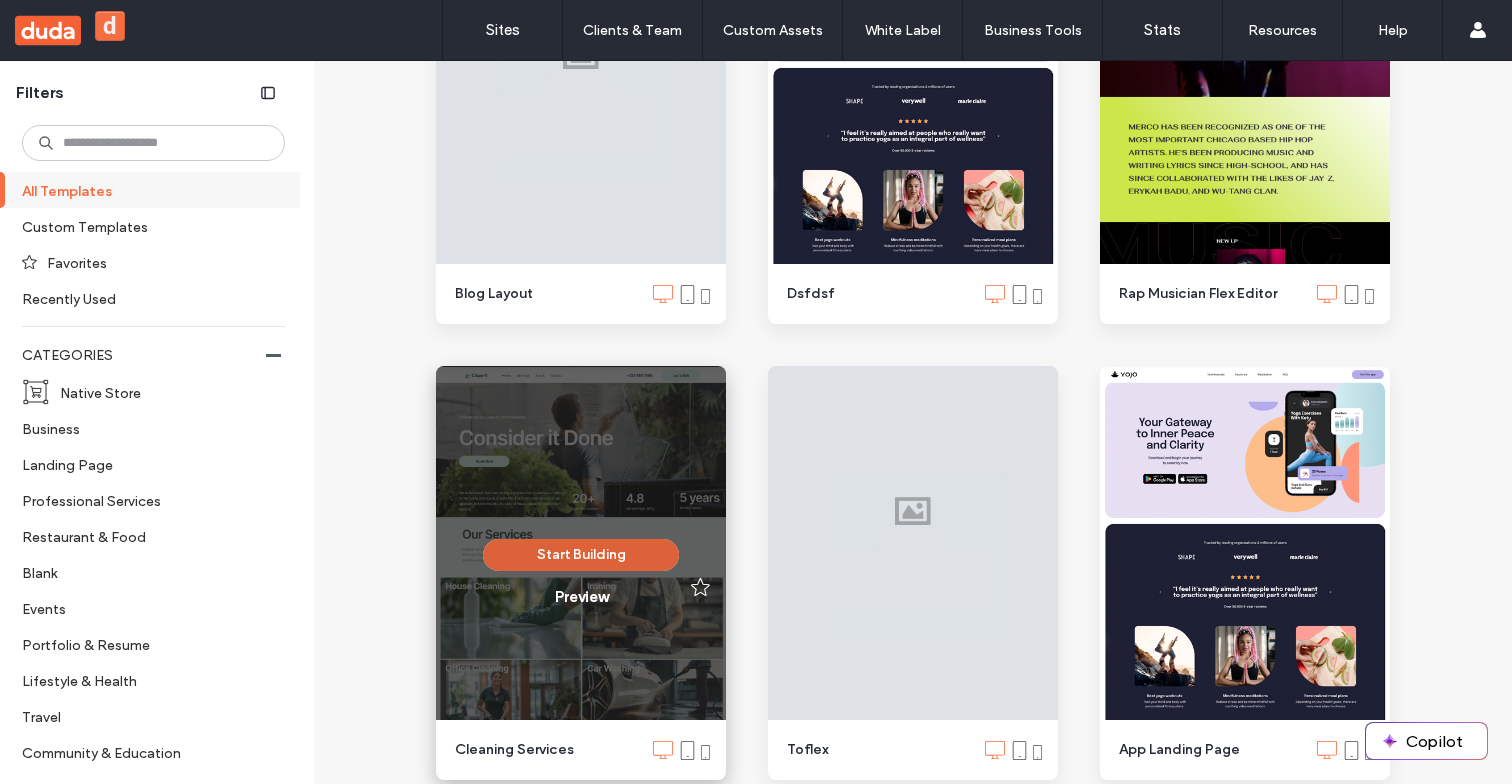 click on "Start Building" at bounding box center (581, 555) 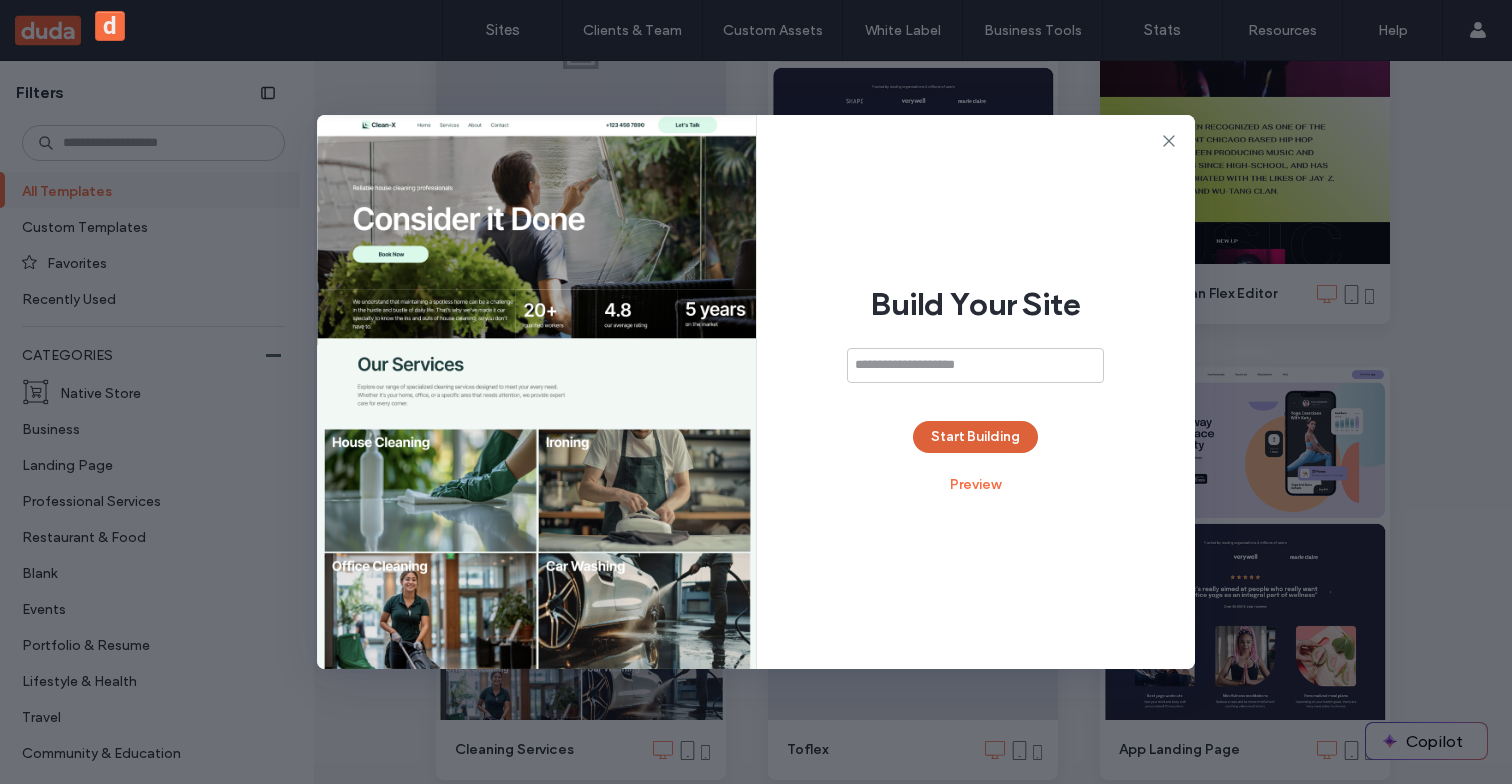 click on "Start Building" at bounding box center [975, 437] 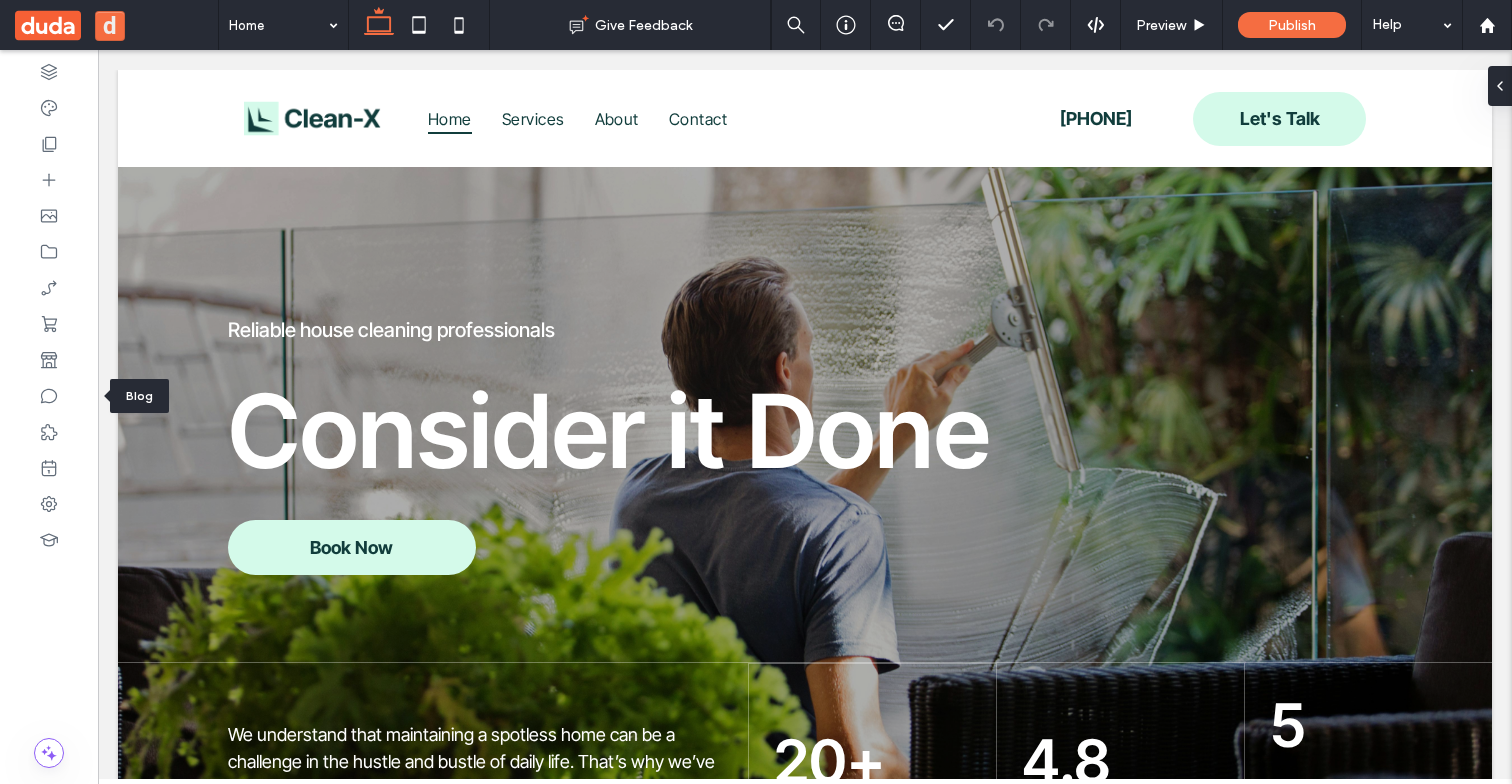 scroll, scrollTop: 0, scrollLeft: 0, axis: both 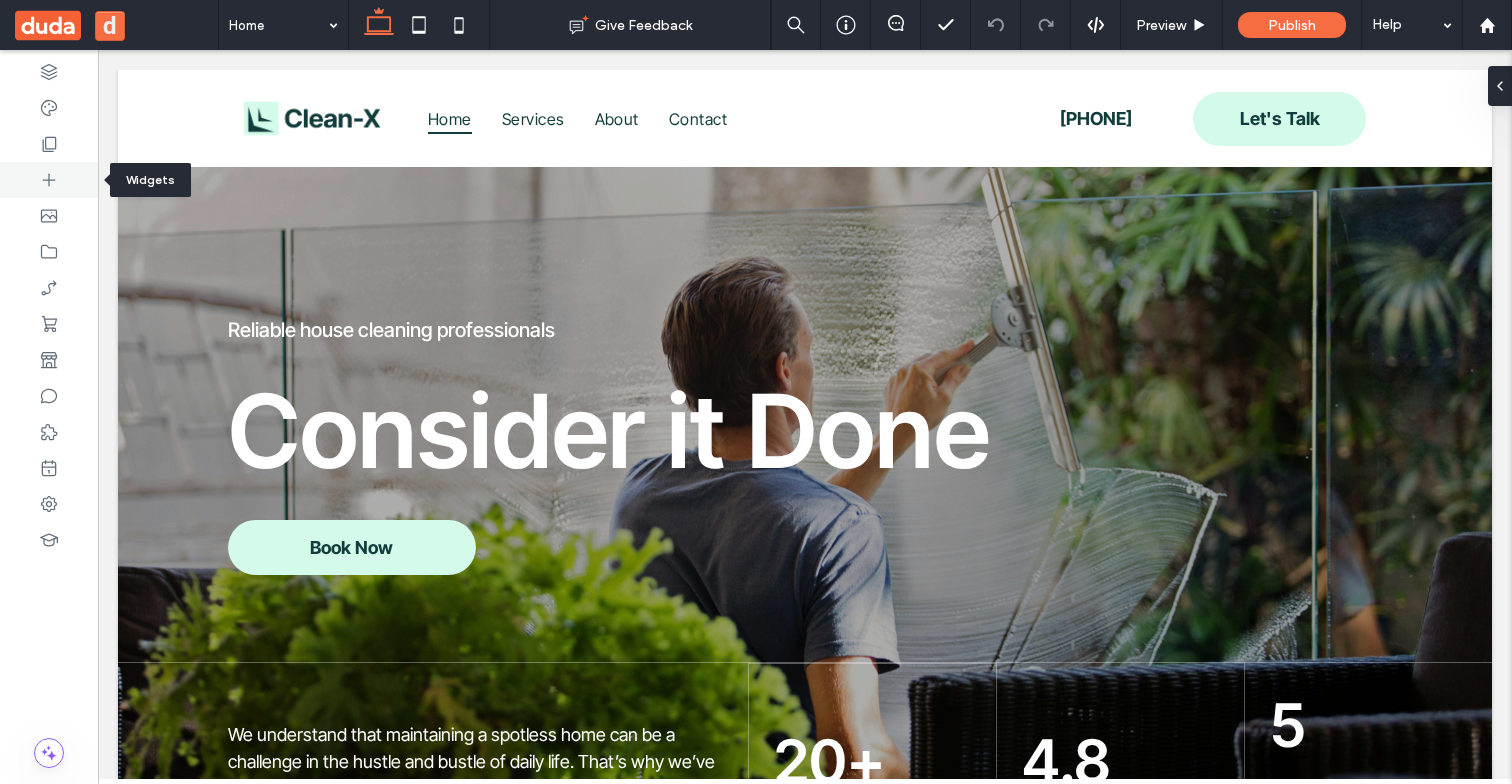 click 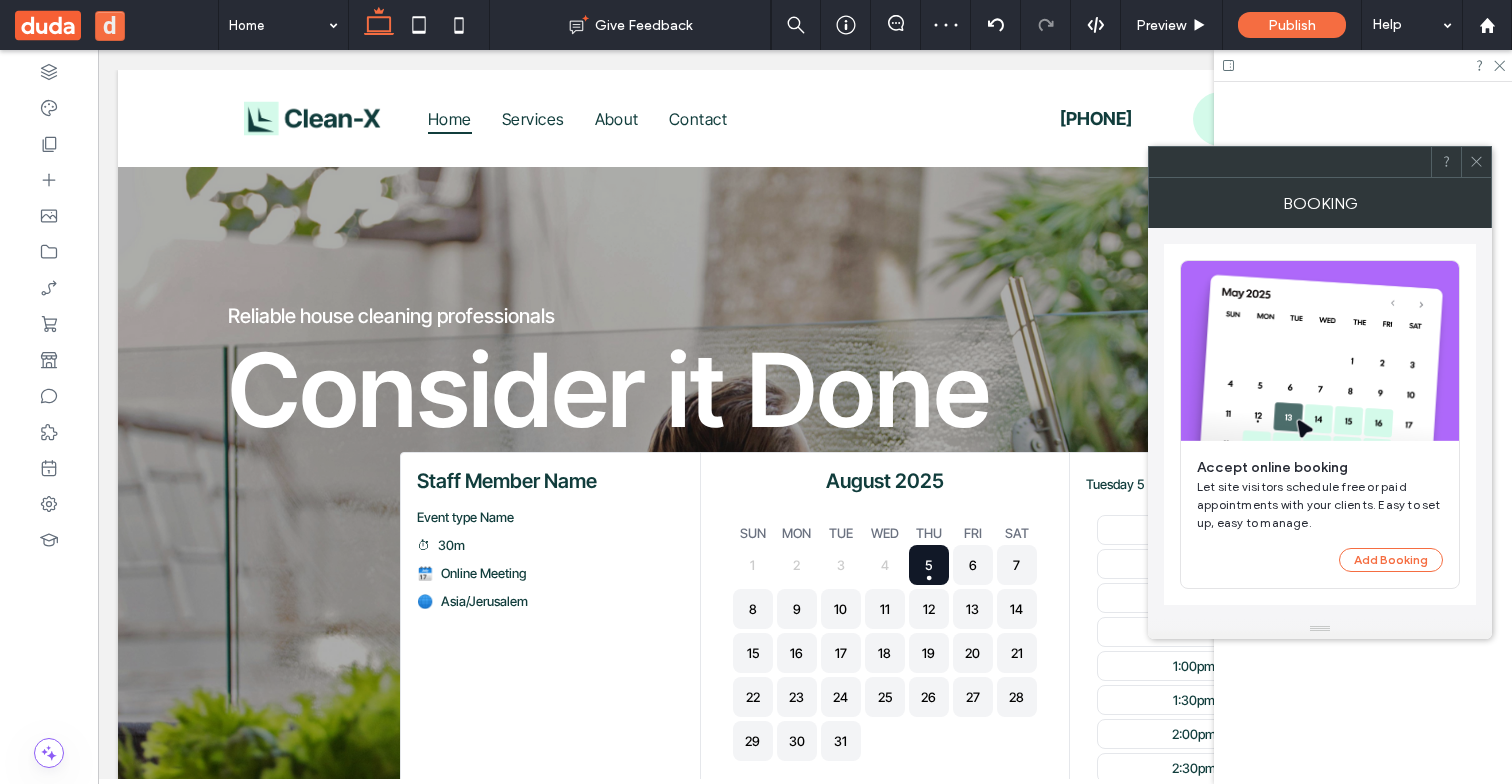 scroll, scrollTop: 0, scrollLeft: 0, axis: both 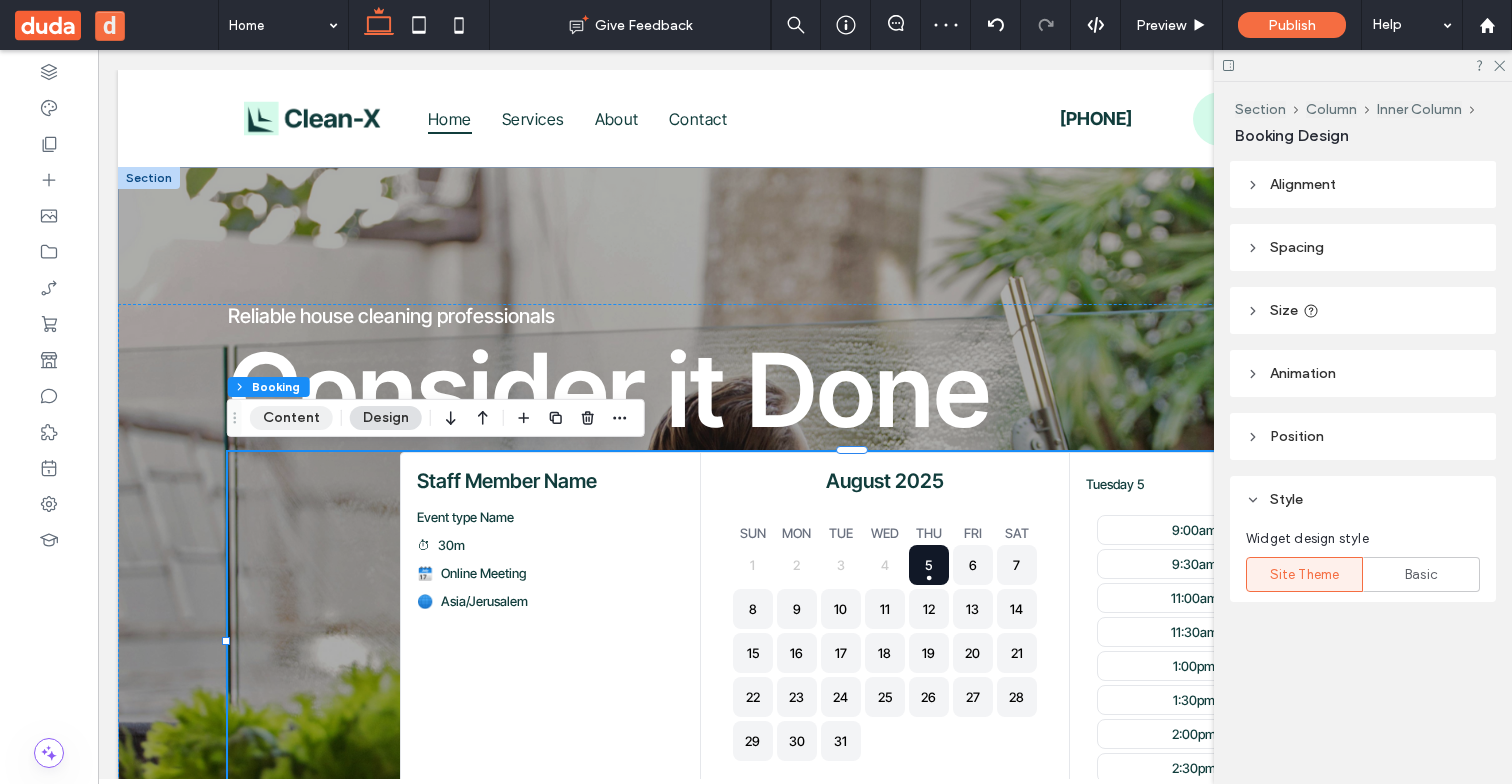 click on "Content" at bounding box center (291, 418) 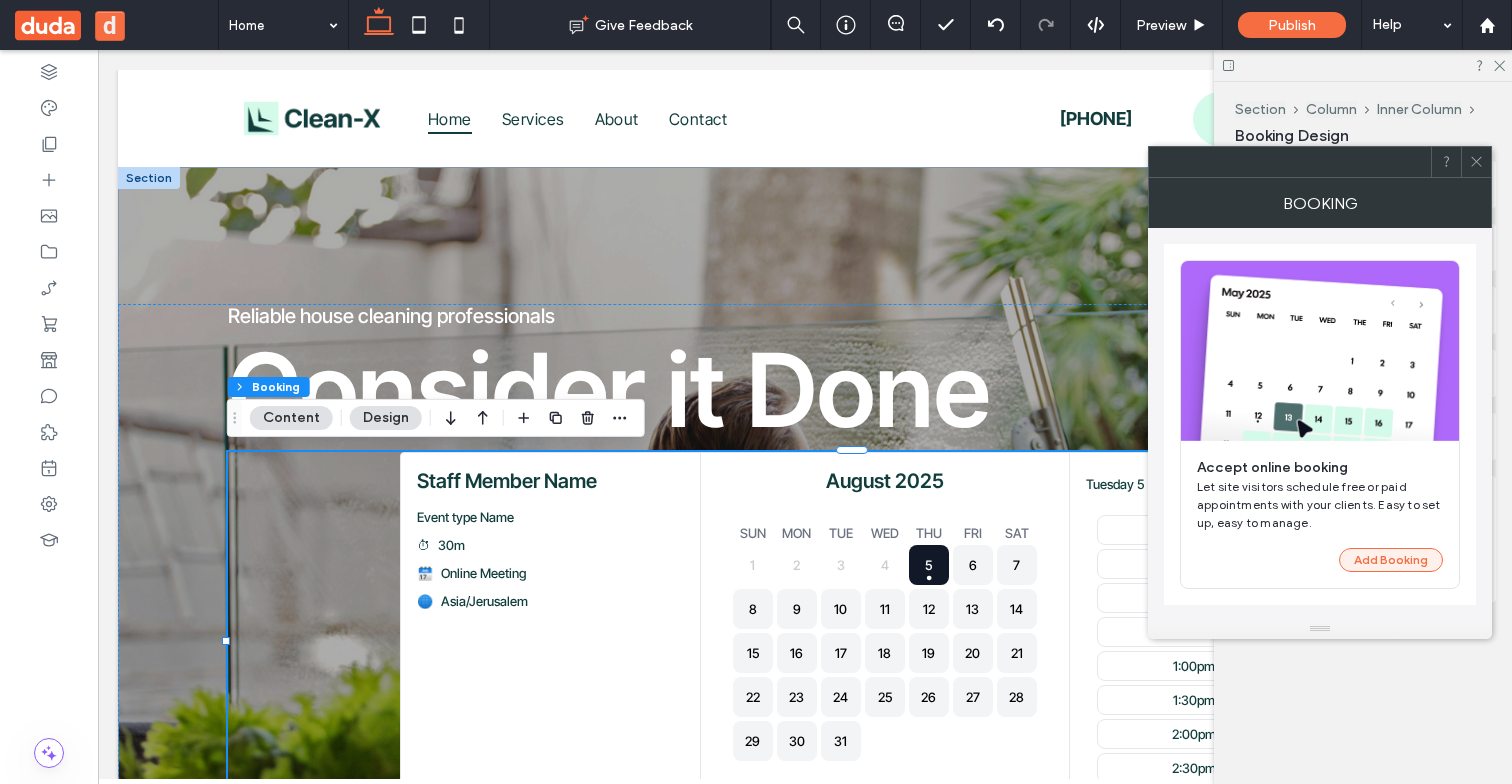 click on "Add Booking" at bounding box center (1391, 560) 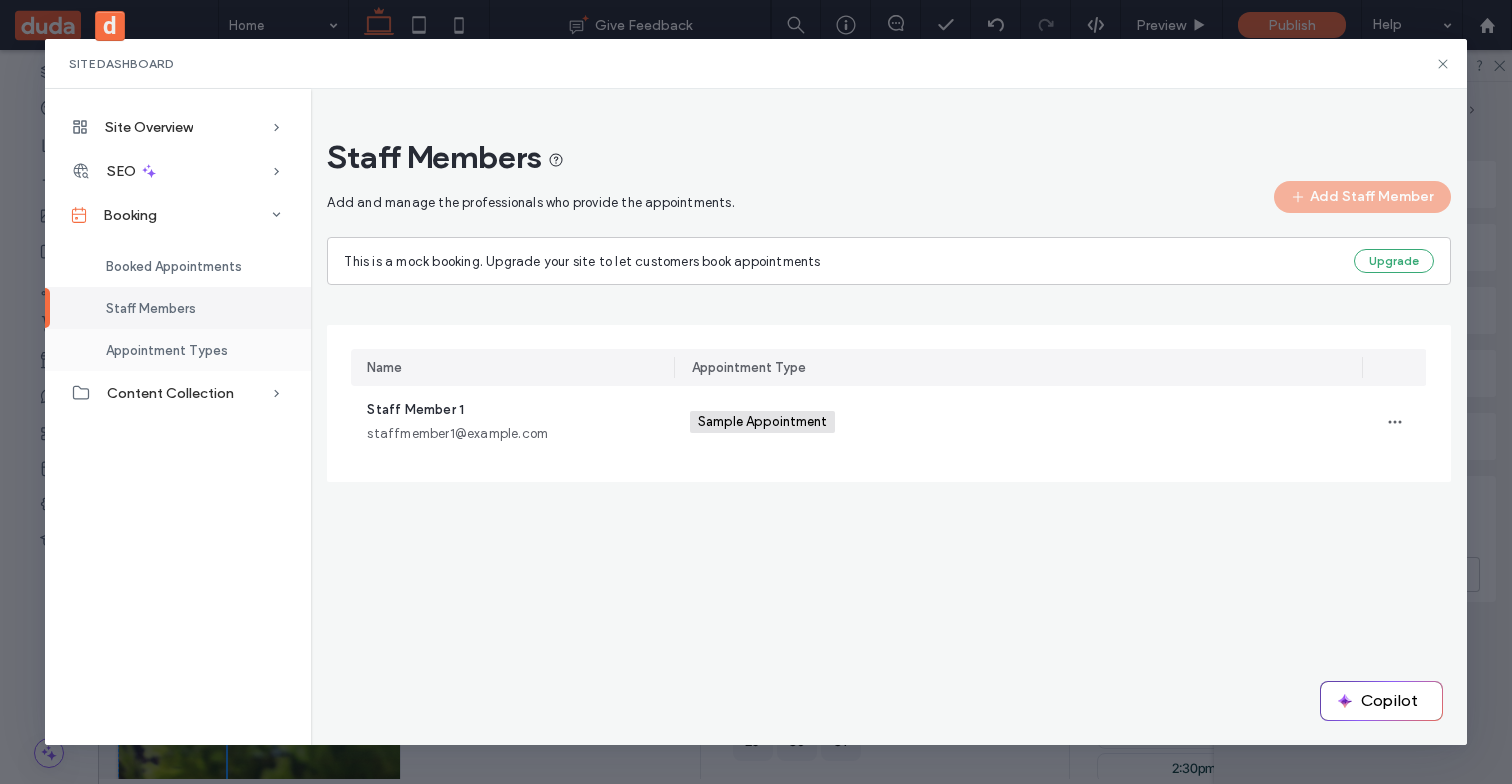 click on "Appointment Types" at bounding box center (167, 350) 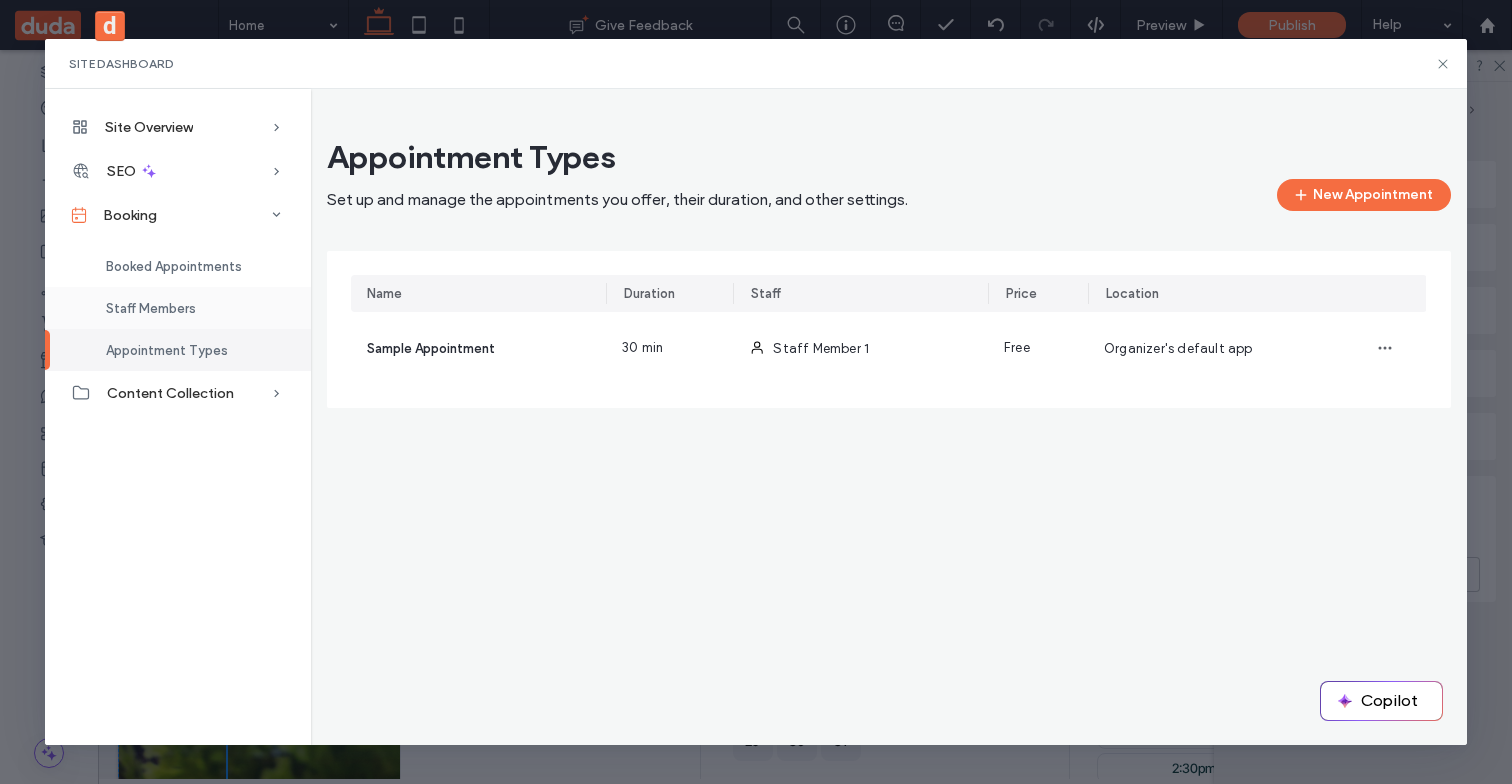 click on "Staff Members" at bounding box center (151, 308) 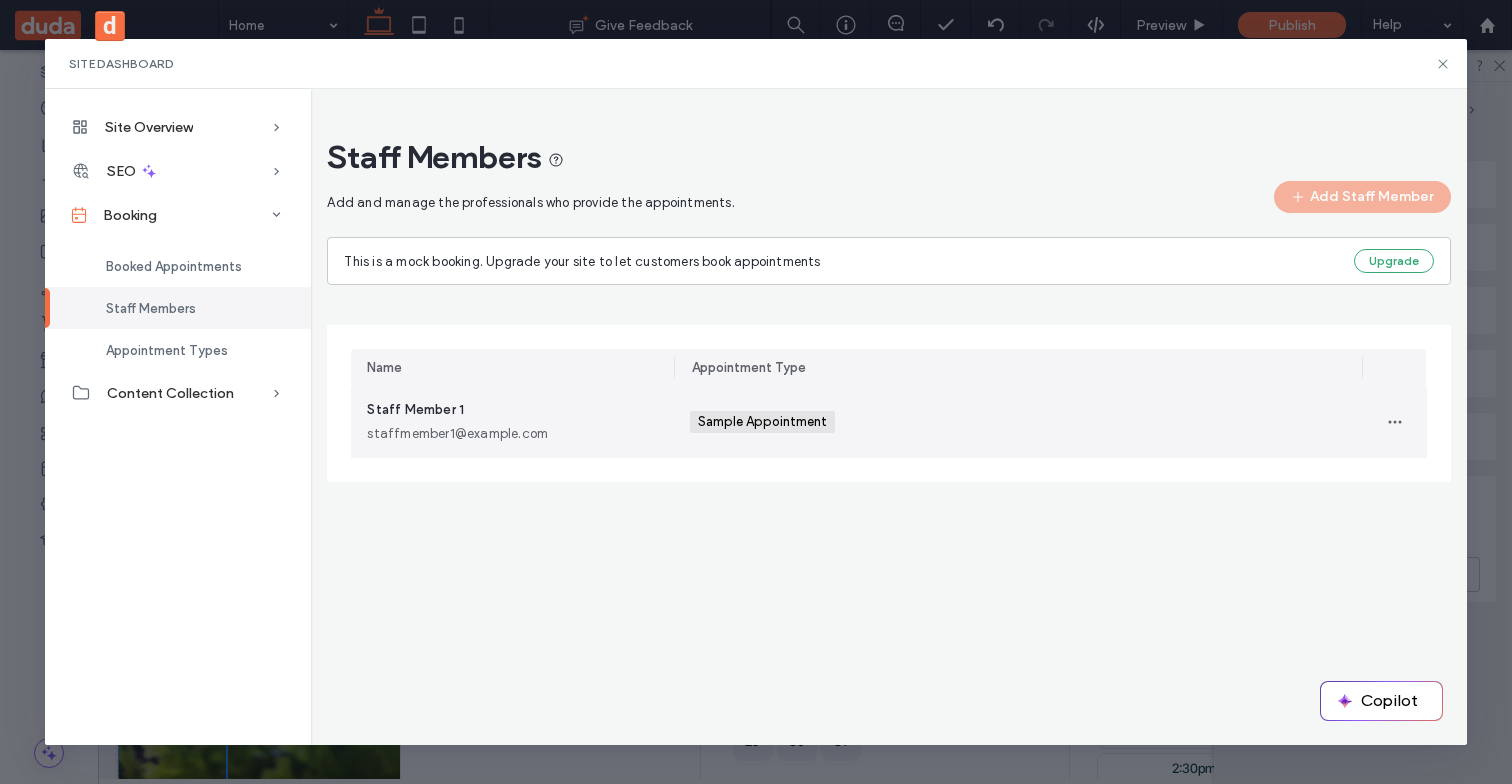 click on "Sample Appointment +0 Sample Appointment +0" at bounding box center (1018, 422) 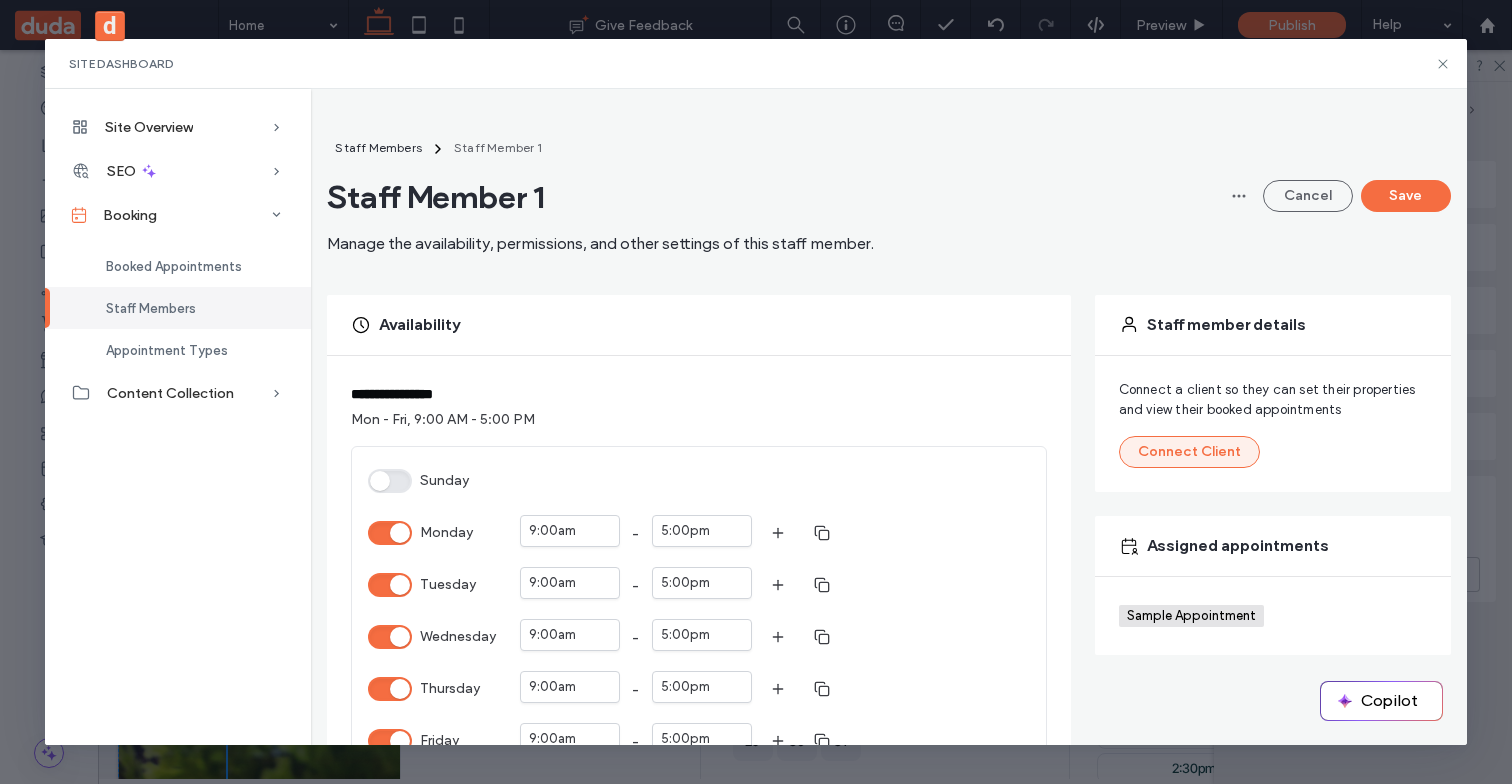 click on "Connect Client" at bounding box center [1189, 452] 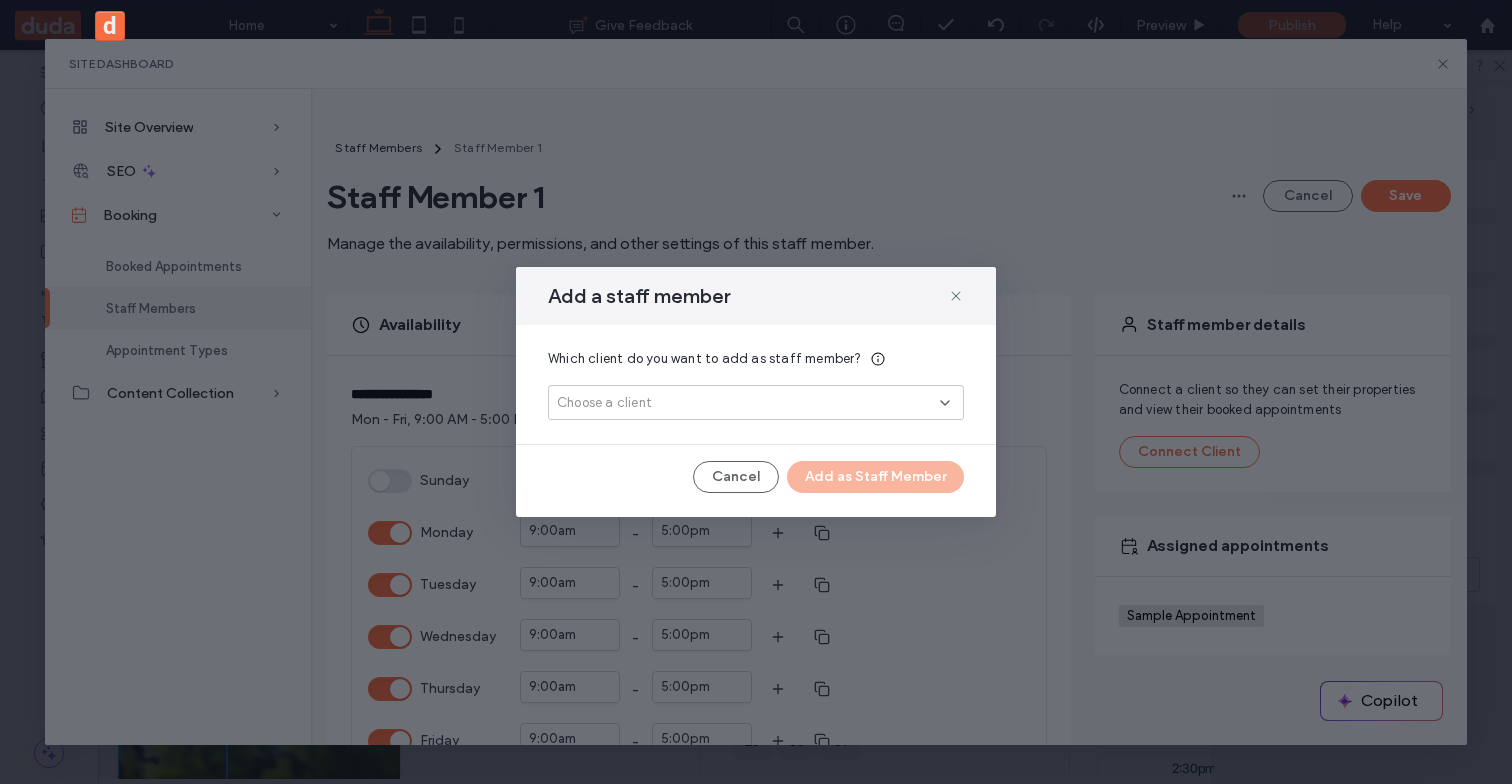 click on "Choose a client" at bounding box center [748, 403] 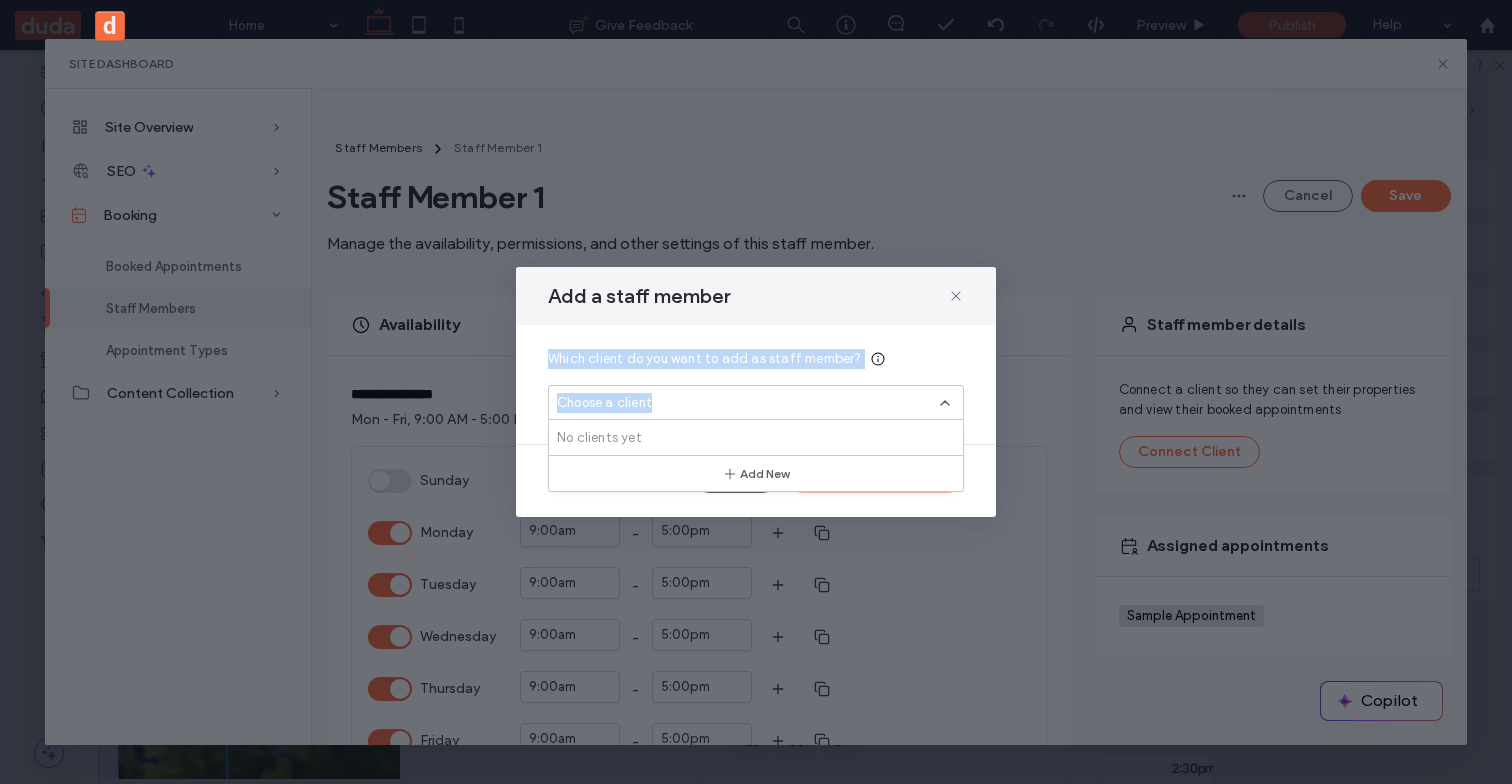 click on "Choose a client" at bounding box center [748, 403] 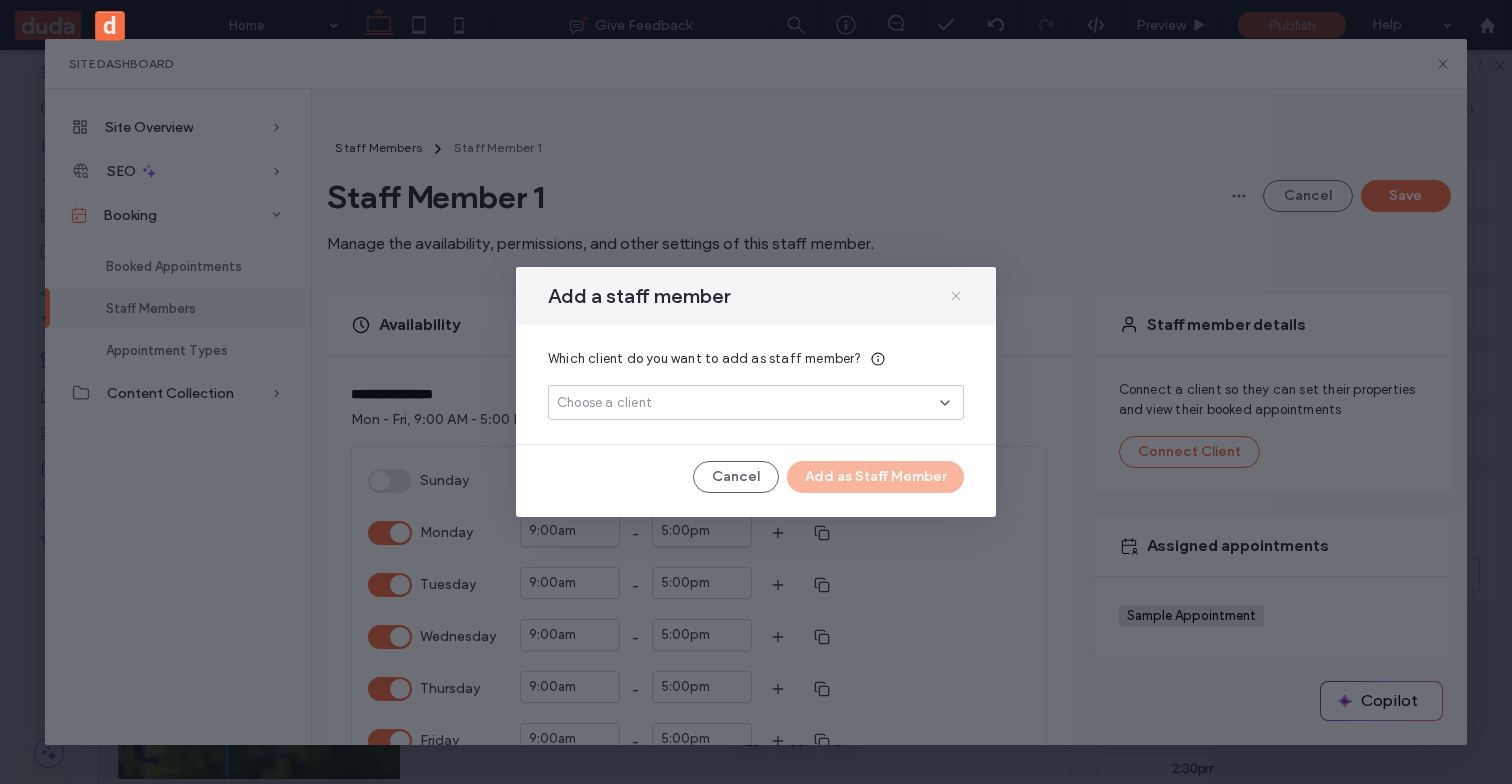 click 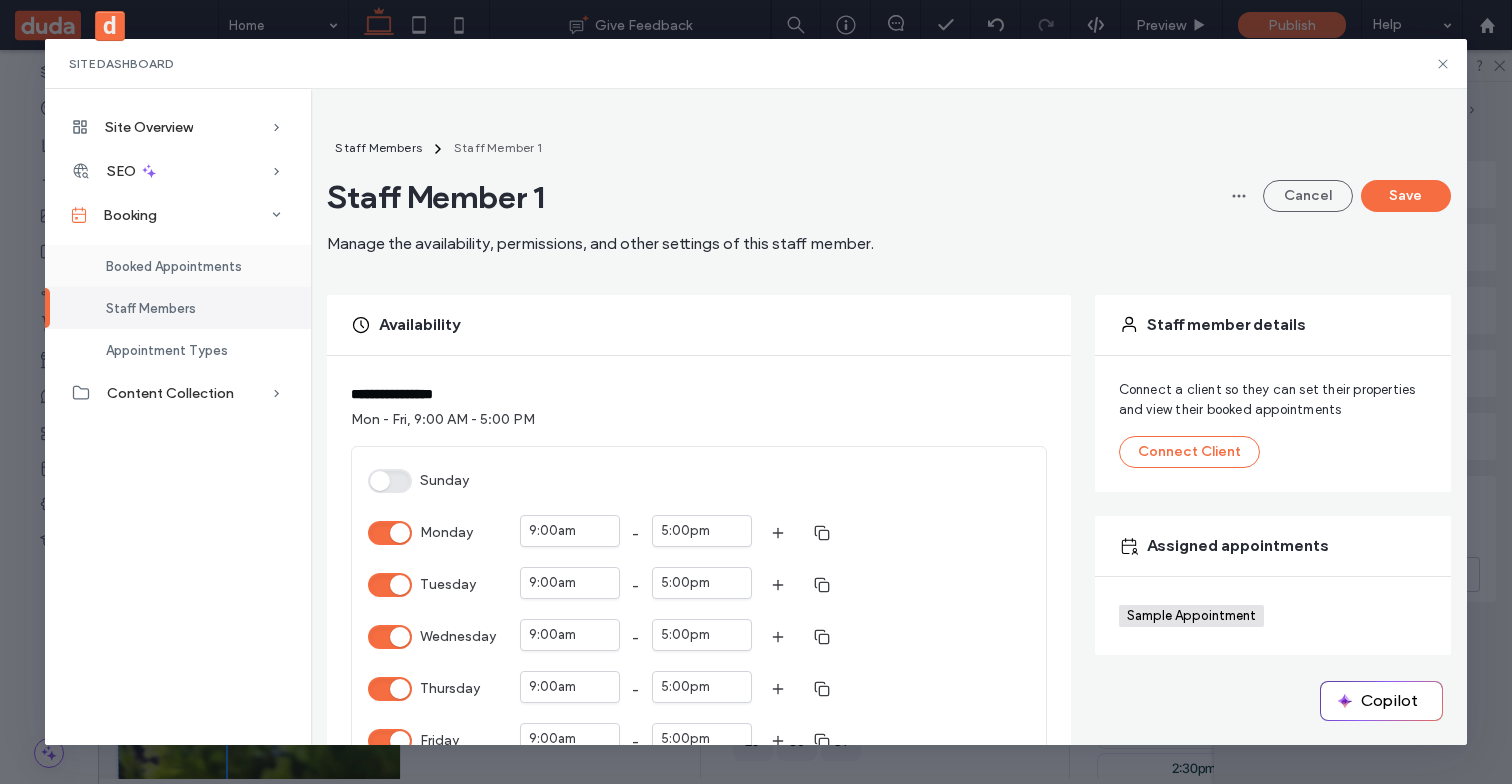 click on "Booked Appointments" at bounding box center [174, 266] 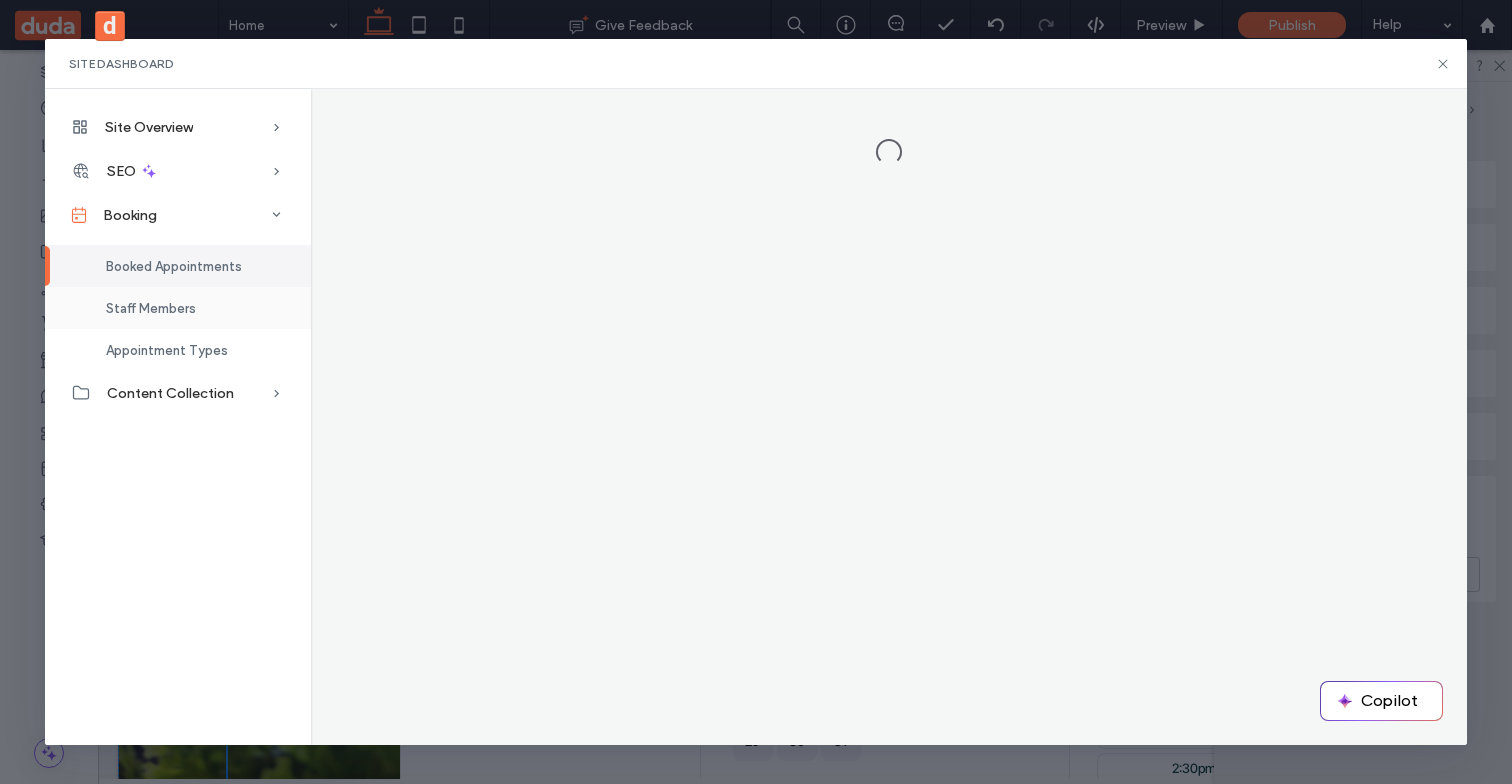 click on "Staff Members" at bounding box center (178, 308) 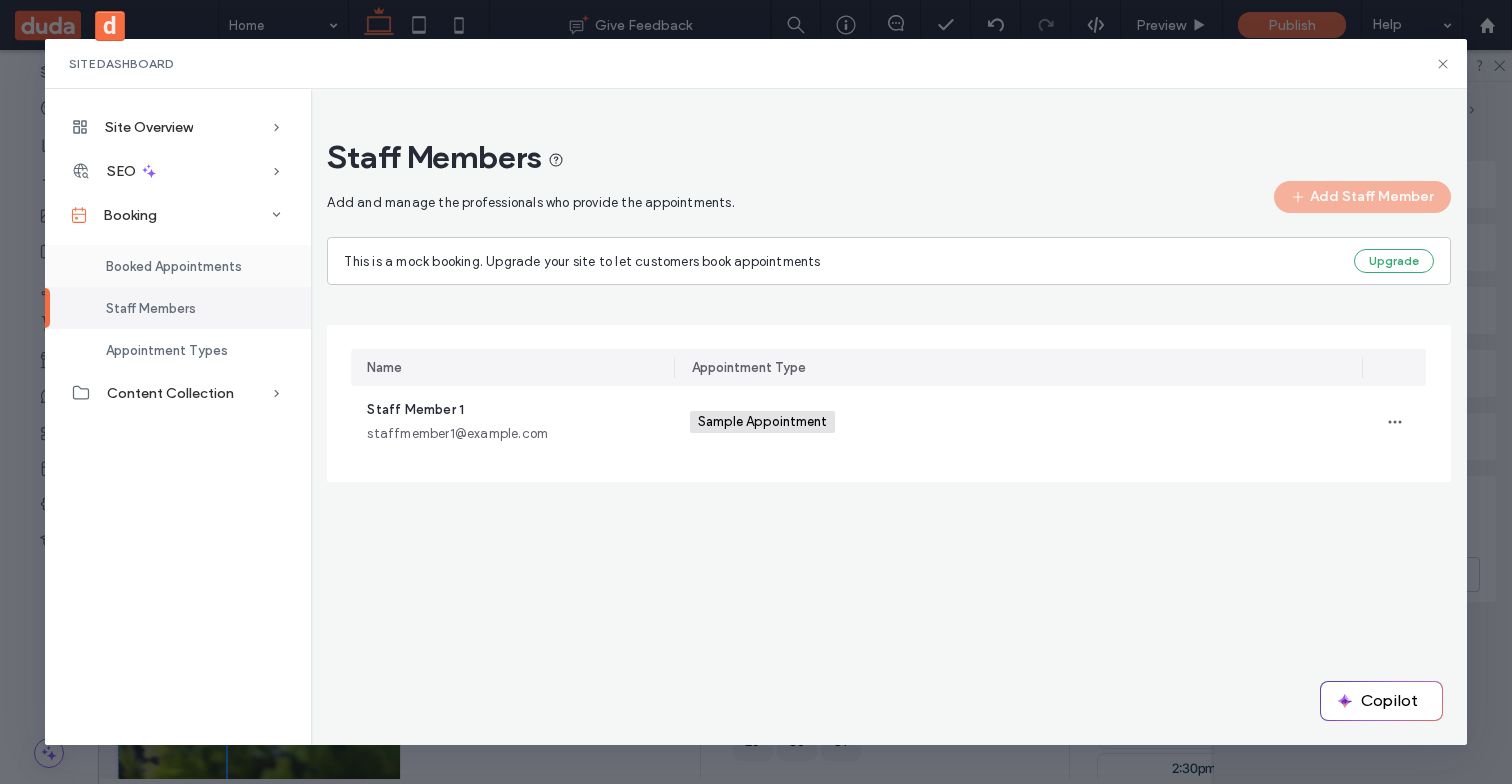 click on "Booked Appointments" at bounding box center [174, 266] 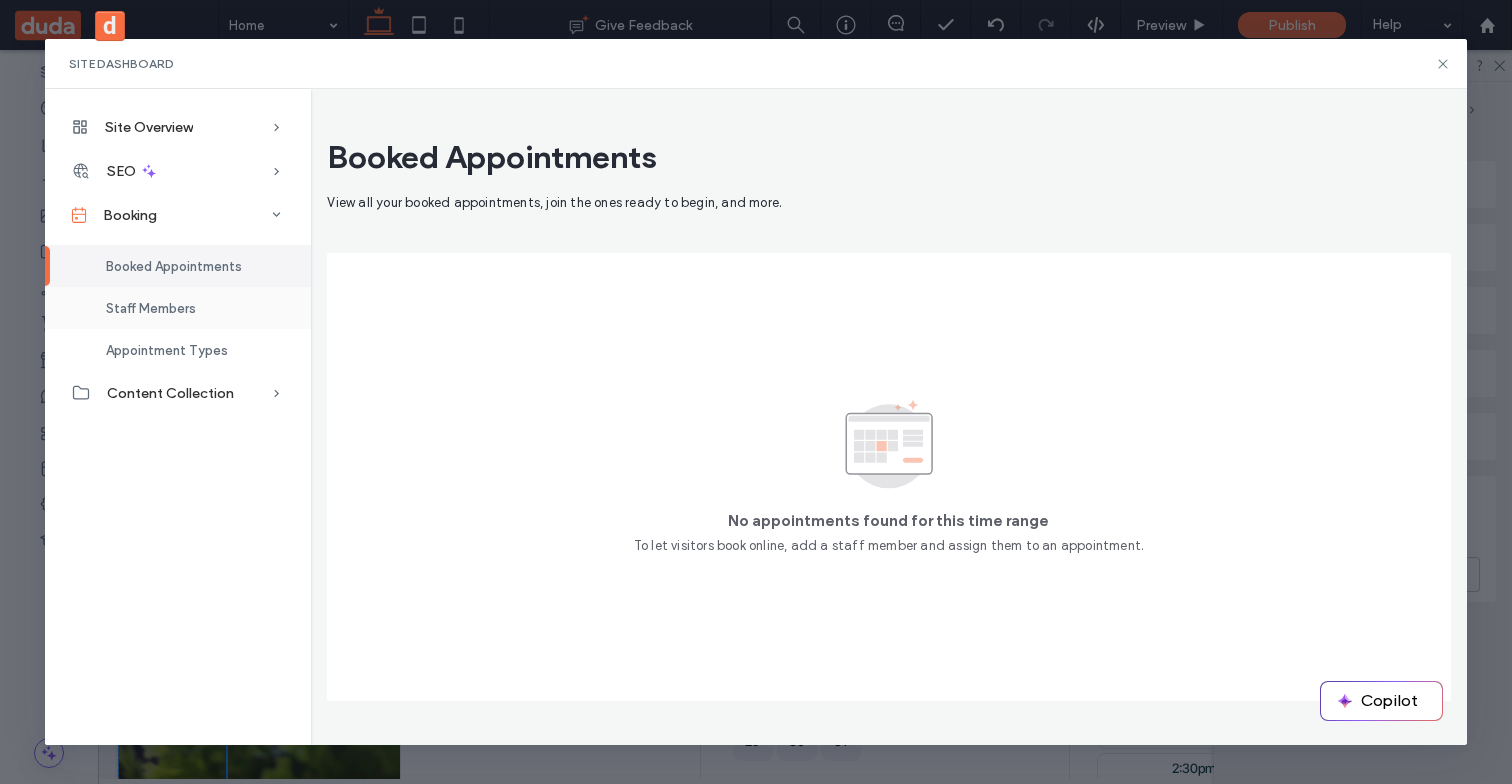 click on "Staff Members" at bounding box center [178, 308] 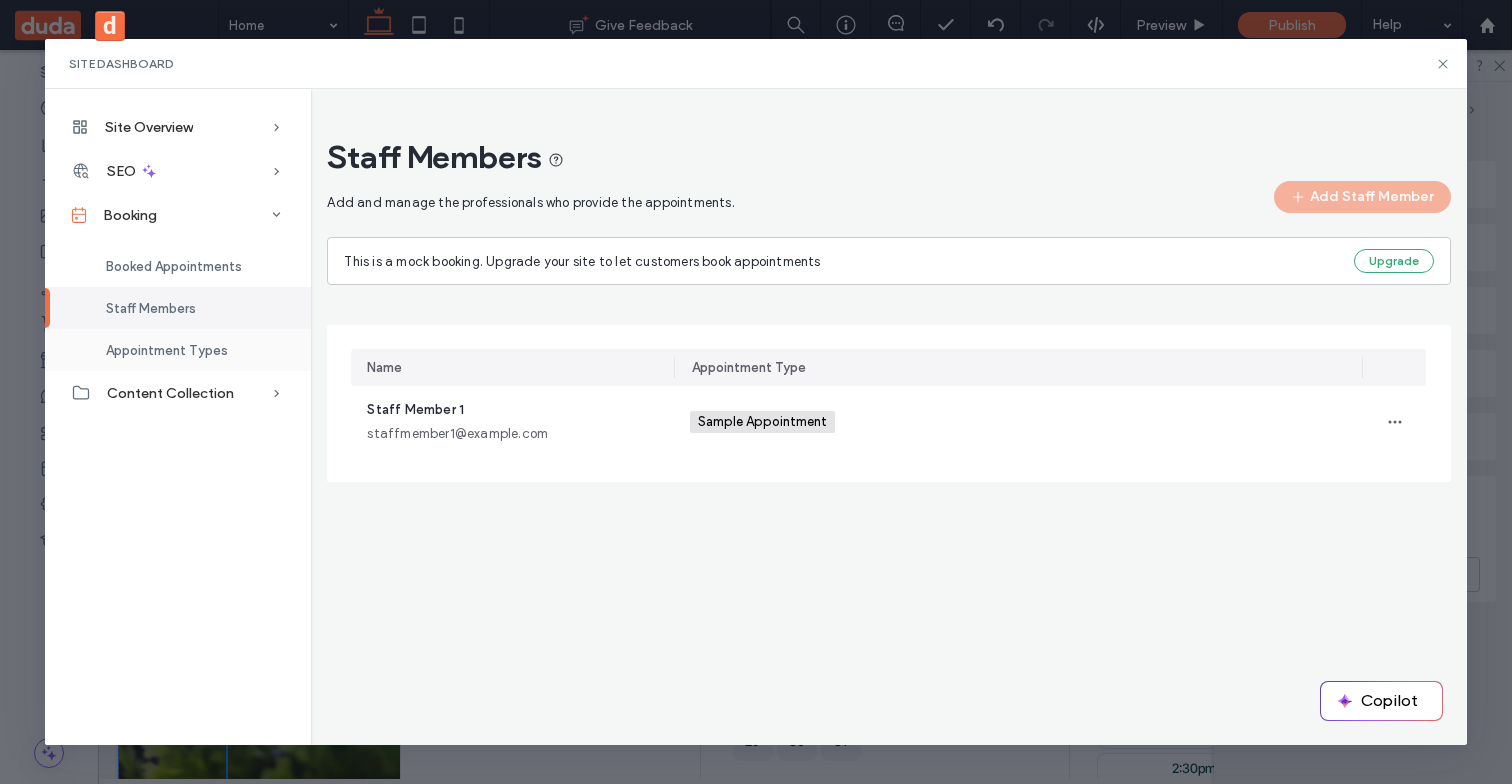 click on "Appointment Types" at bounding box center [167, 350] 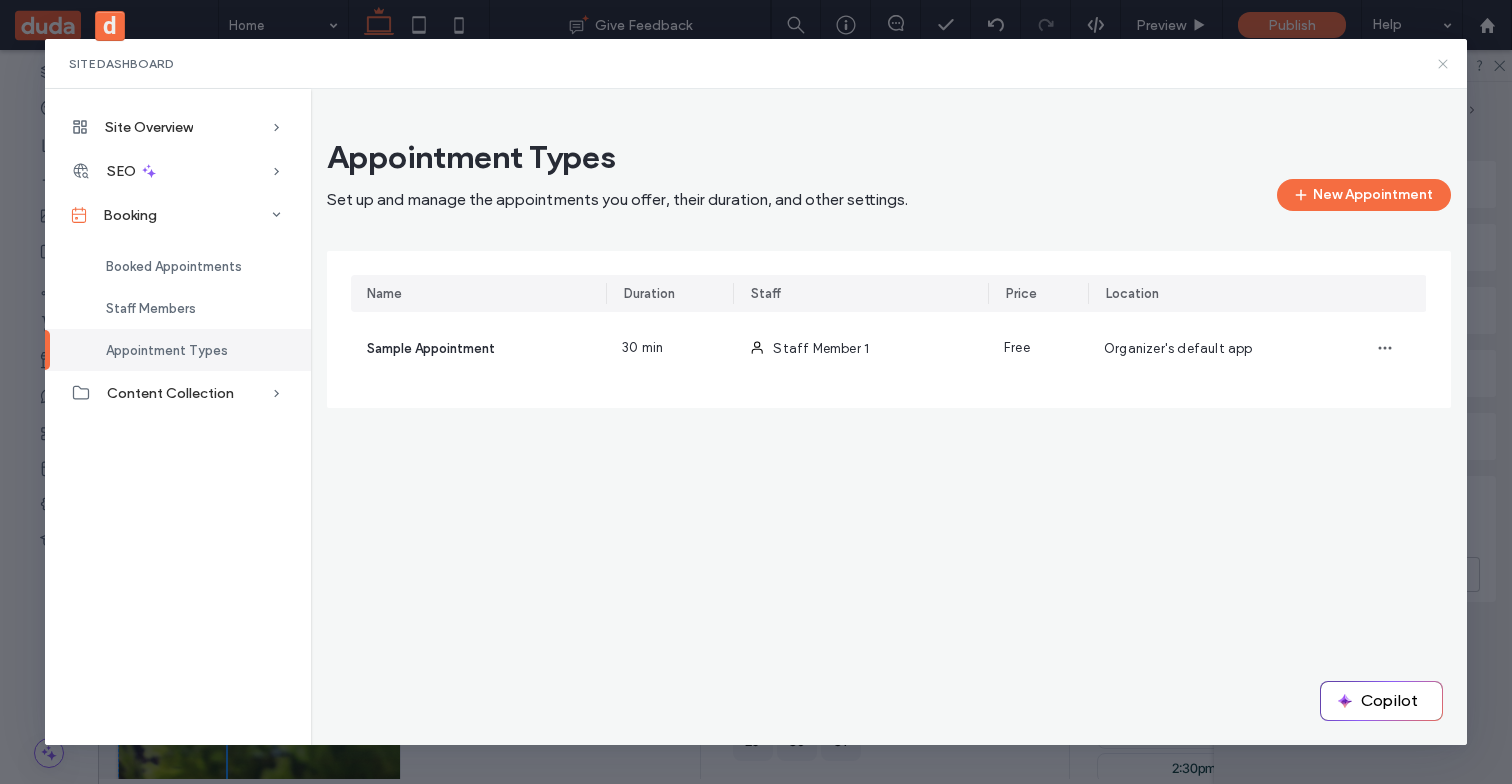 click 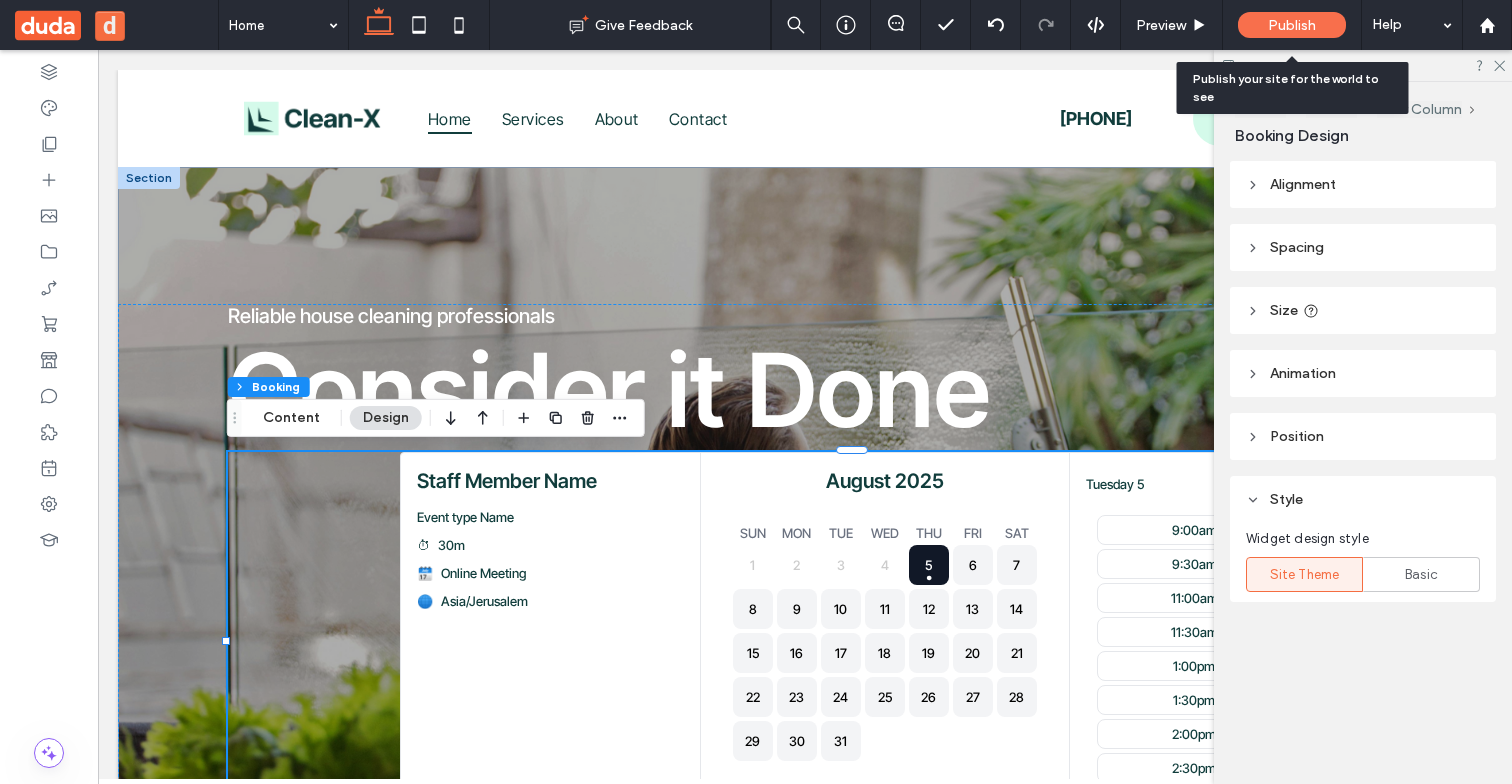 click on "Publish" at bounding box center (1292, 25) 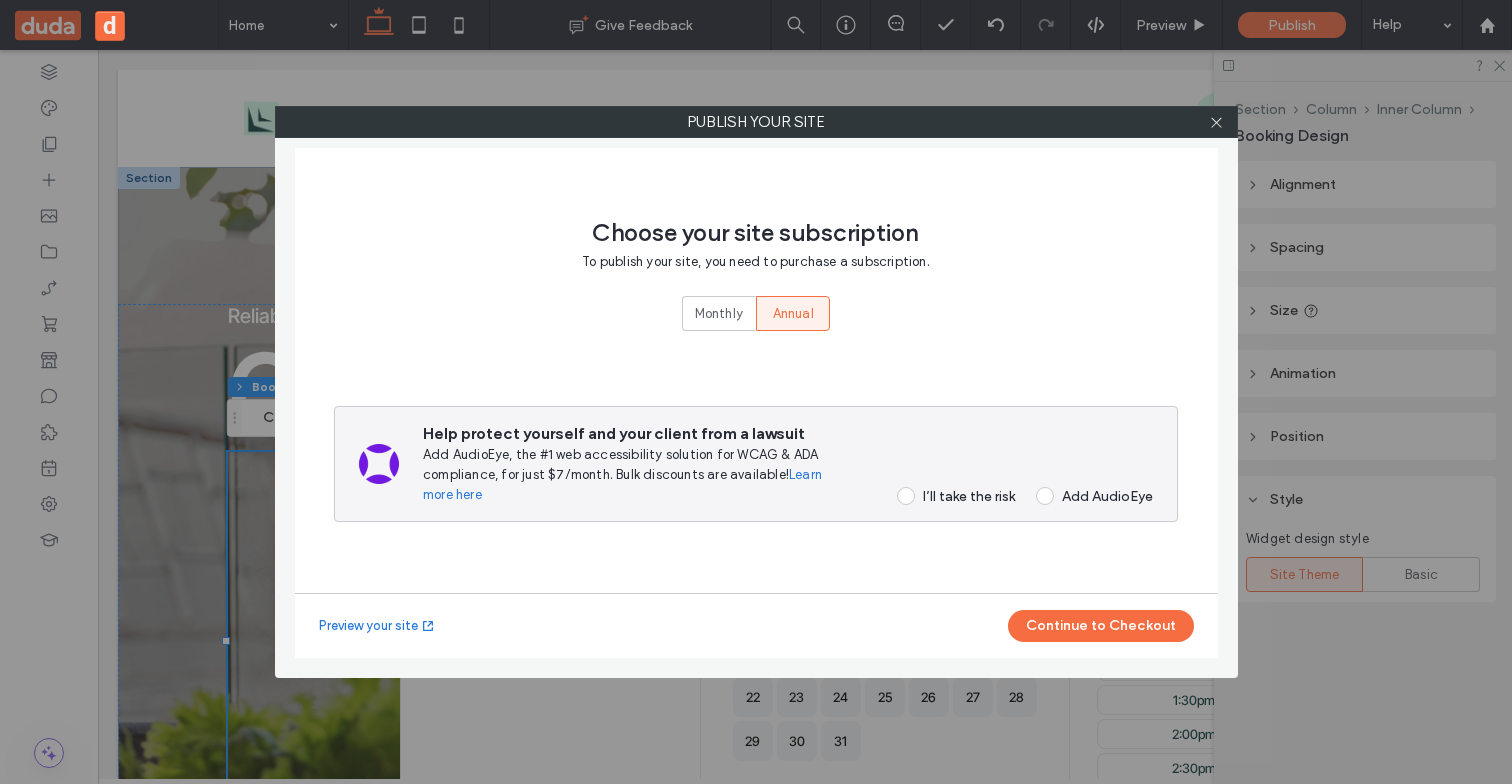 click on "Help protect yourself and your client from a lawsuit Add AudioEye, the #1 web accessibility solution for WCAG & ADA compliance, for just $7/month. Bulk discounts are available!  Learn more here   I’ll take the risk Add AudioEye" at bounding box center [756, 464] 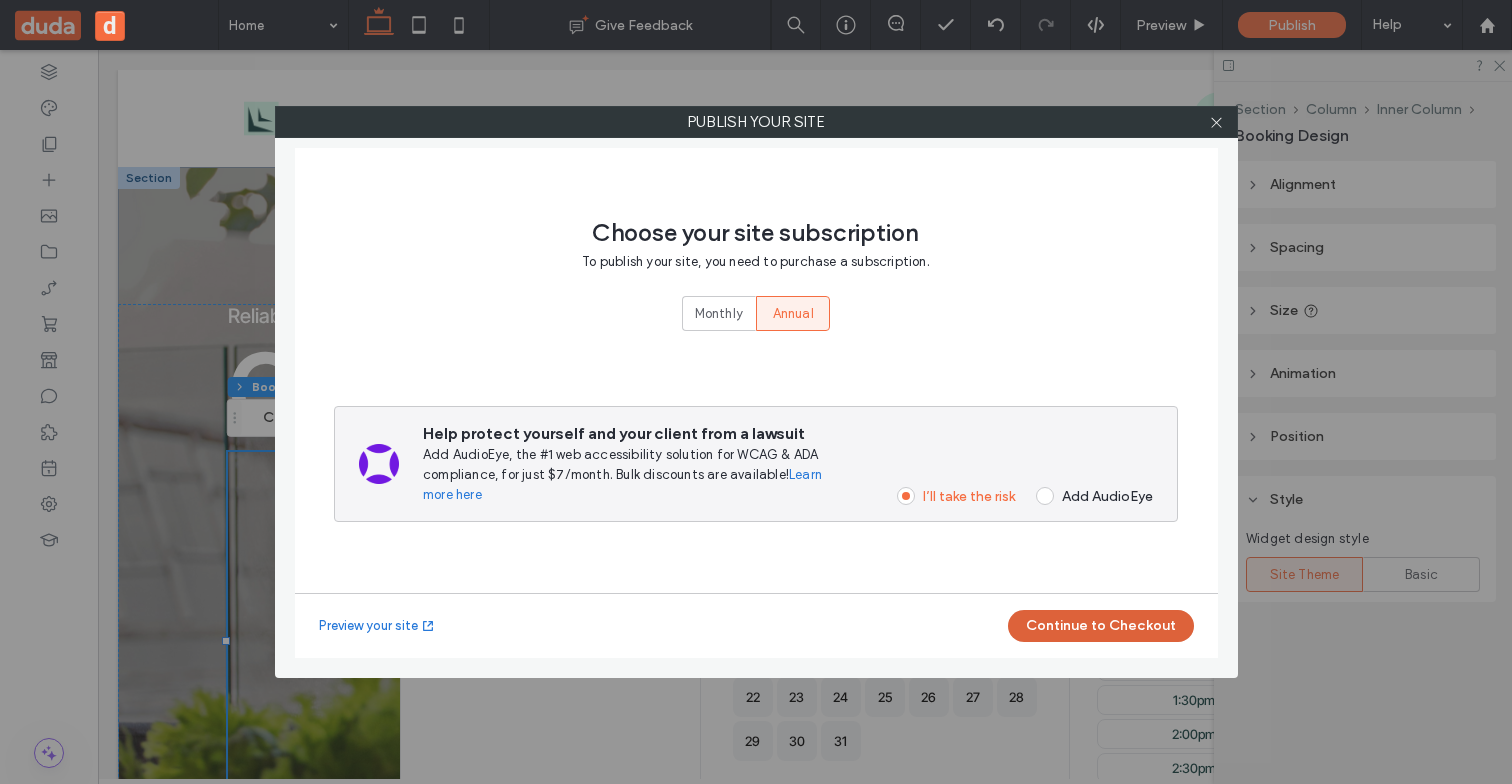 click on "Continue to Checkout" at bounding box center [1101, 626] 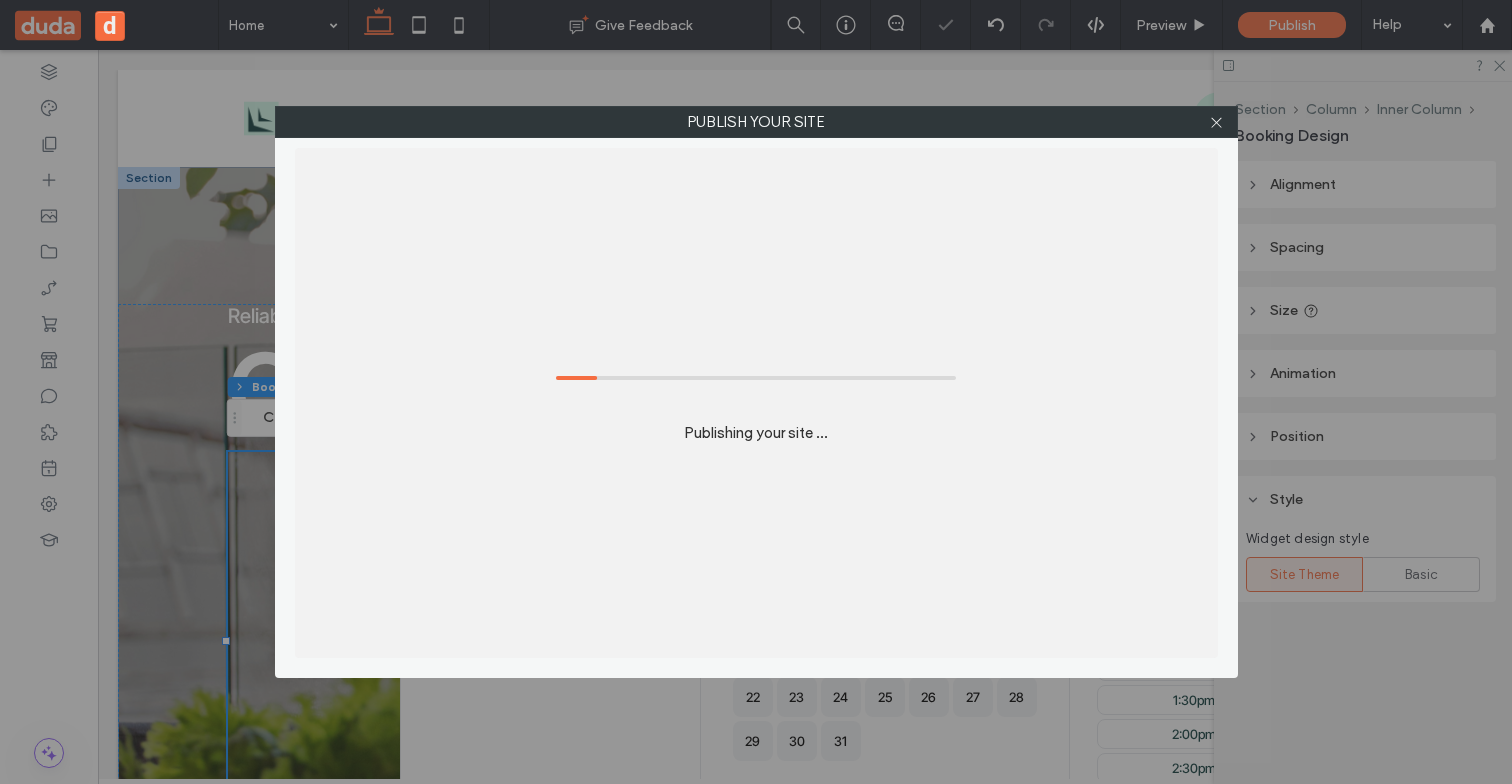 scroll, scrollTop: 0, scrollLeft: 0, axis: both 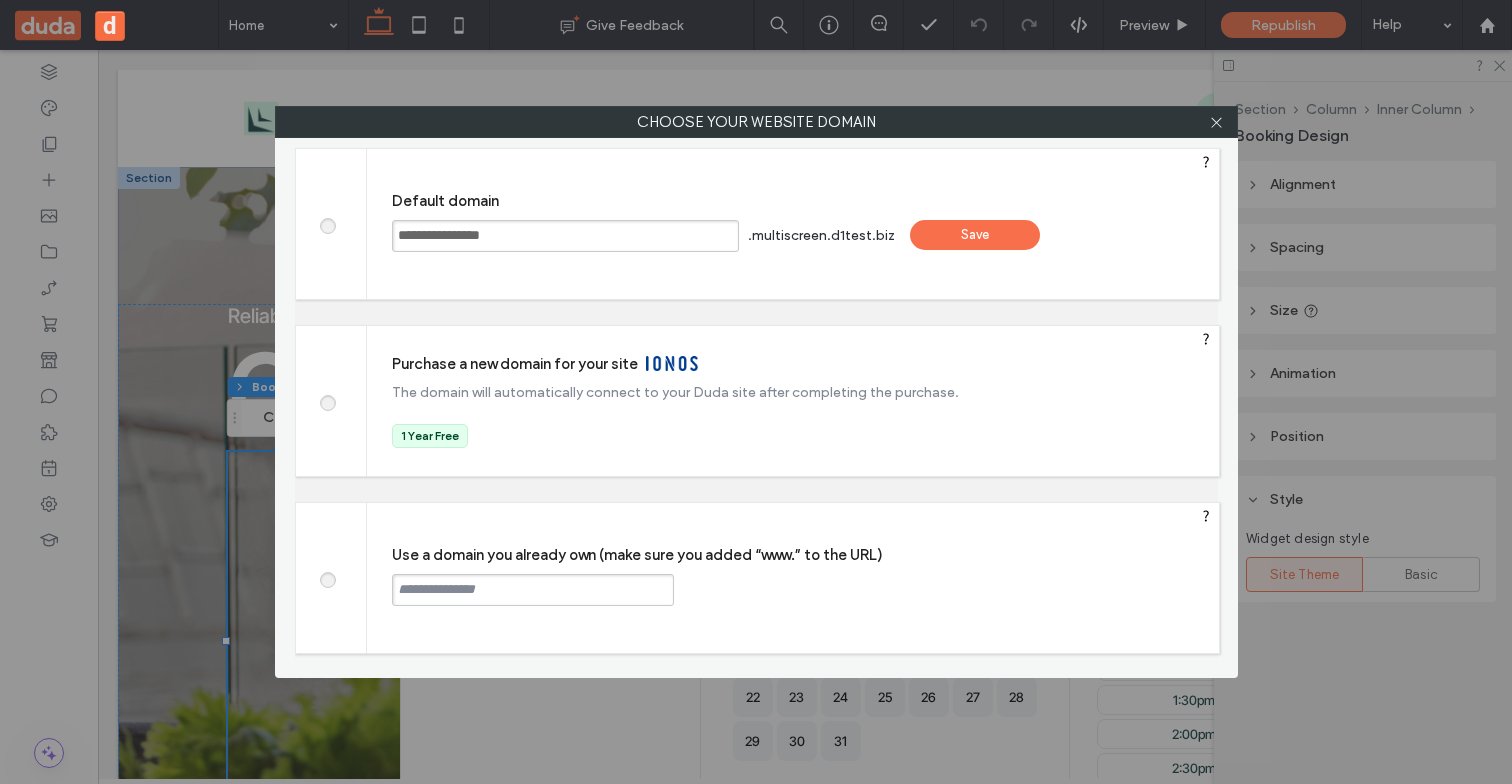 click on "Save" at bounding box center [975, 235] 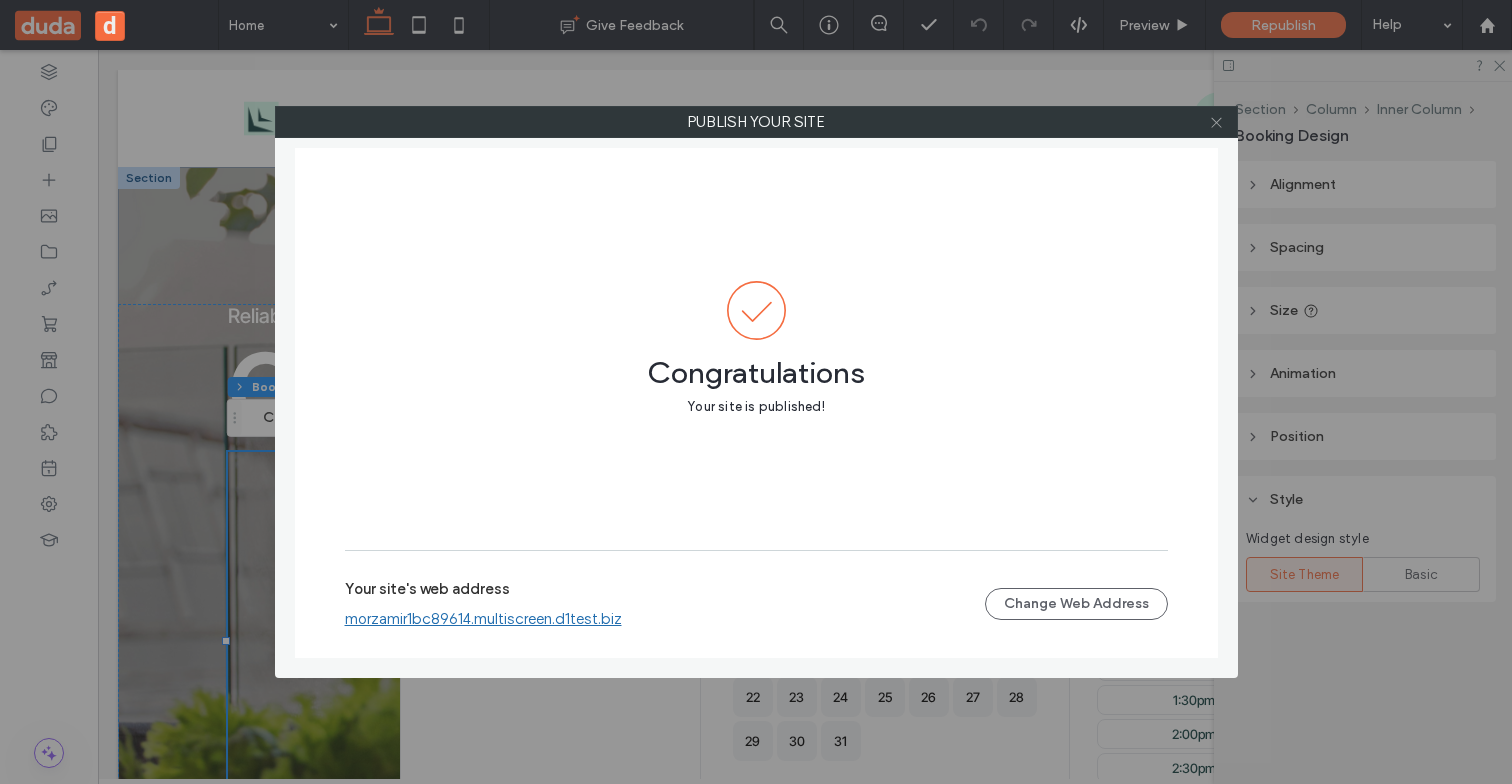 click 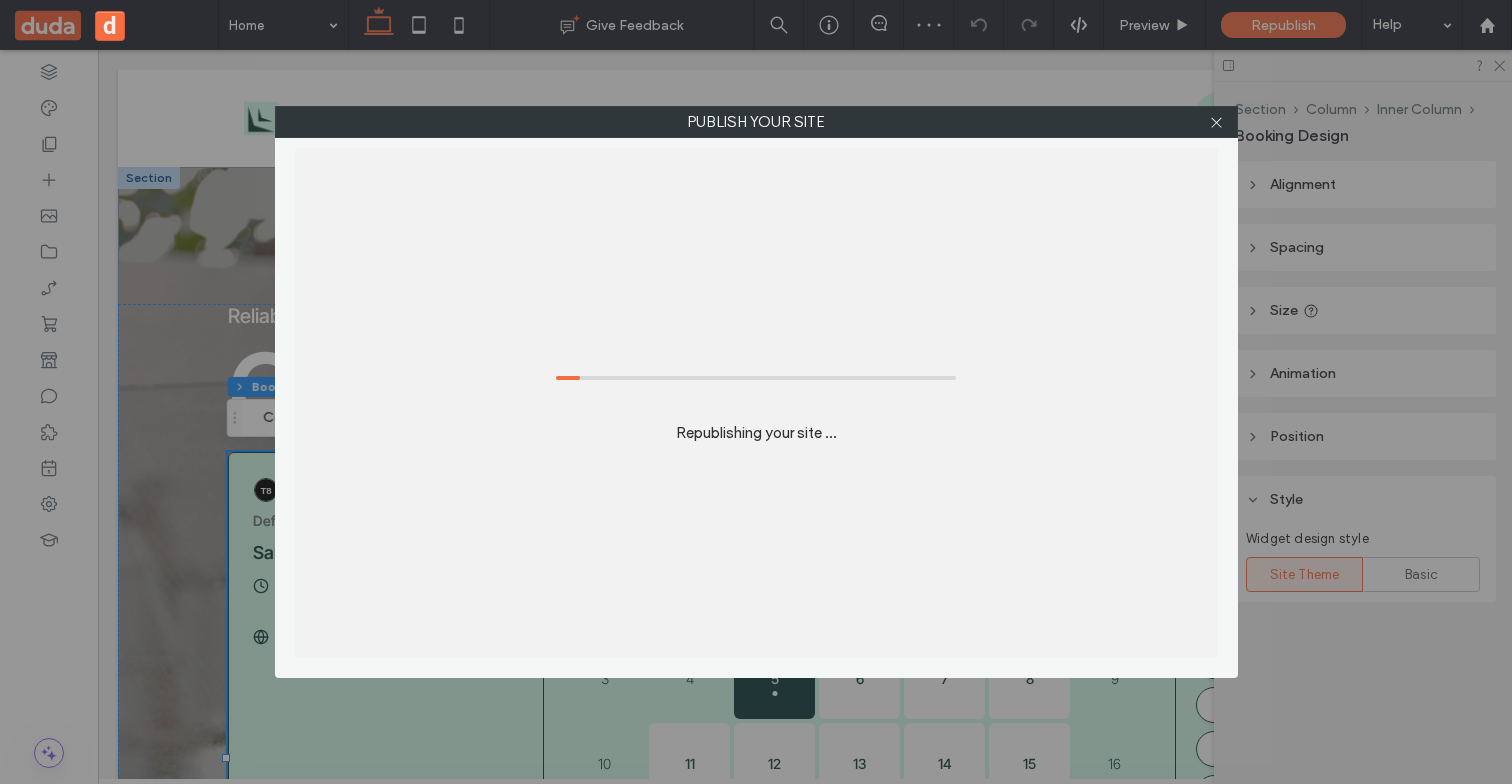 scroll, scrollTop: 0, scrollLeft: 0, axis: both 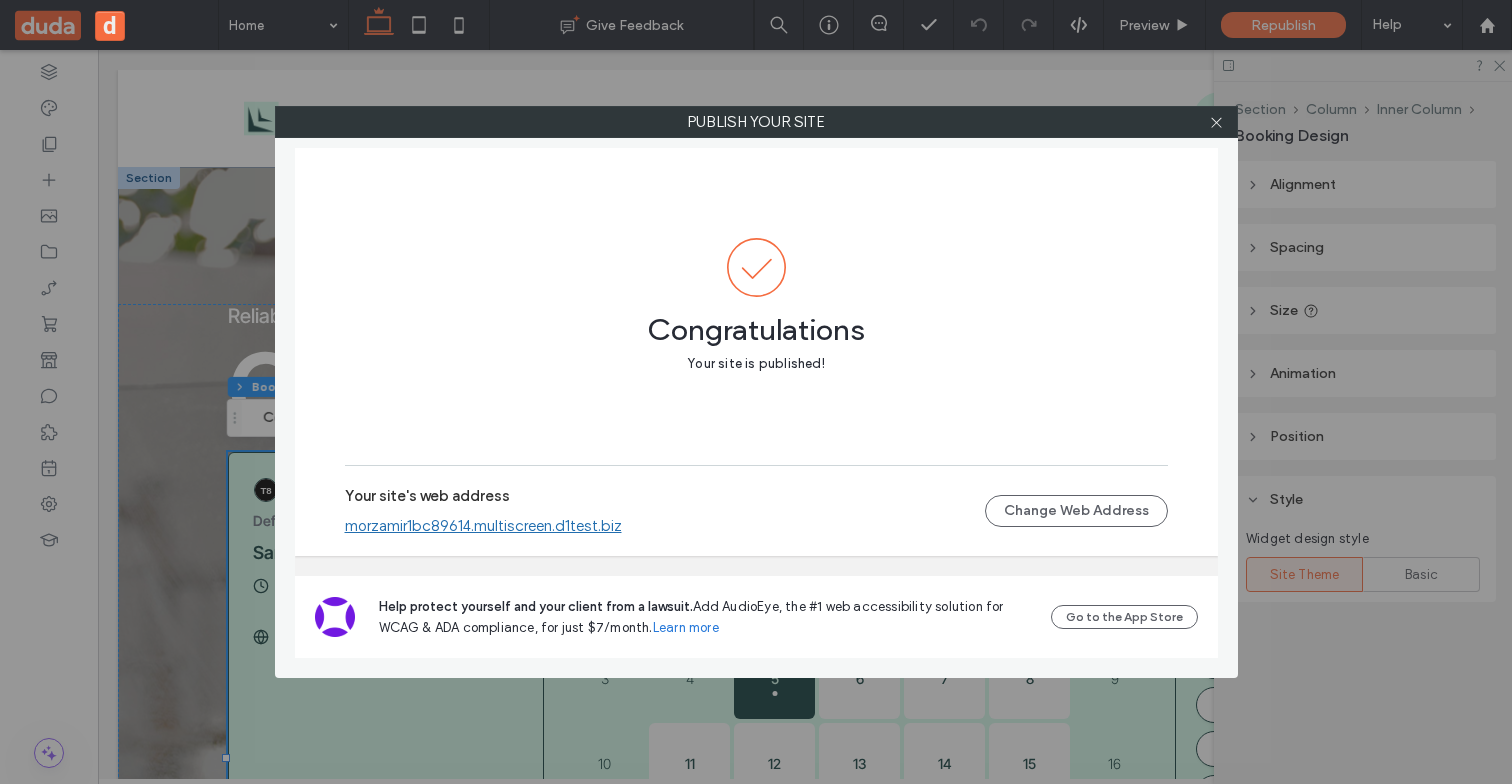 click at bounding box center (1217, 122) 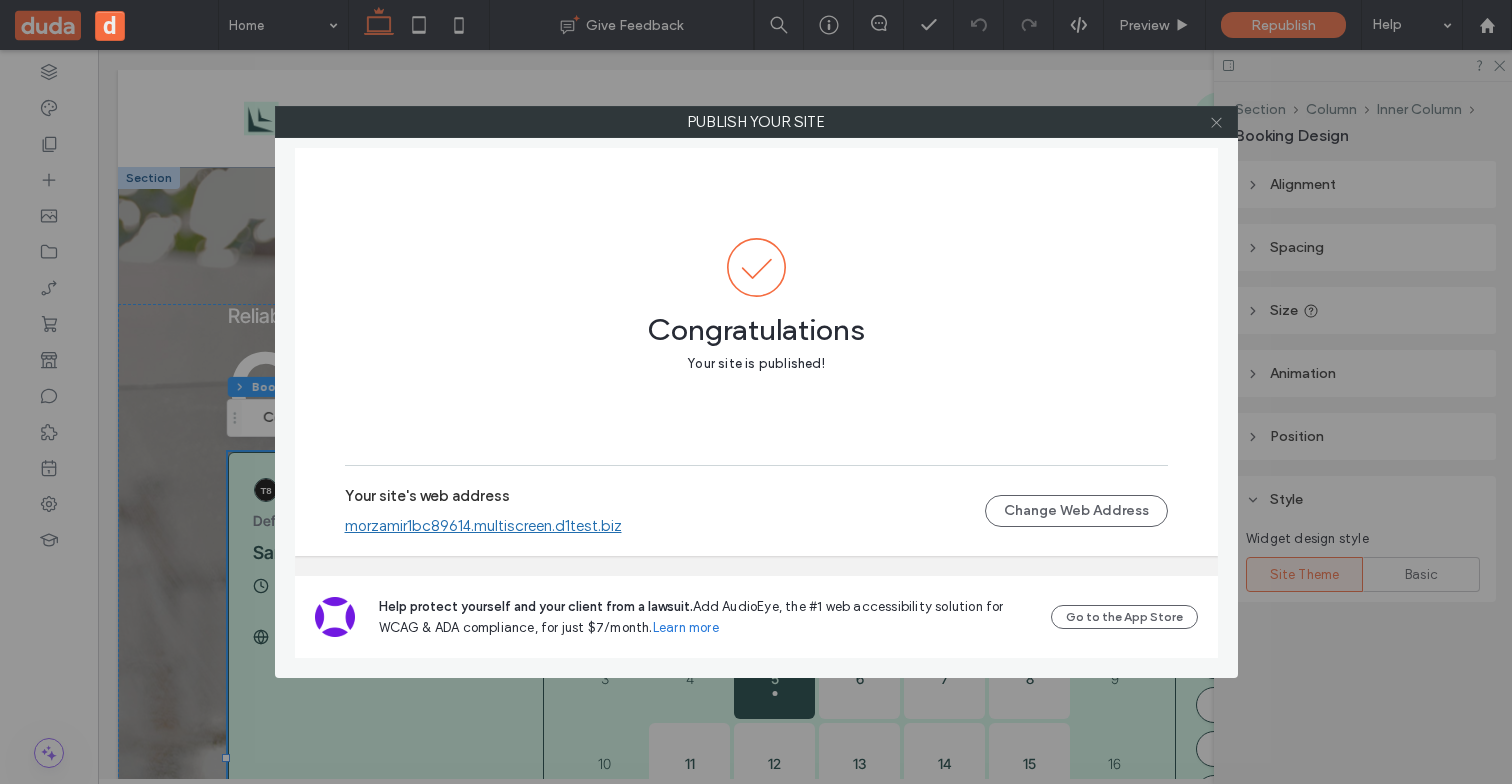 click 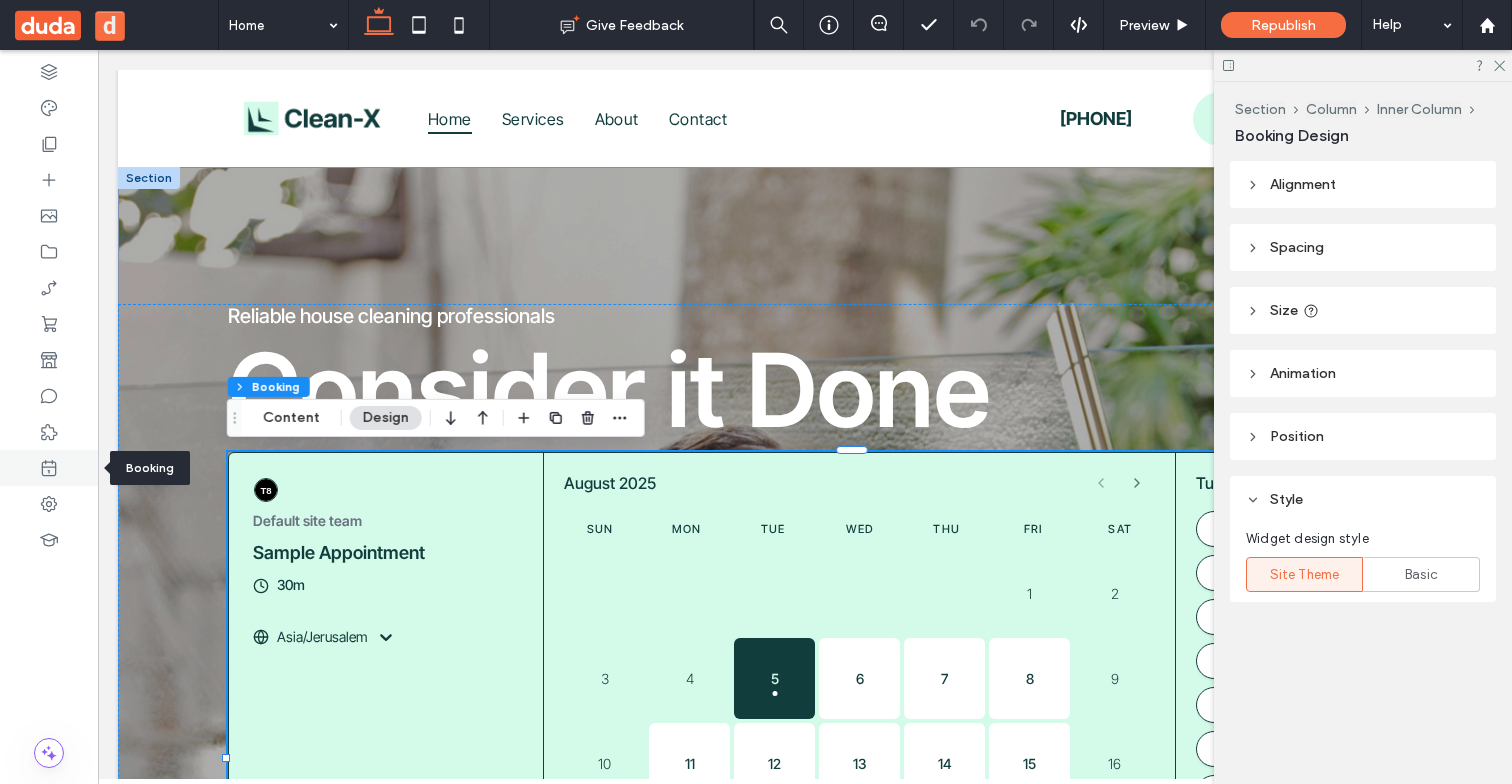 click at bounding box center (49, 468) 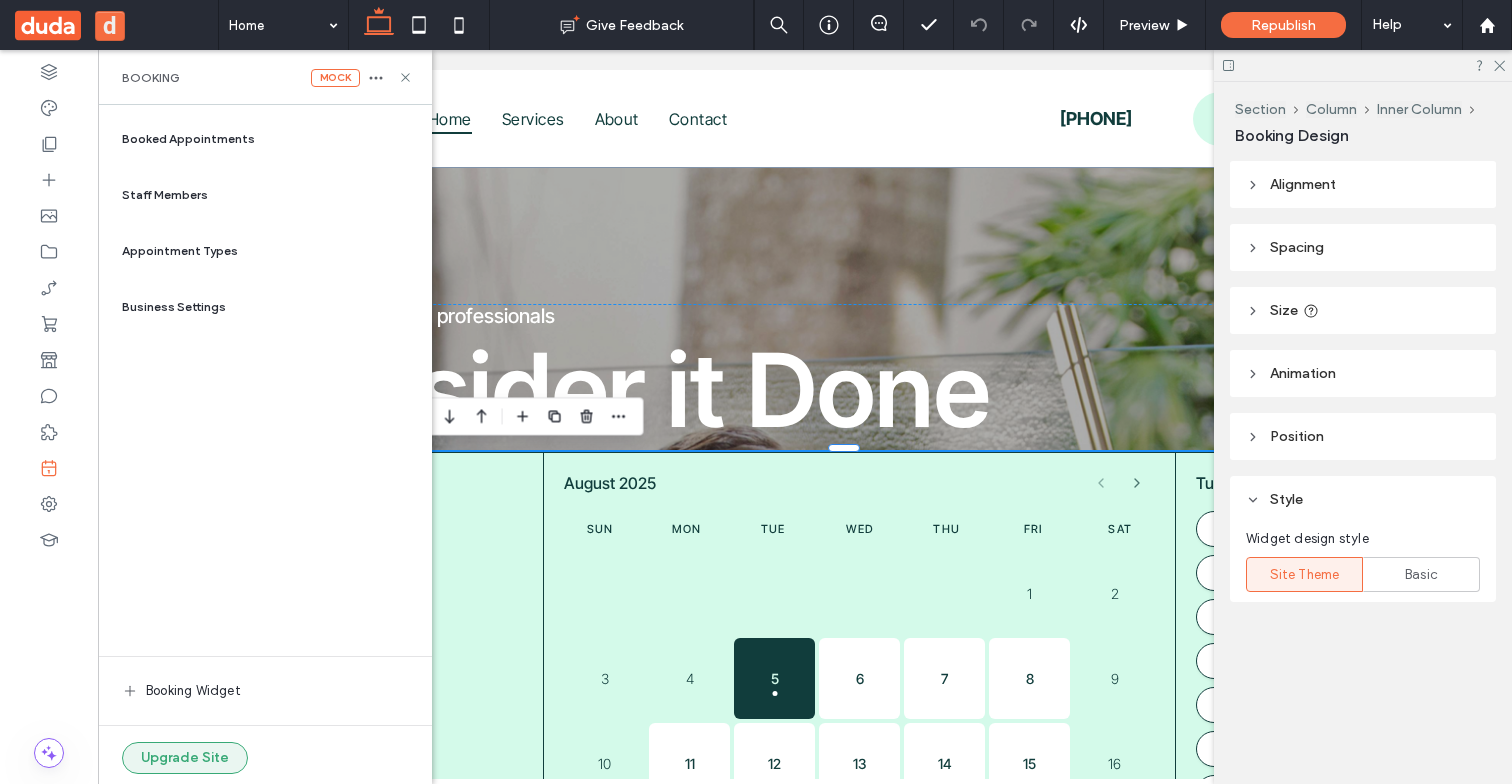 click on "Upgrade Site" at bounding box center [185, 758] 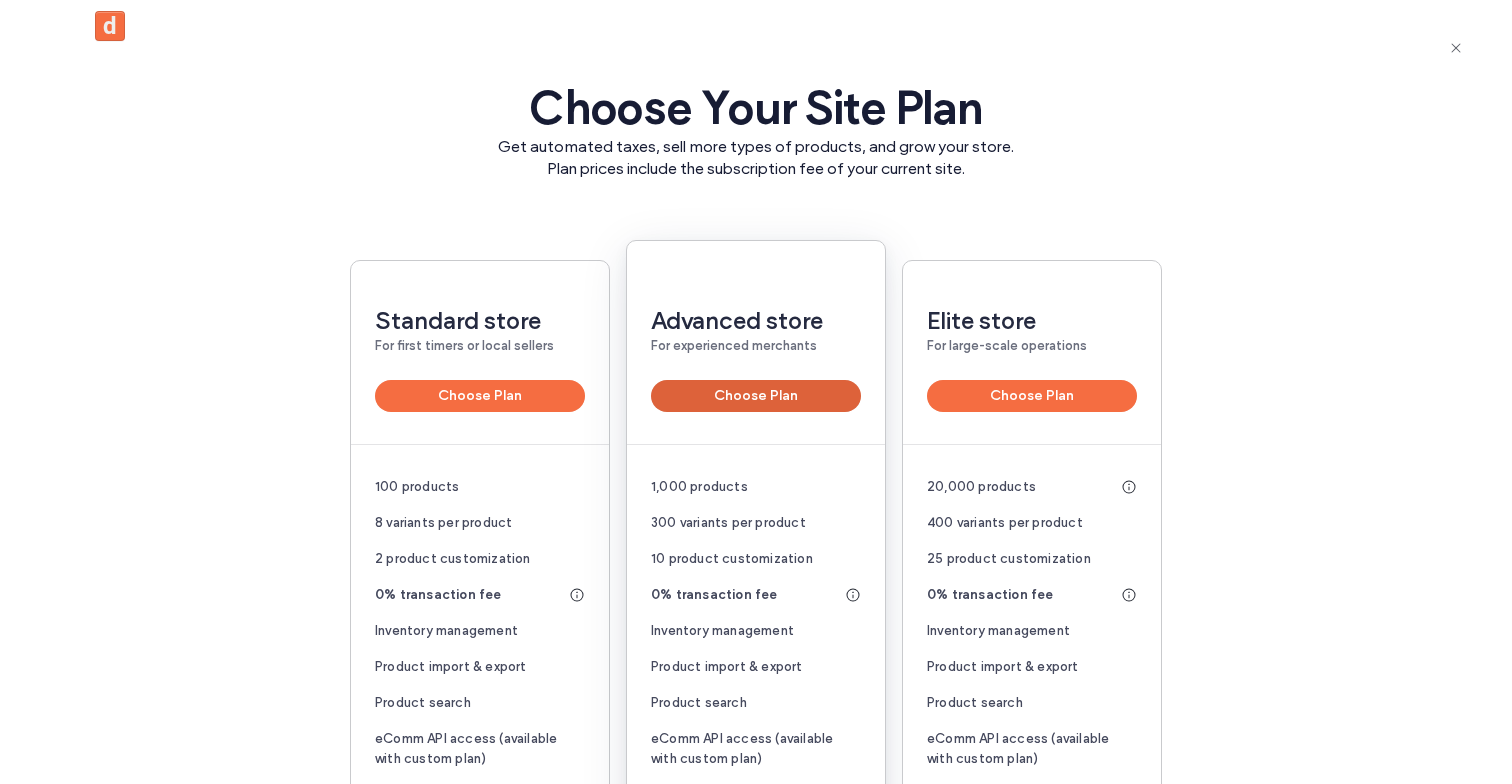 click on "Choose Plan" at bounding box center [756, 396] 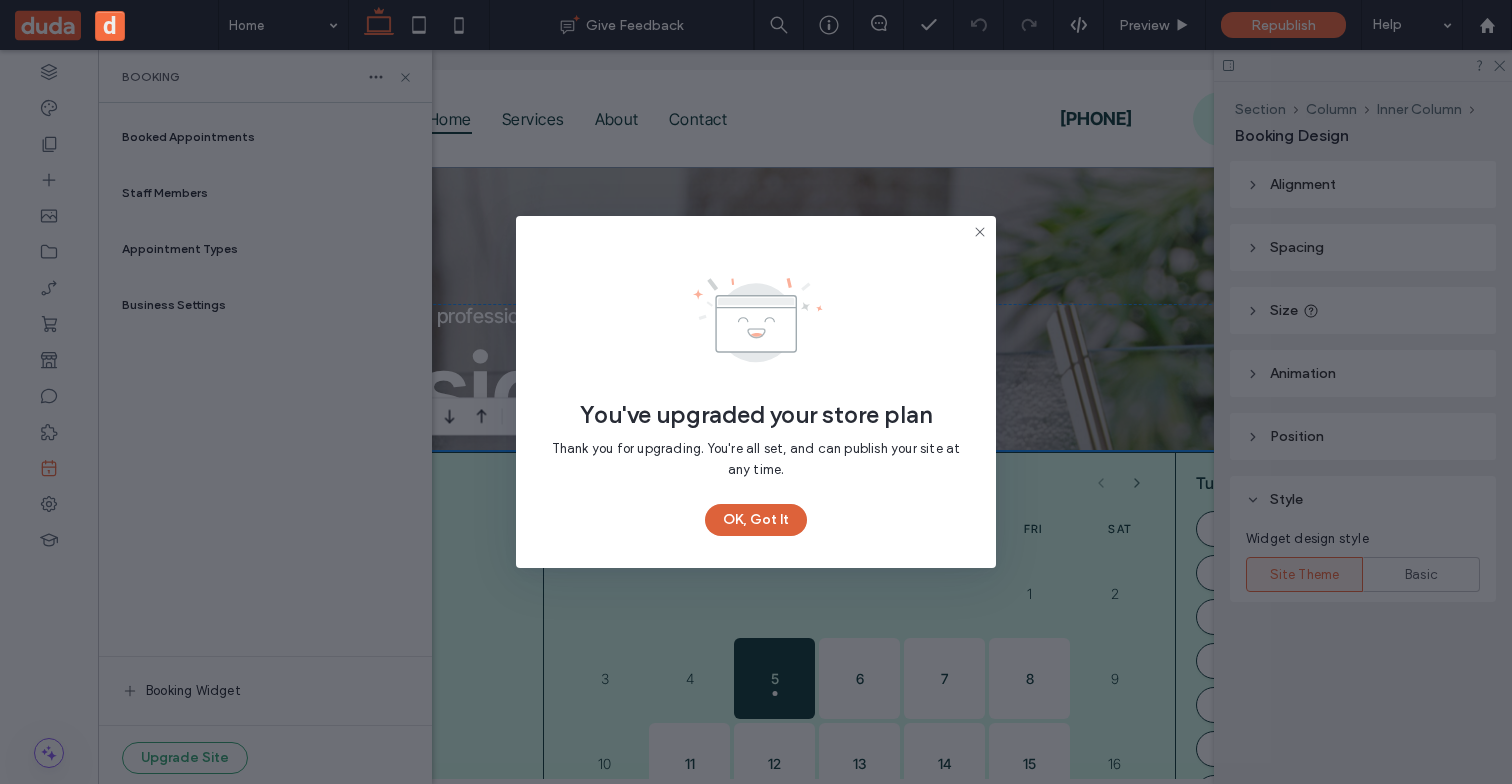 click on "OK, Got It" at bounding box center [756, 520] 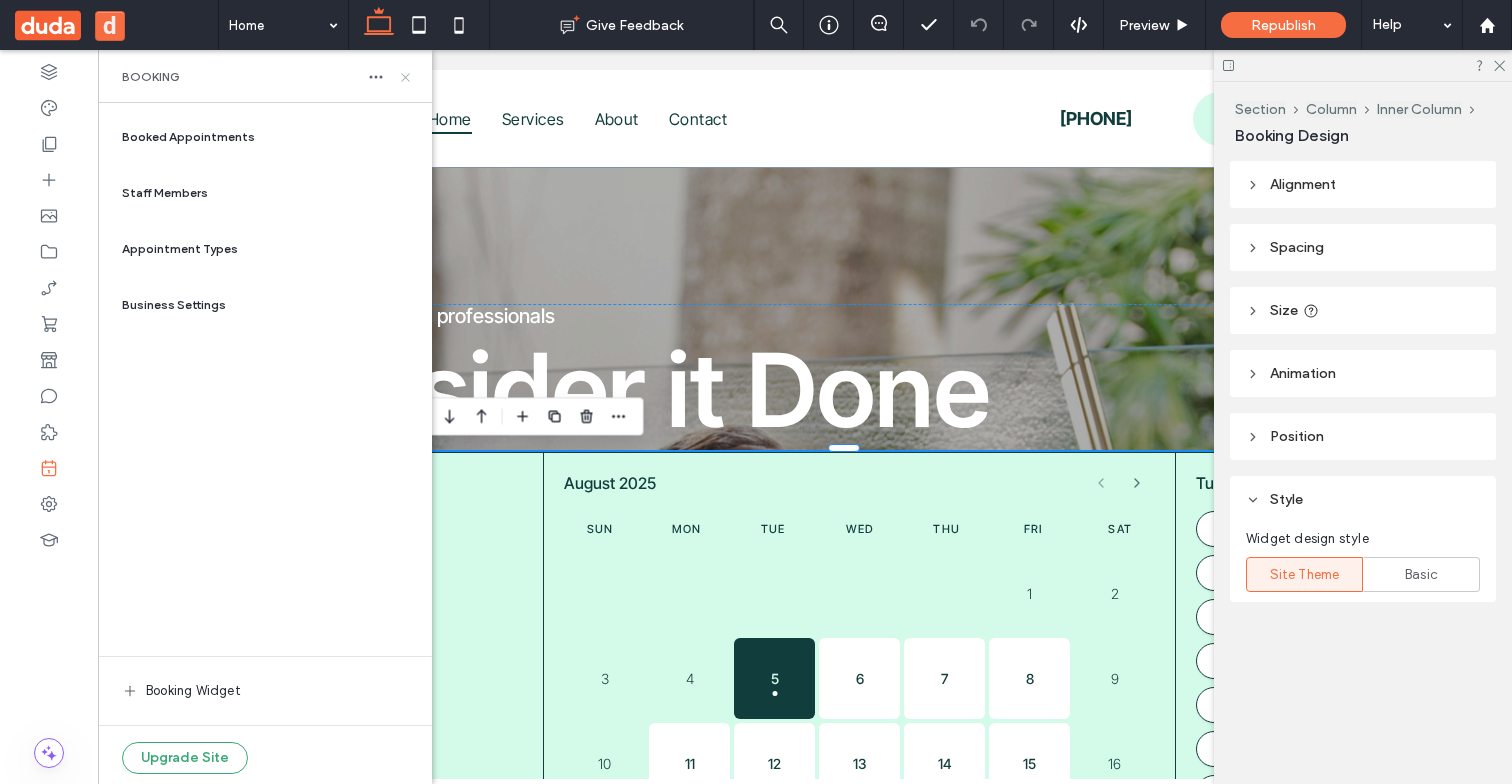 click 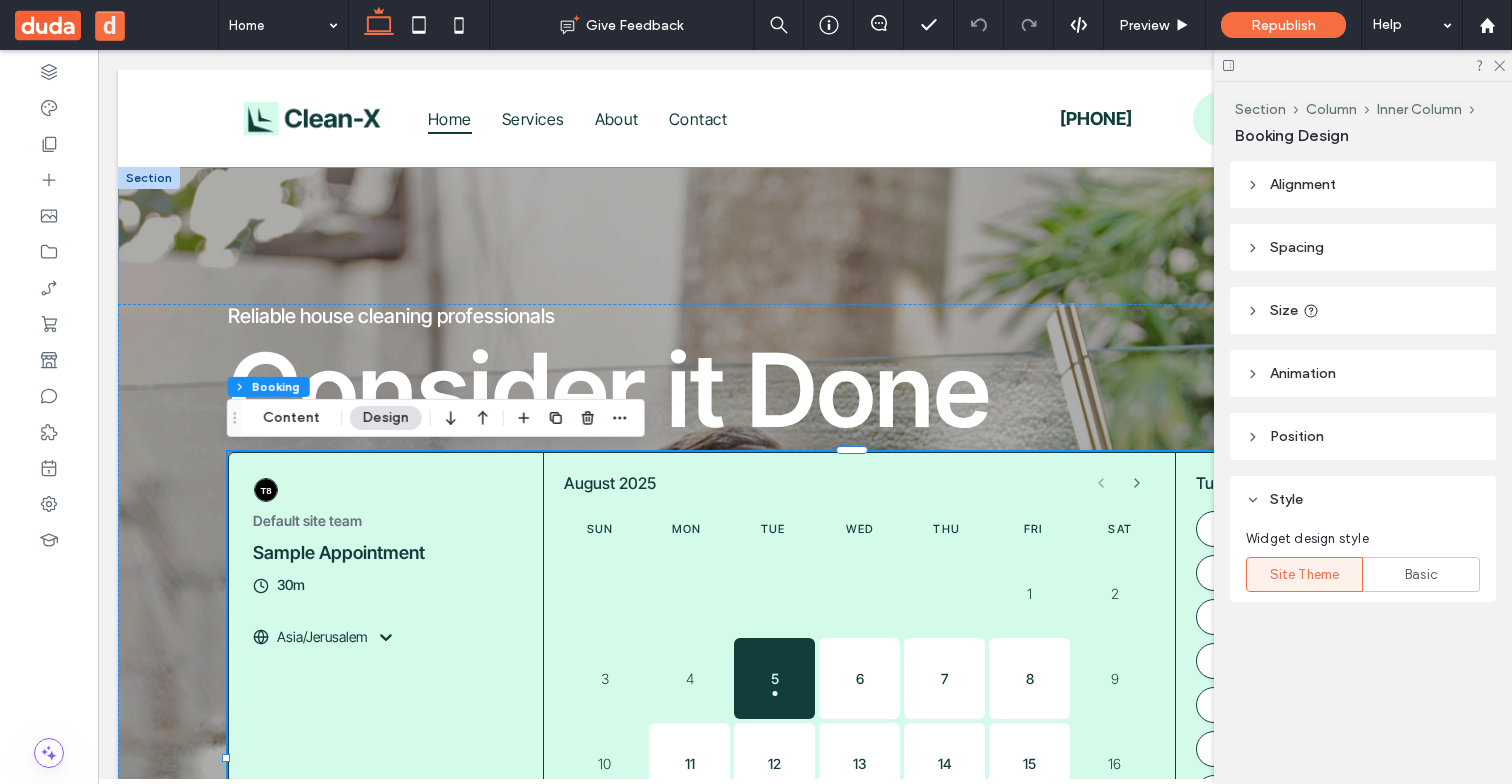click on "Sun Mon Tue Wed Thu Fri Sat" at bounding box center [859, 529] 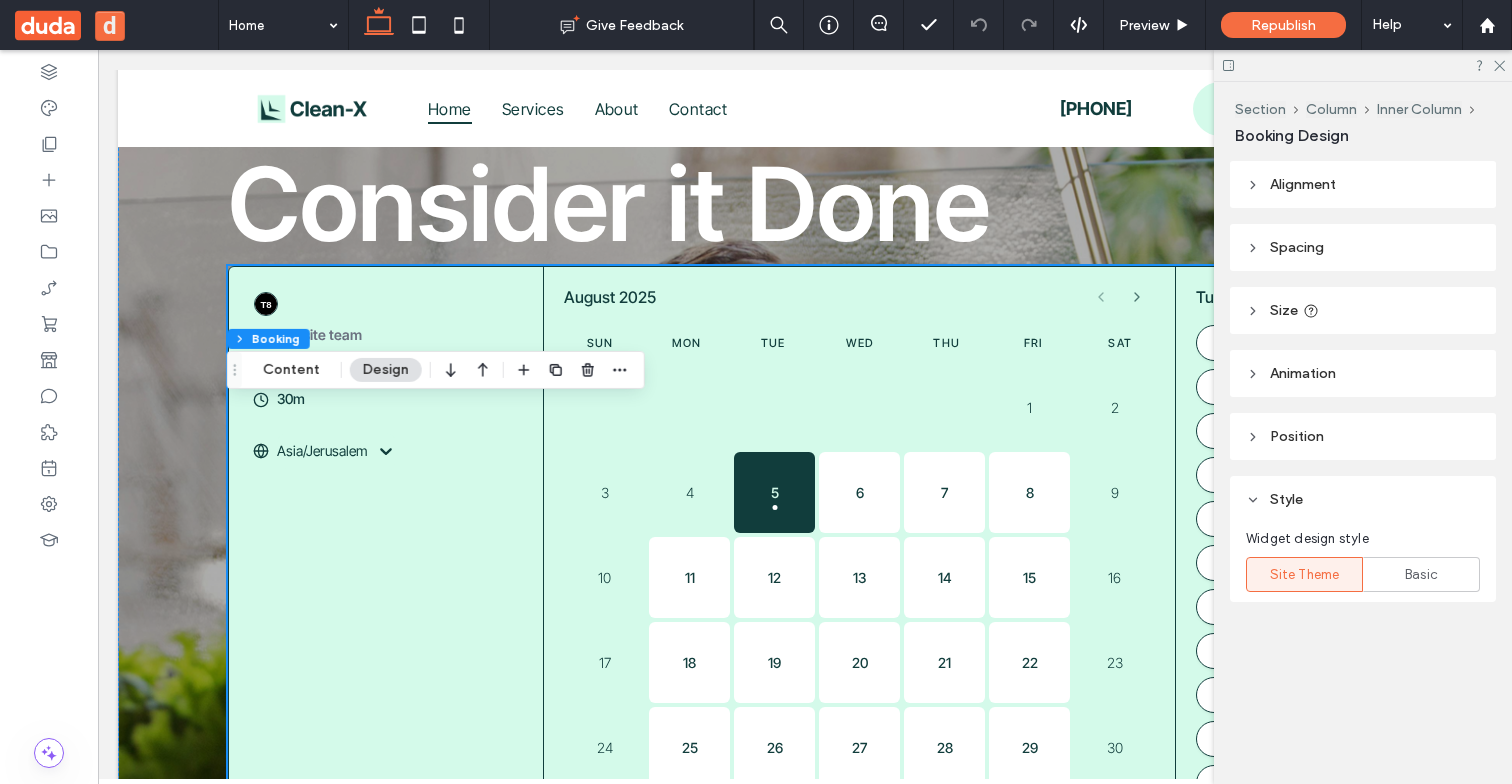 scroll, scrollTop: 195, scrollLeft: 0, axis: vertical 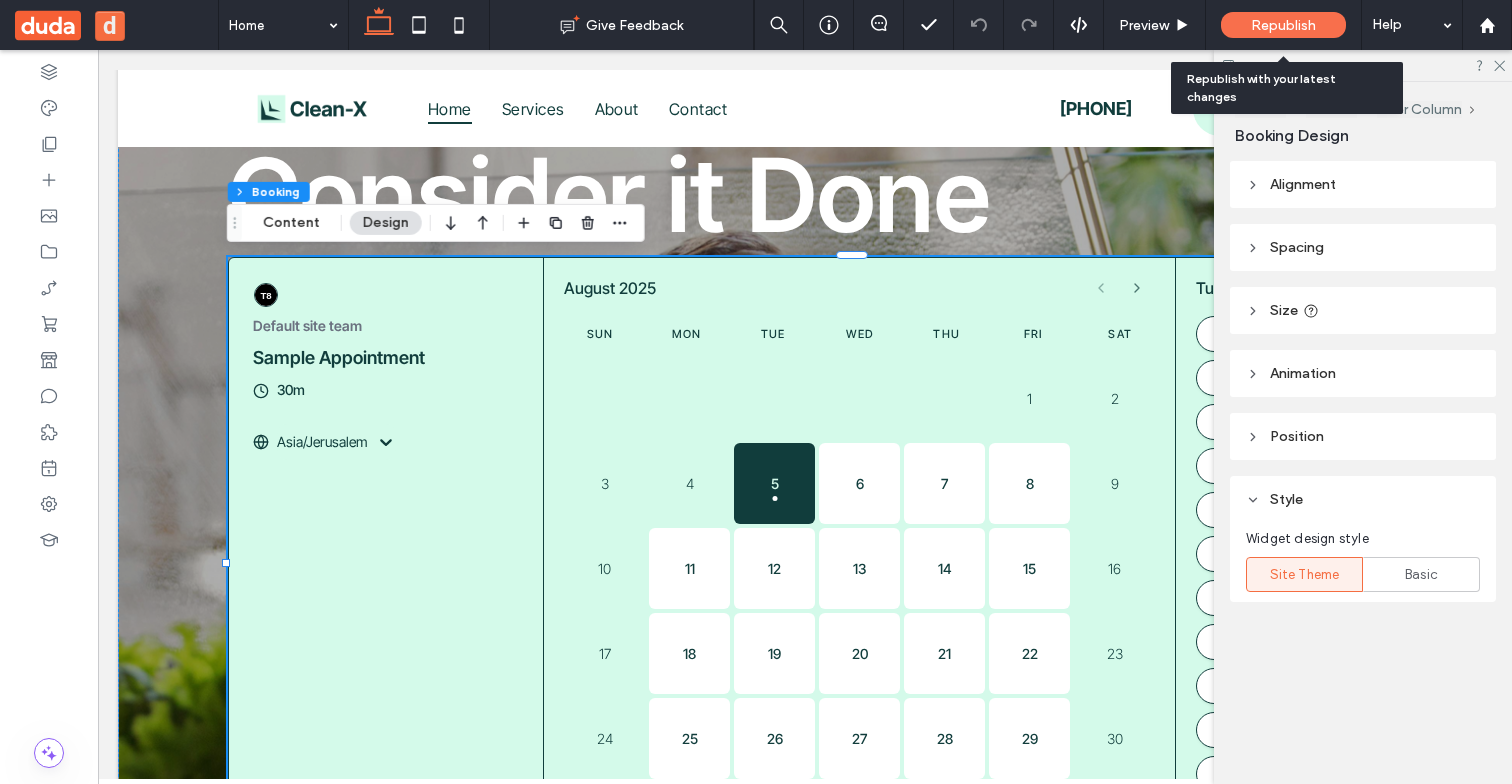 click on "Republish" at bounding box center (1283, 25) 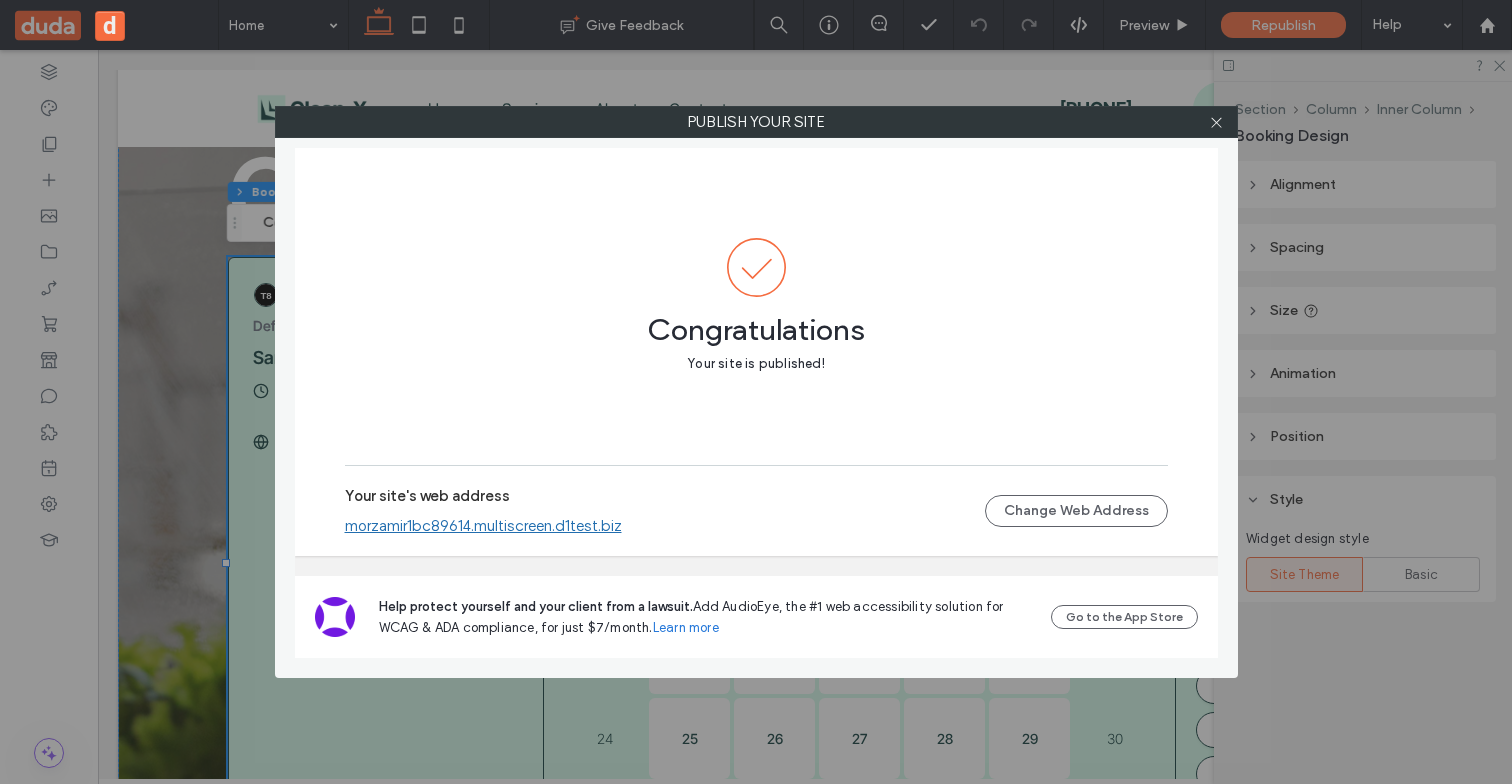 click on "morzamir1bc89614.multiscreen.d1test.biz" at bounding box center [483, 526] 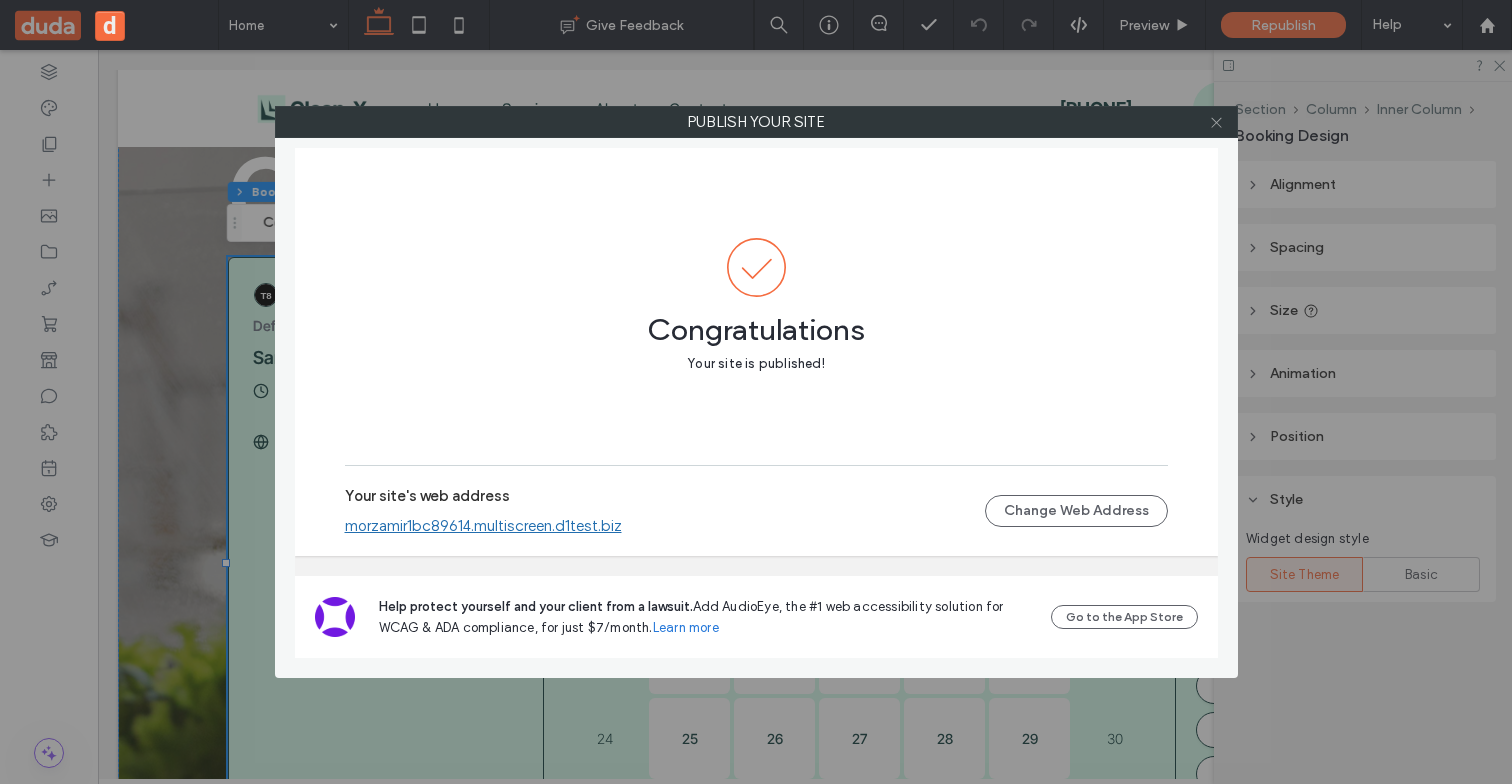 click 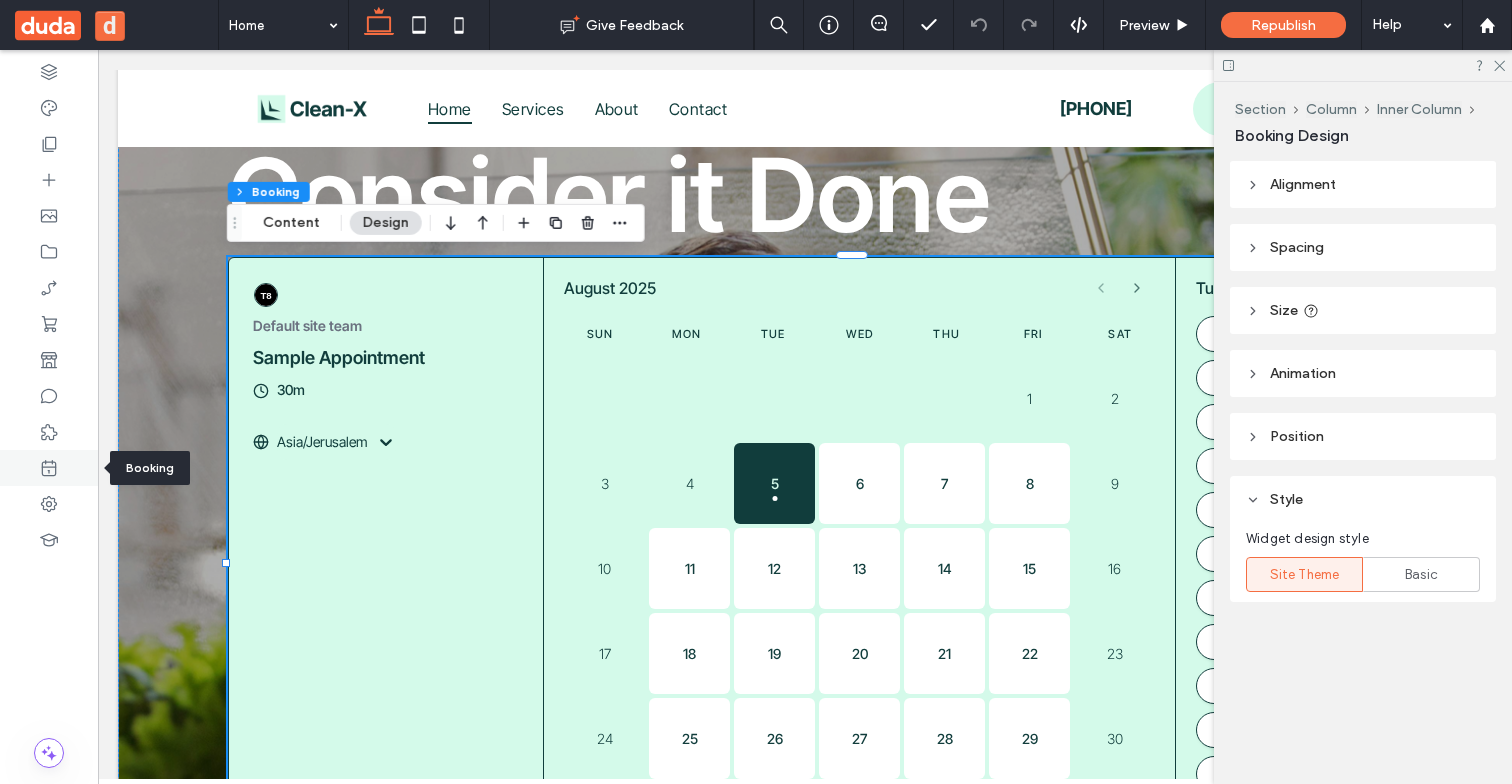 click at bounding box center (49, 468) 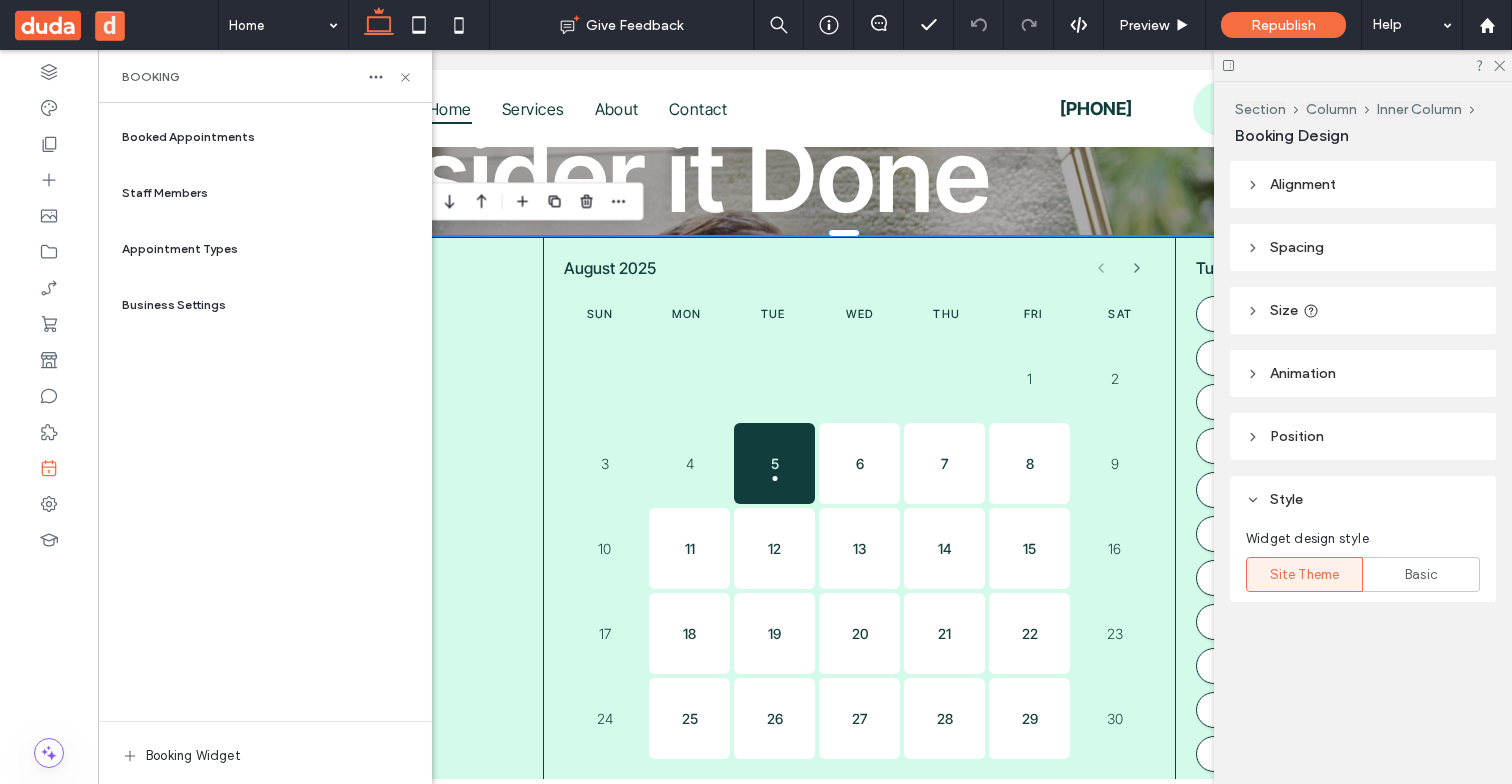 click on "Booked Appointments" at bounding box center [265, 137] 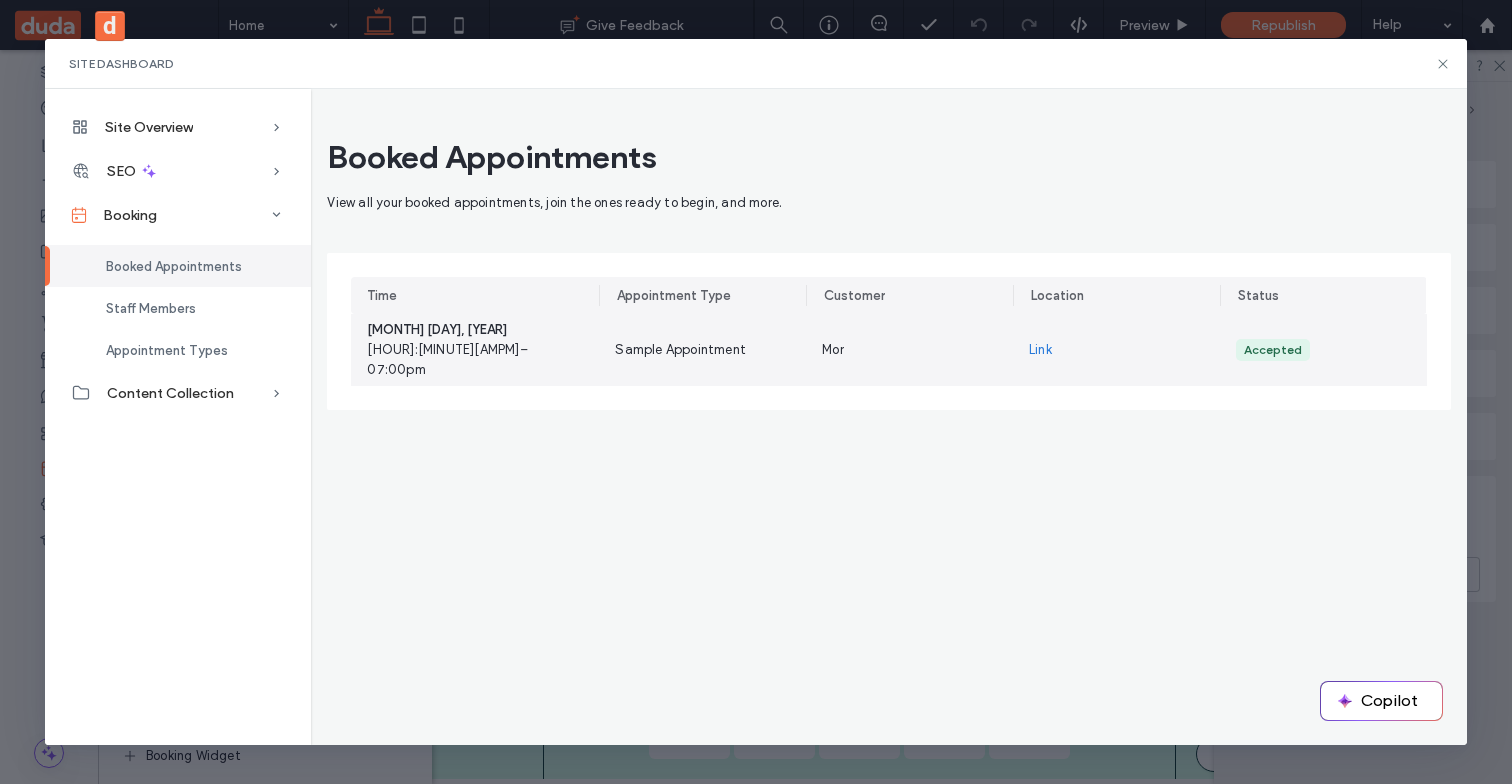 click on "August 05, 2025 06:30pm  –  07:00pm" at bounding box center (475, 350) 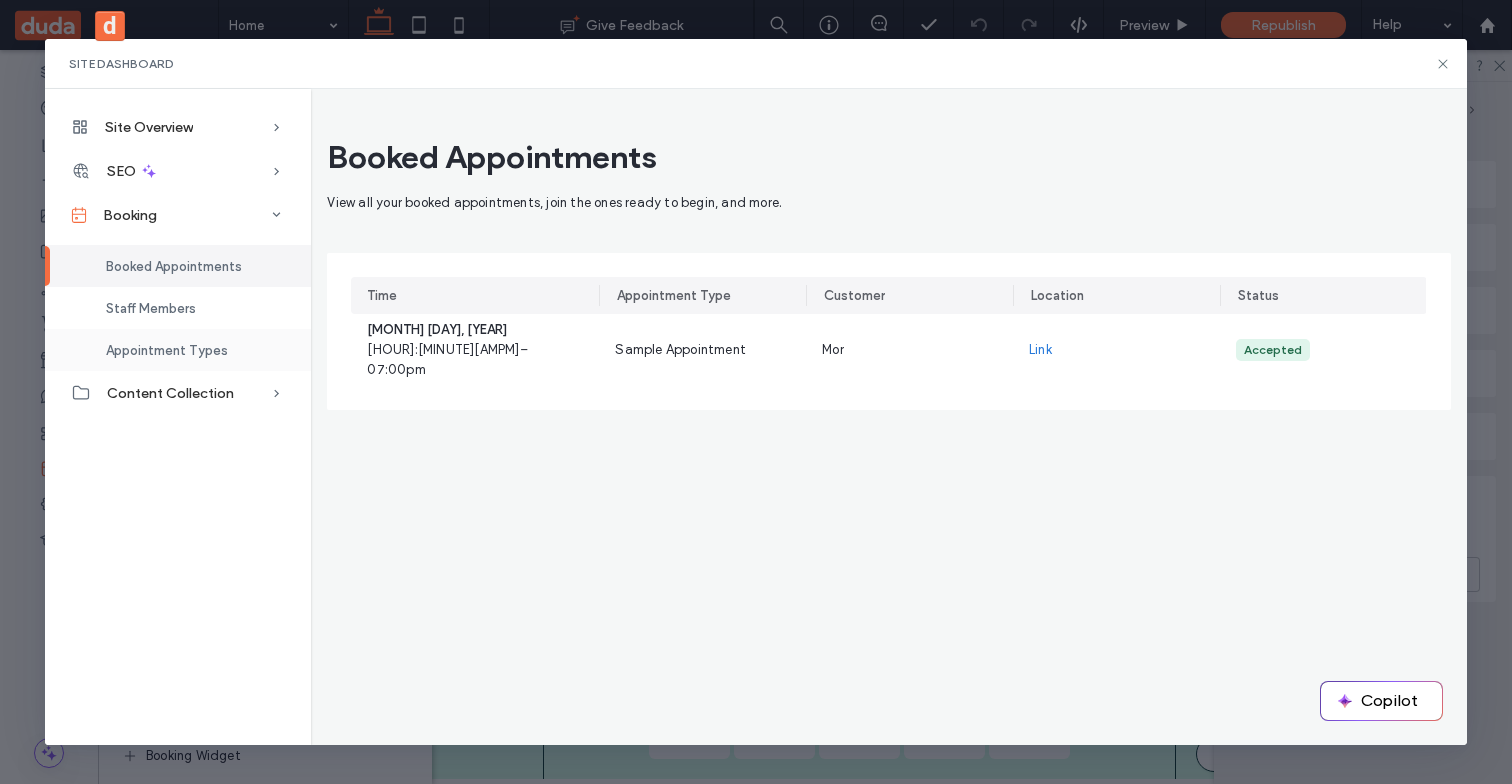click on "Appointment Types" at bounding box center (167, 350) 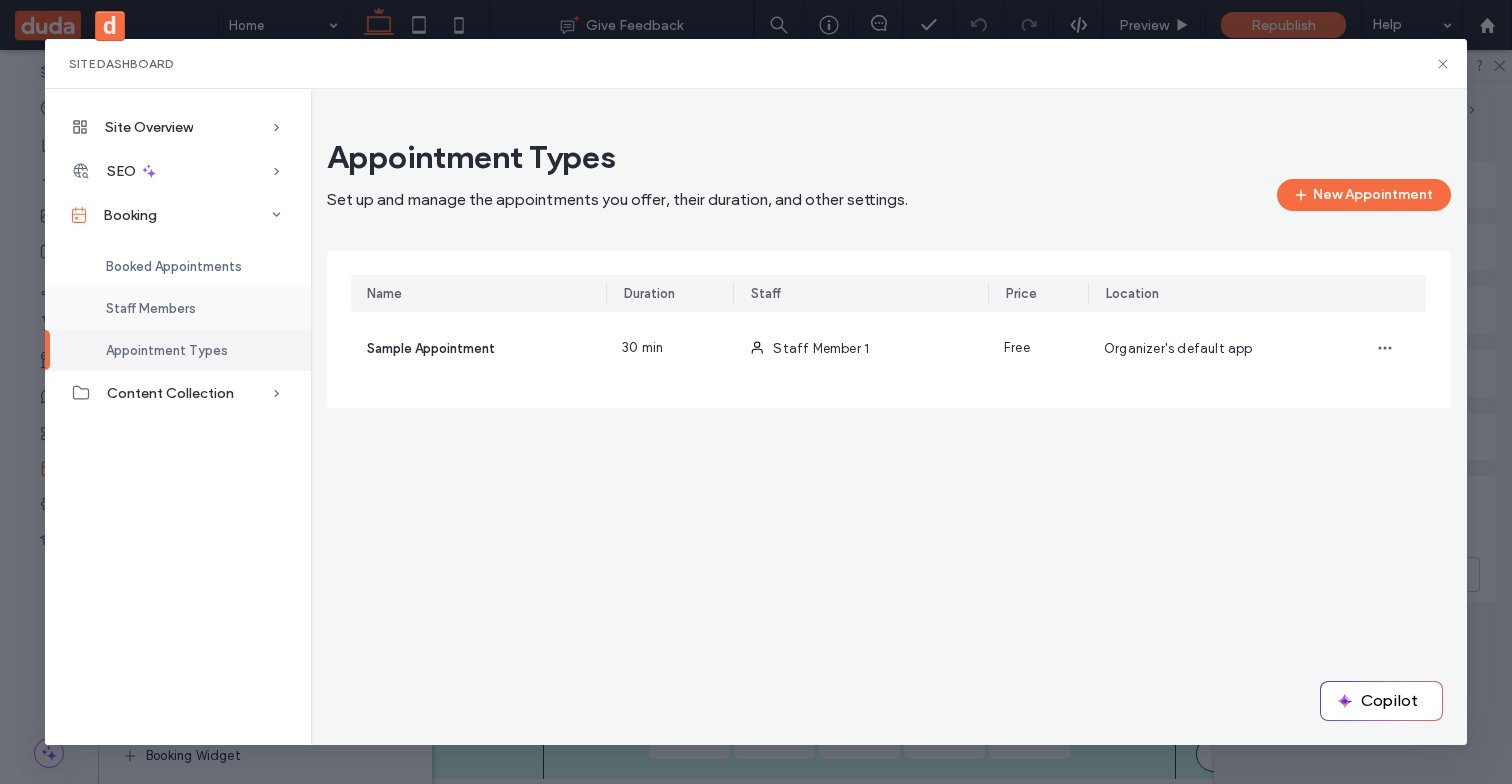 click on "Staff Members" at bounding box center (178, 308) 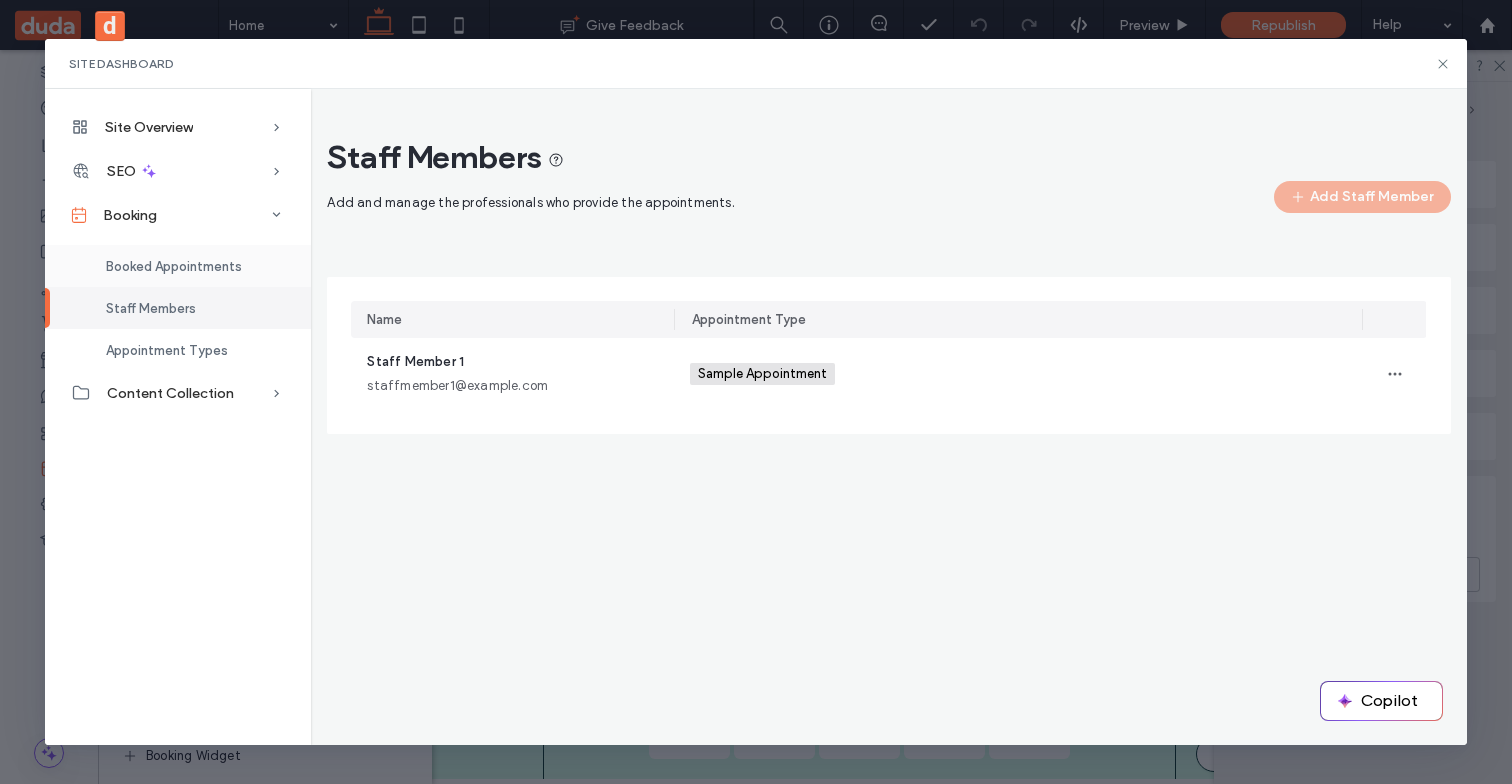 click on "Booked Appointments" at bounding box center [174, 266] 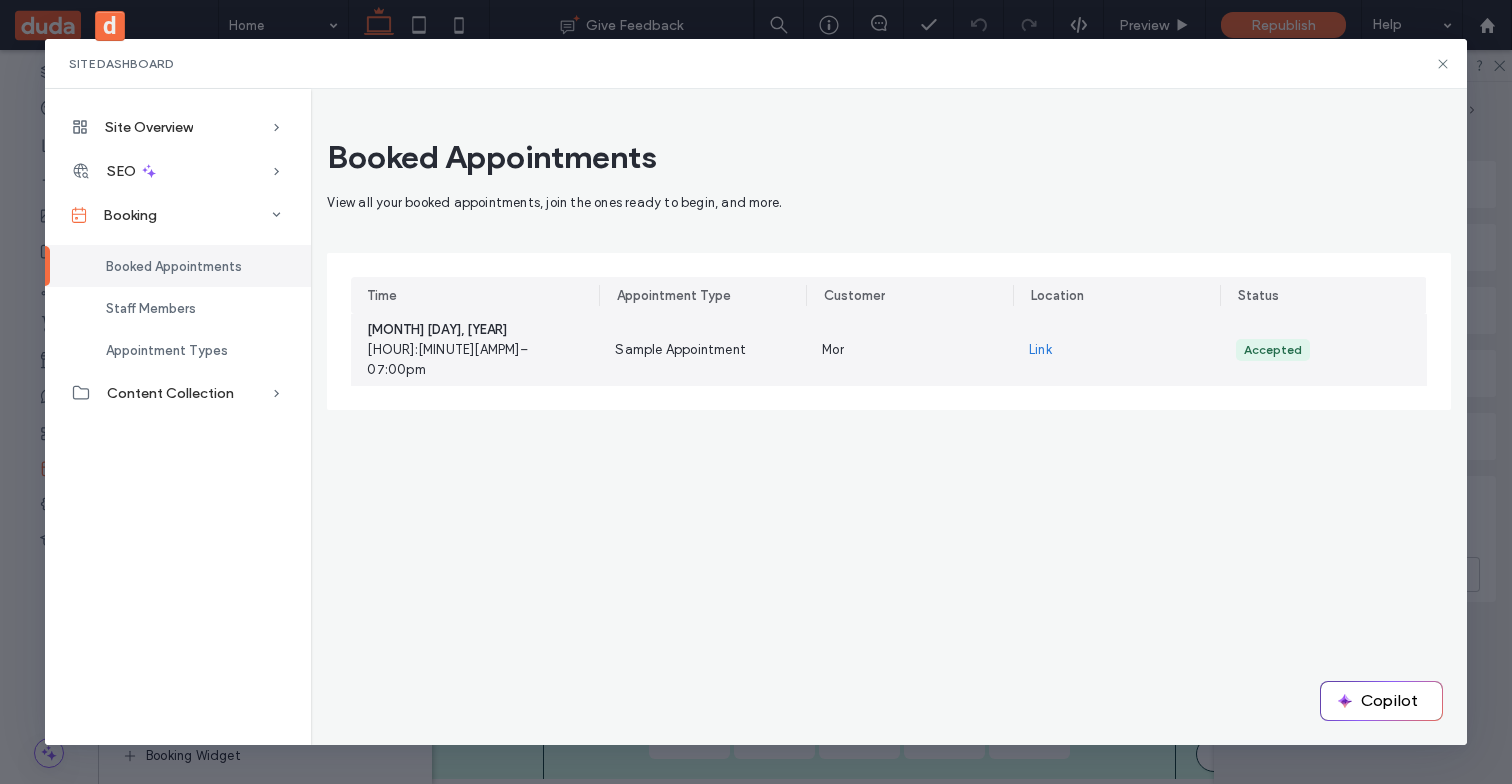click on "Sample Appointment" at bounding box center [680, 350] 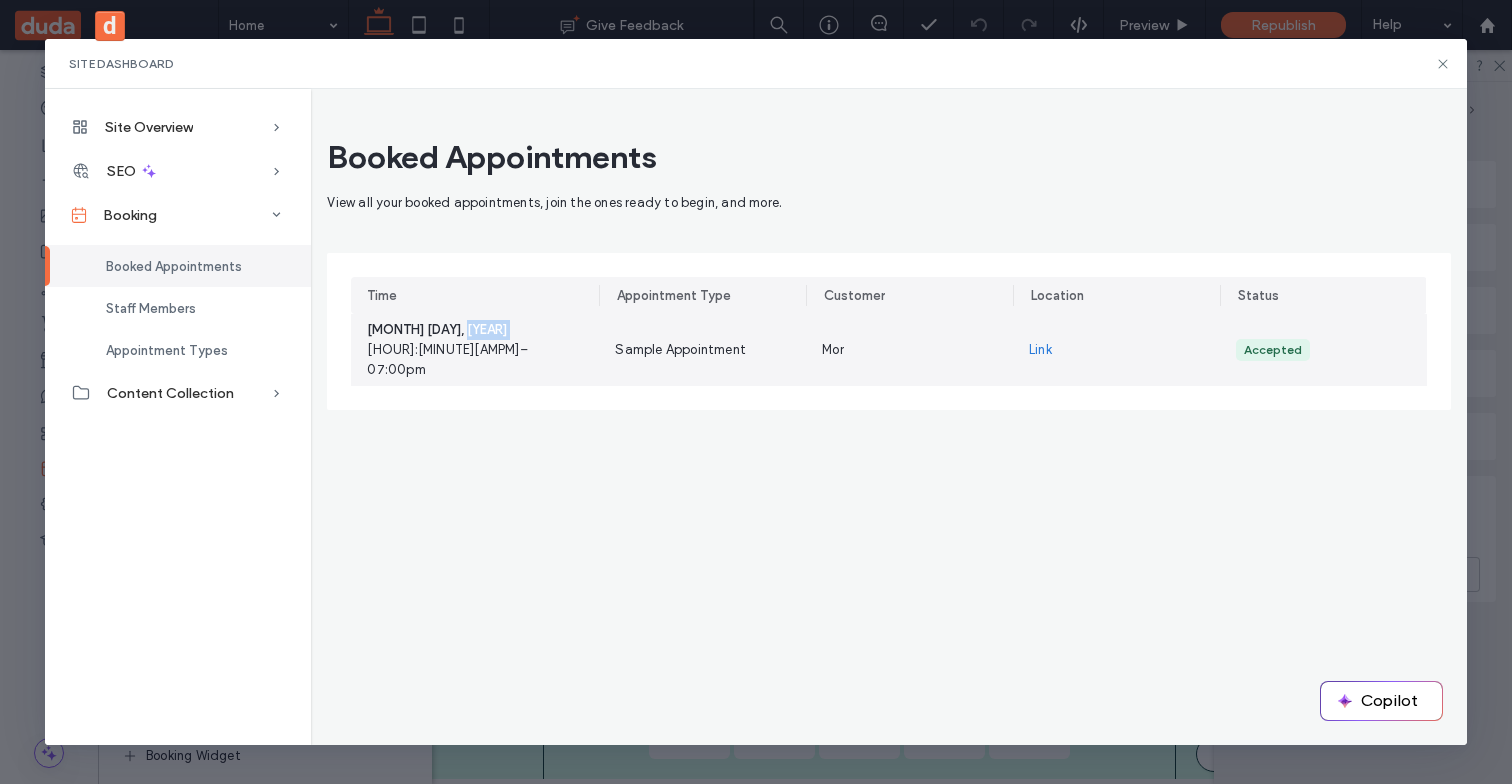 click on "August 05, 2025" at bounding box center (475, 330) 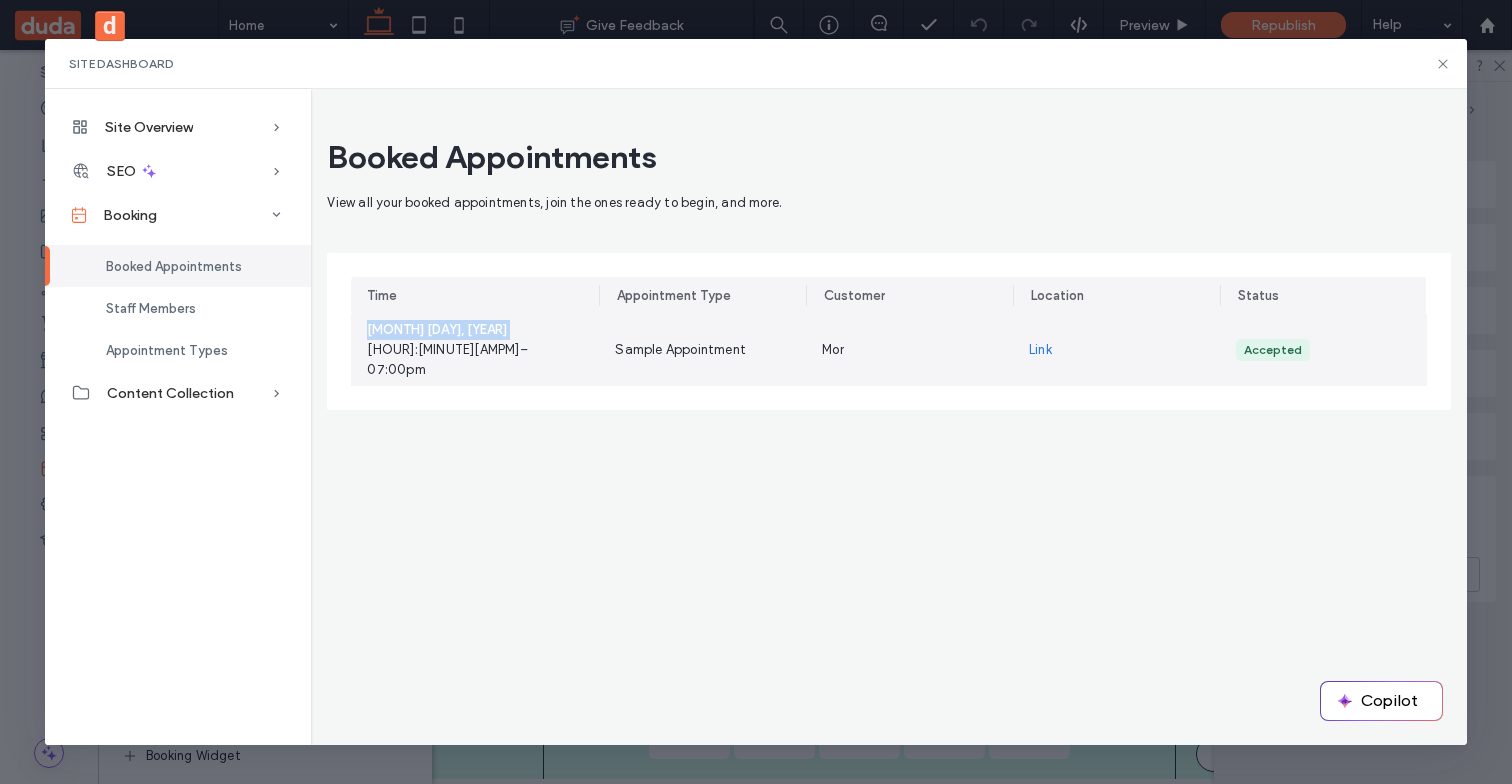 click on "August 05, 2025" at bounding box center (475, 330) 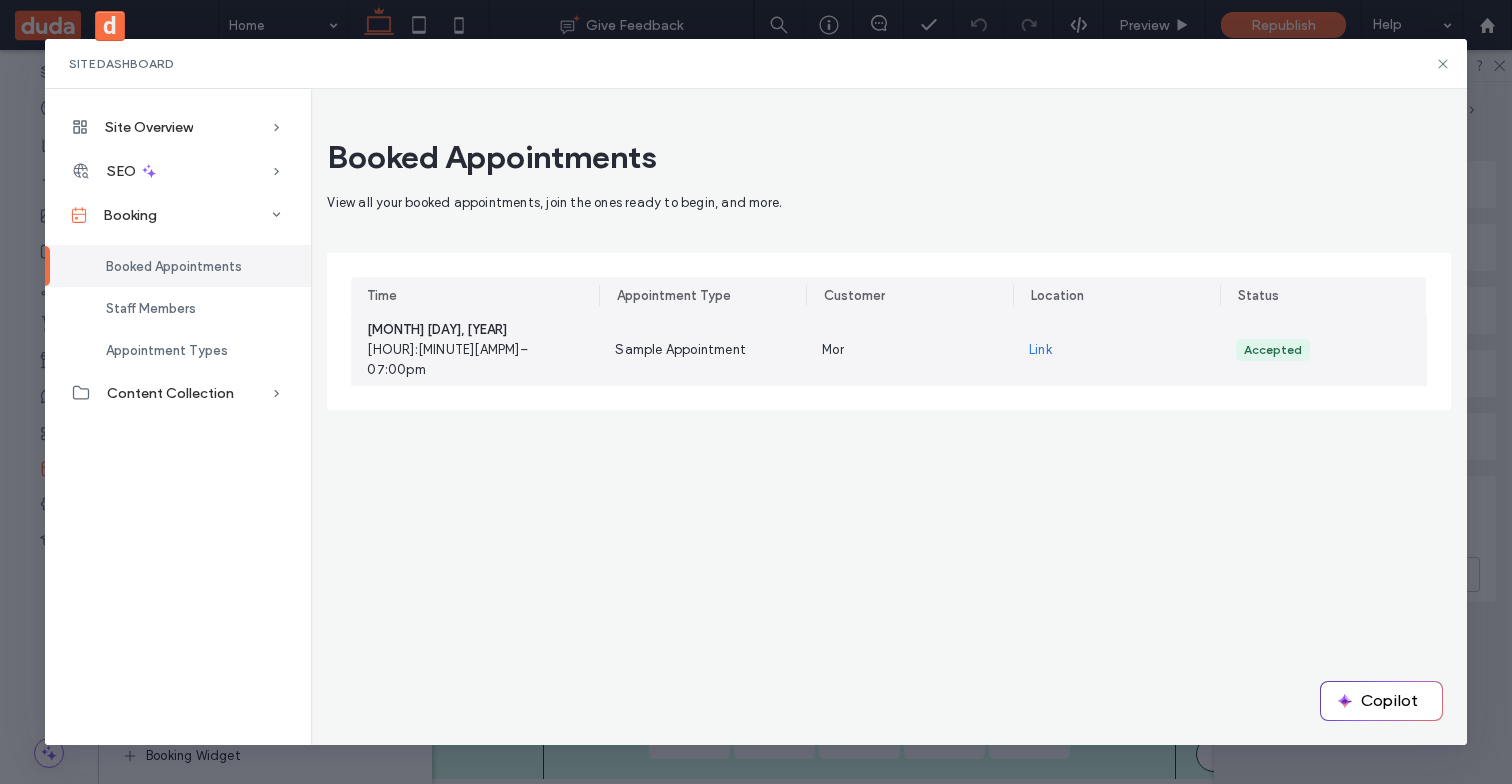 click on "Sample Appointment" at bounding box center [702, 350] 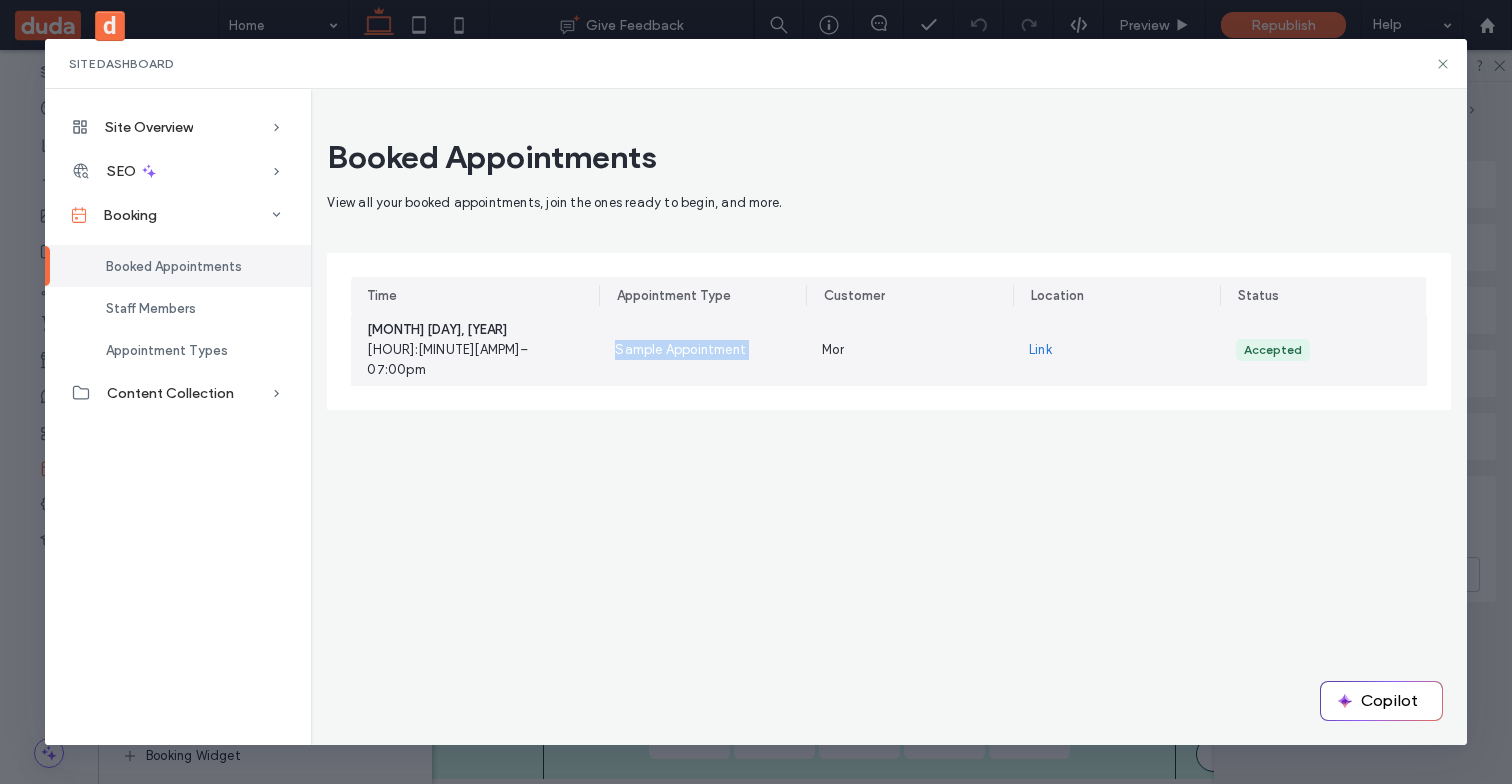 click on "Sample Appointment" at bounding box center [702, 350] 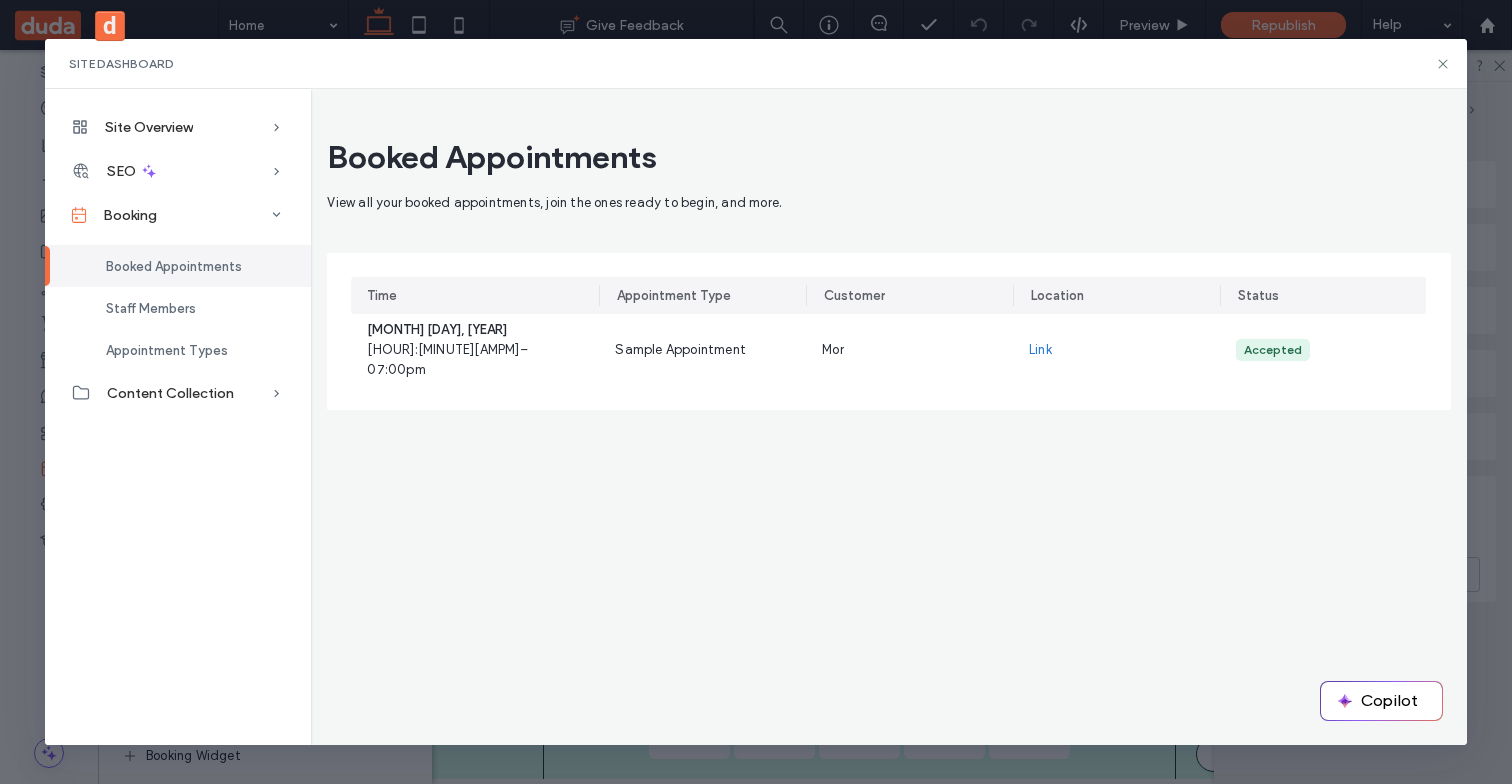 click on "View all your booked appointments, join the ones ready to begin, and more." at bounding box center [888, 203] 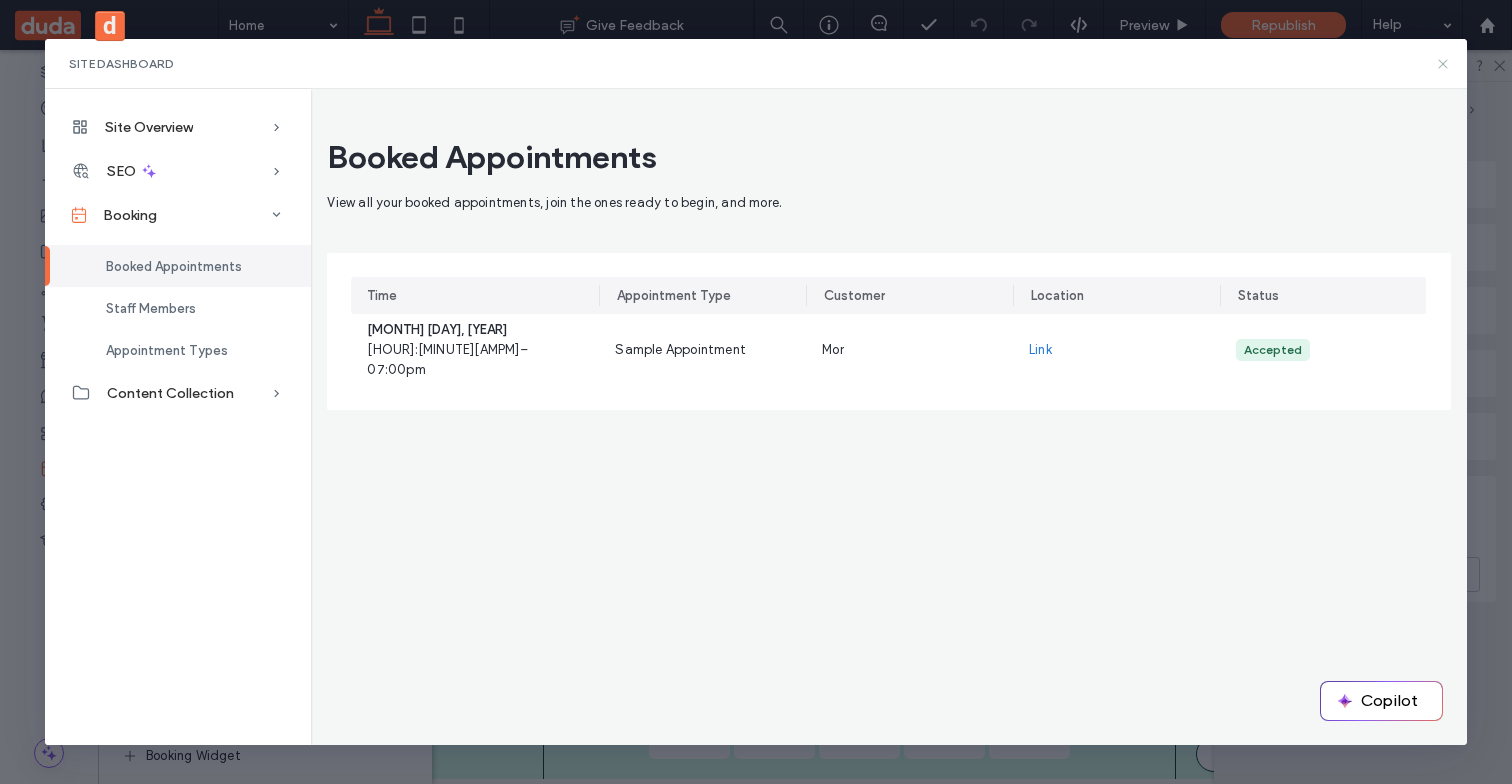click 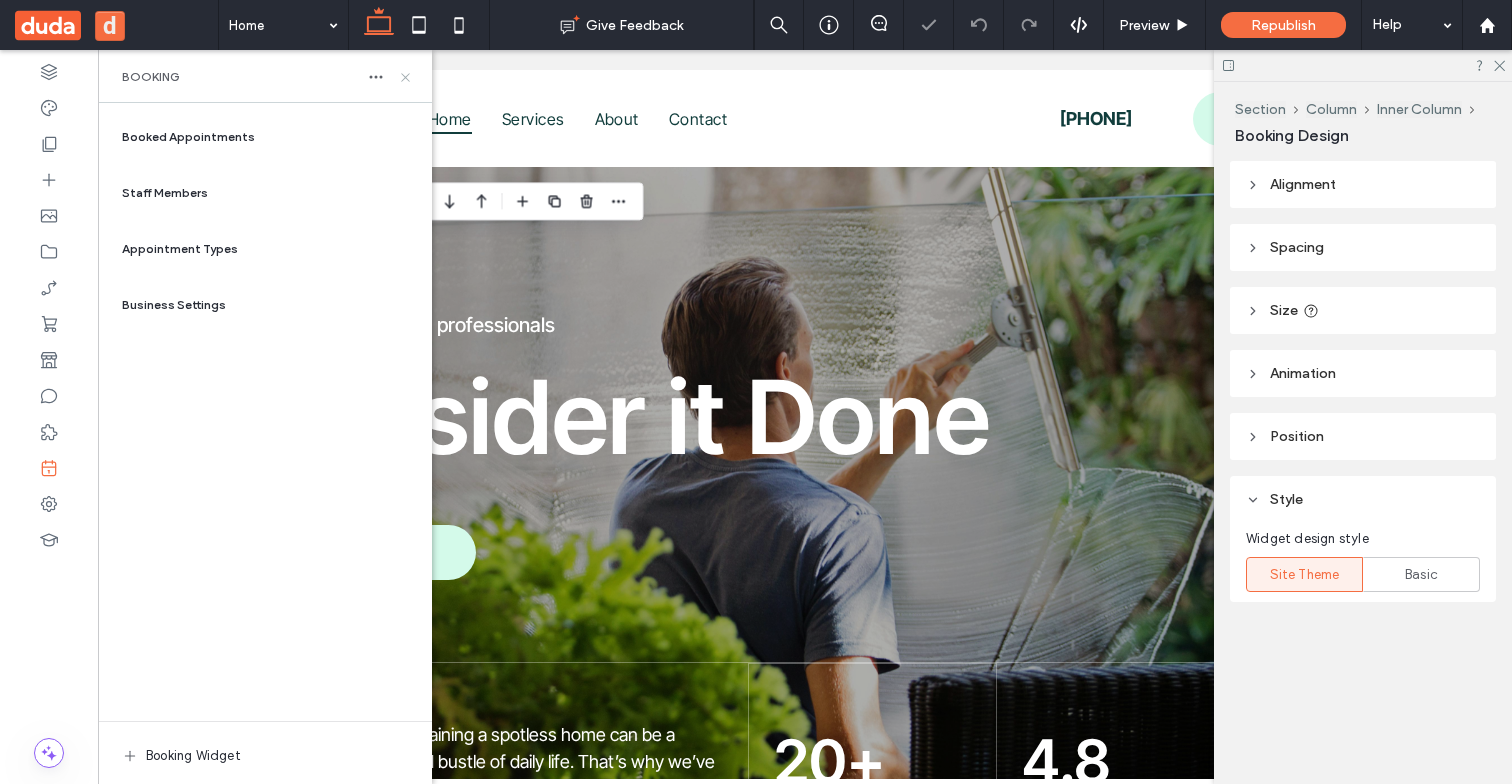 scroll, scrollTop: 0, scrollLeft: 0, axis: both 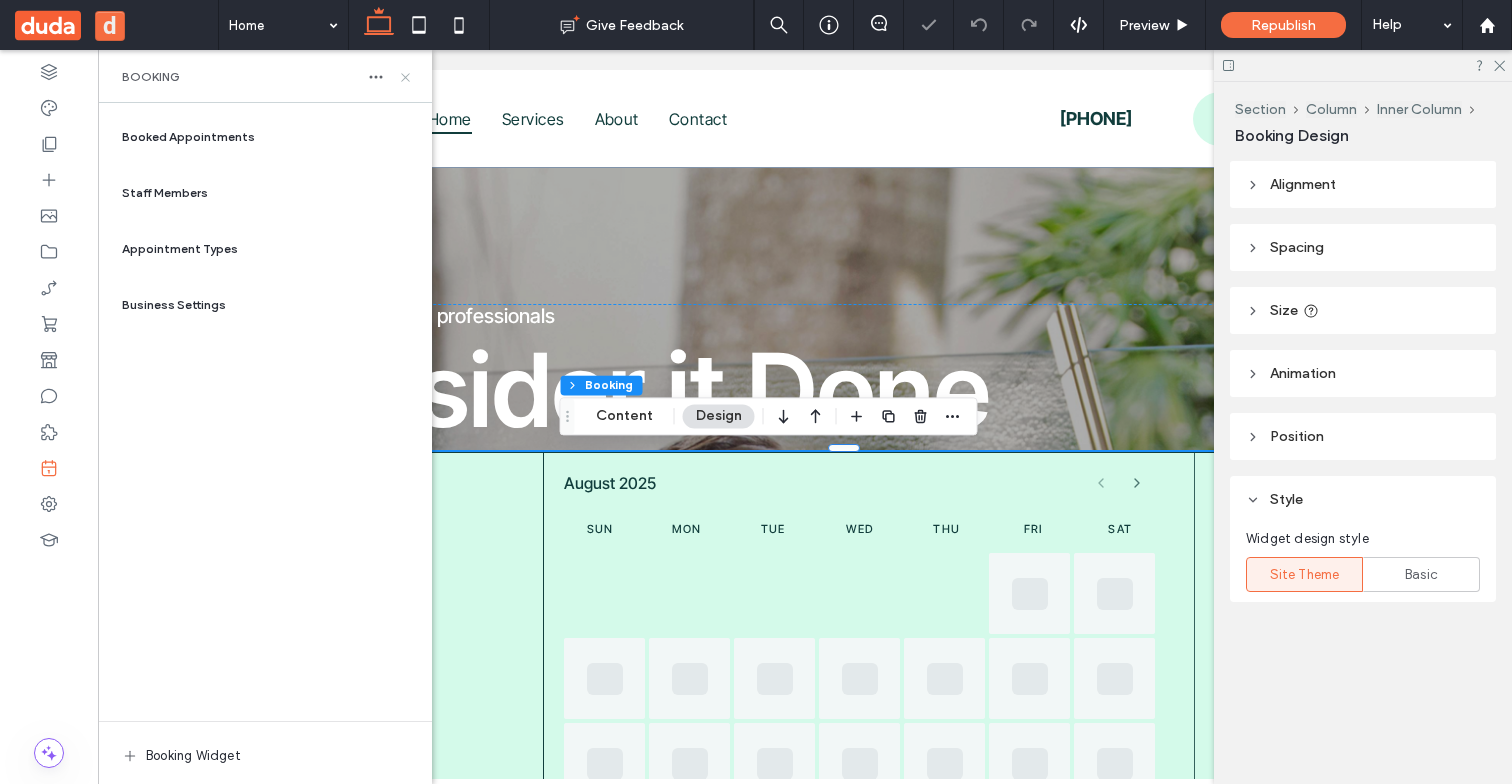 click 